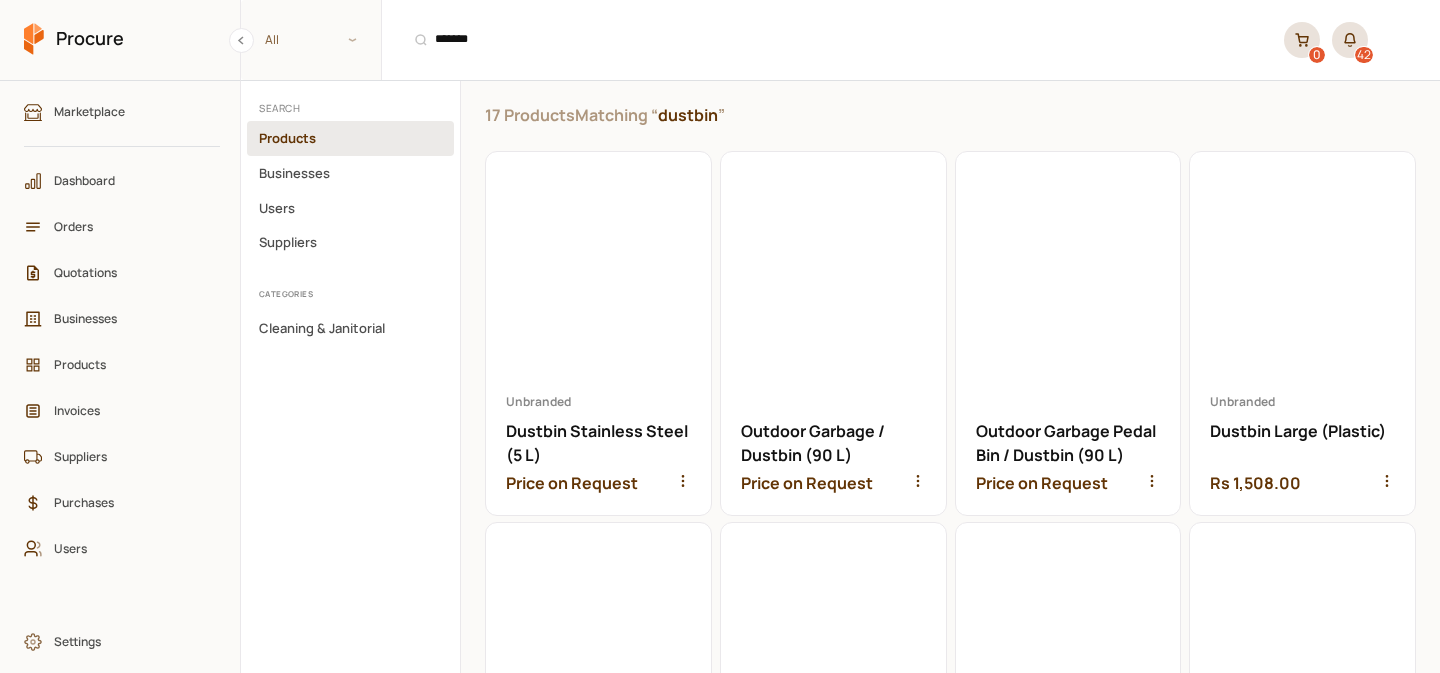 scroll, scrollTop: 0, scrollLeft: 0, axis: both 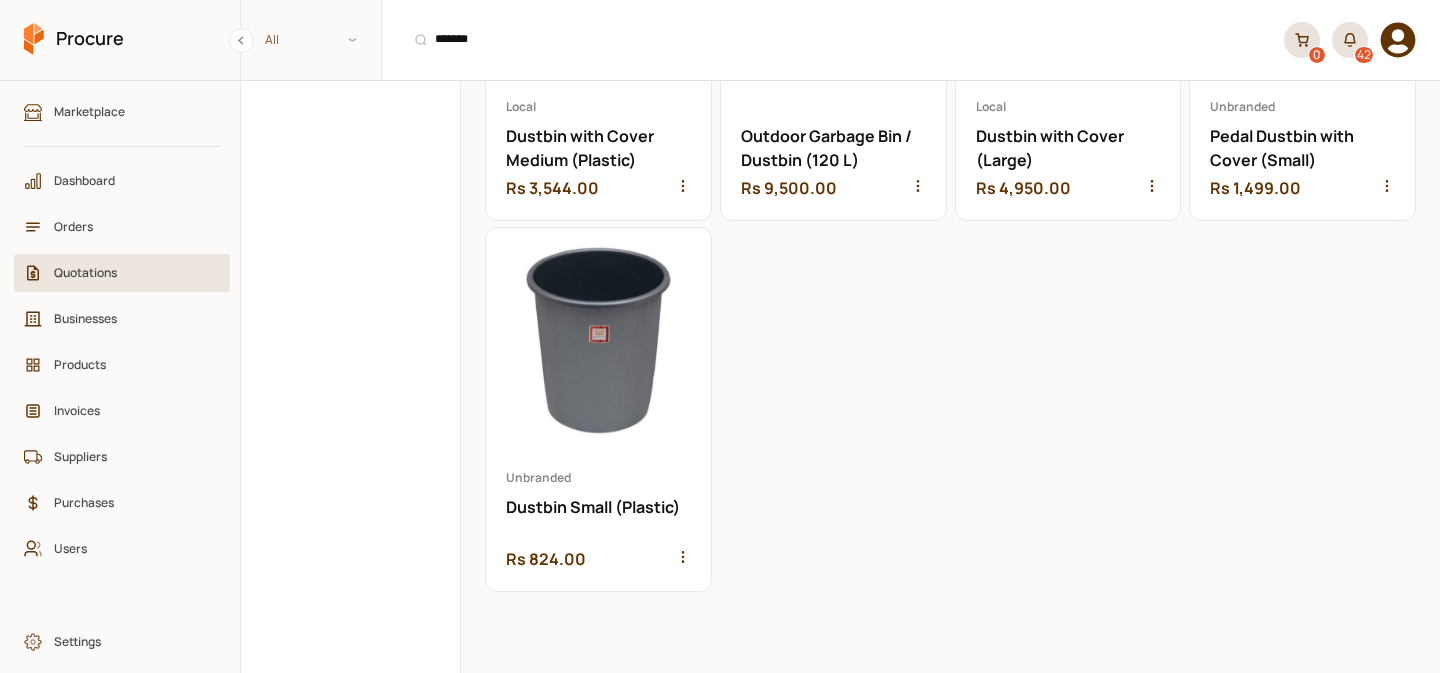 click on "Quotations" at bounding box center (129, 272) 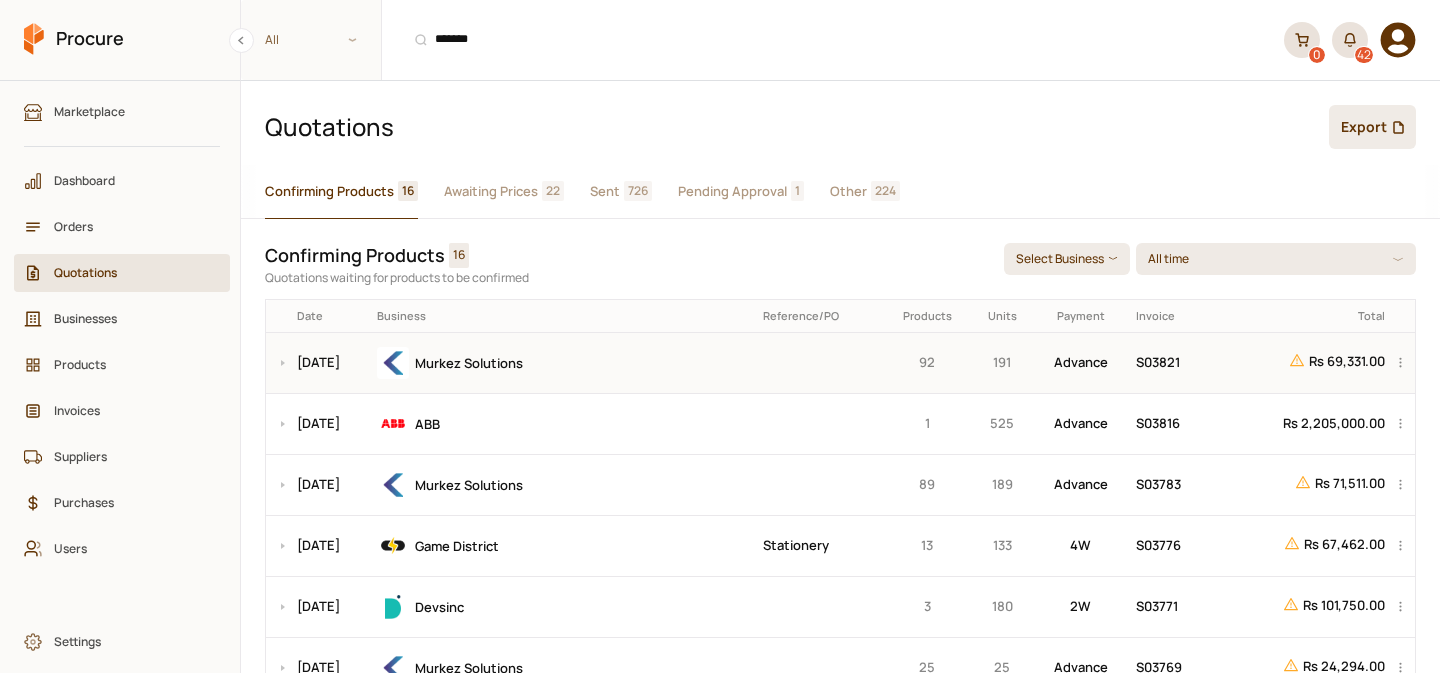 click on "Murkez Solutions" at bounding box center (563, 363) 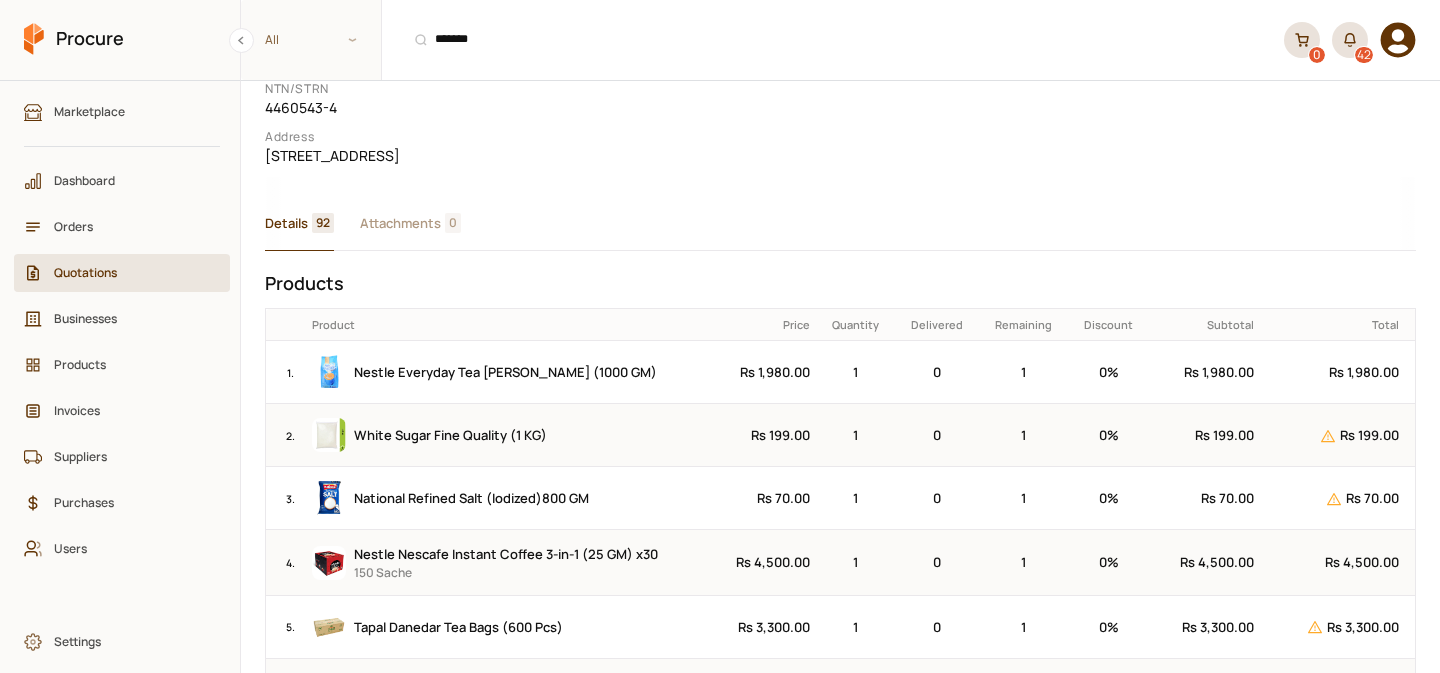 scroll, scrollTop: 0, scrollLeft: 0, axis: both 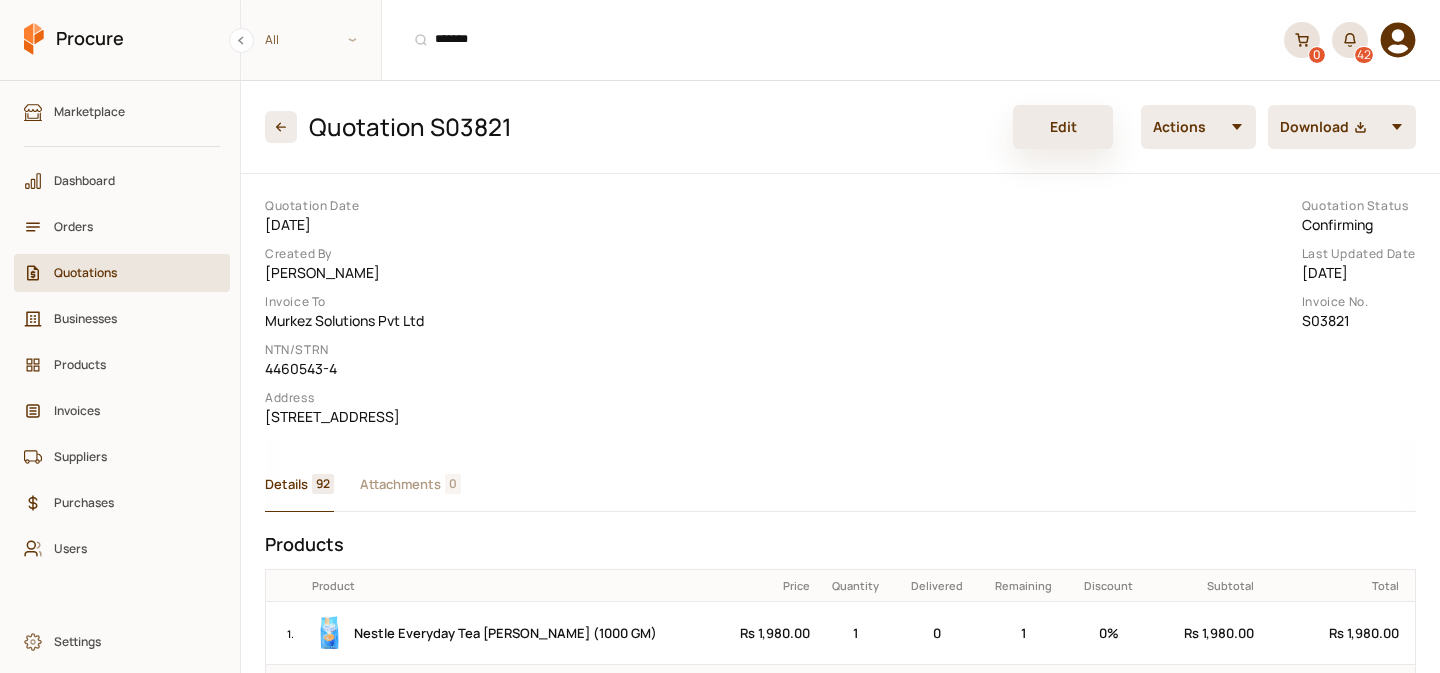 click on "Edit" at bounding box center [1063, 127] 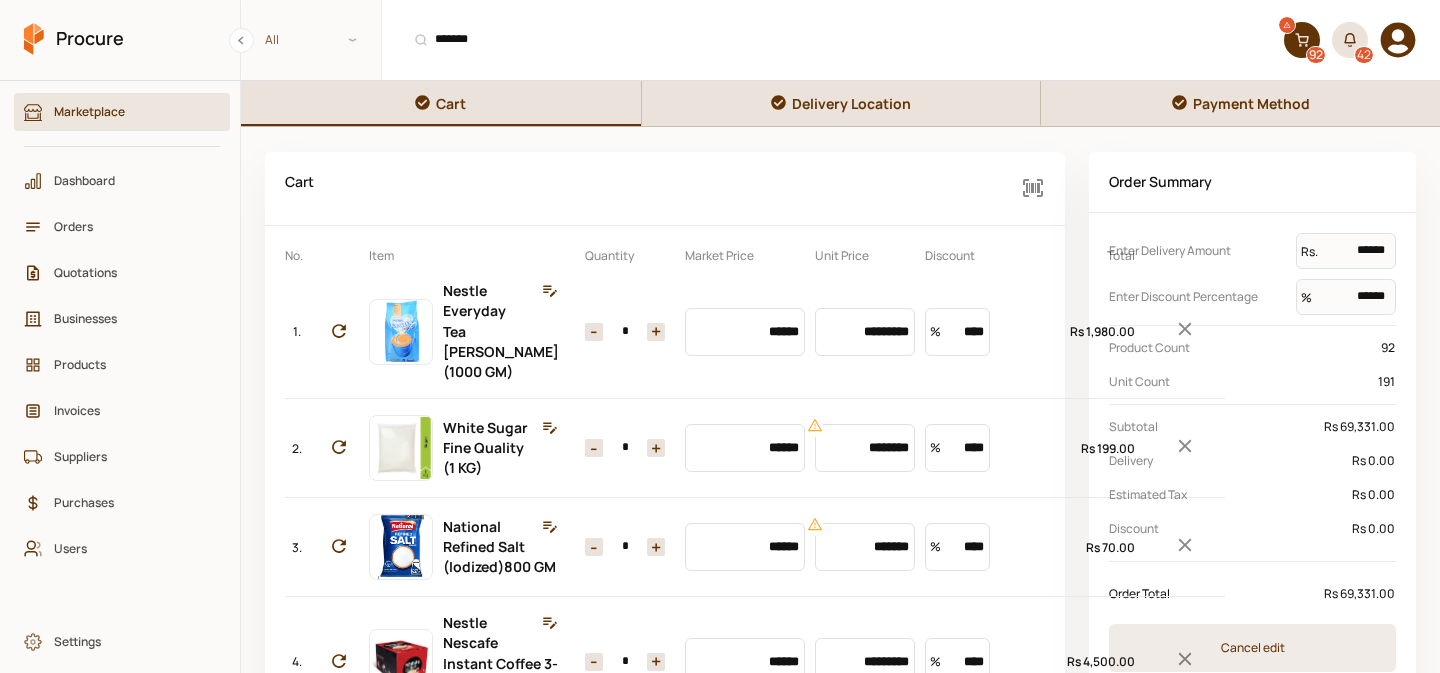 click on "*" at bounding box center [625, 332] 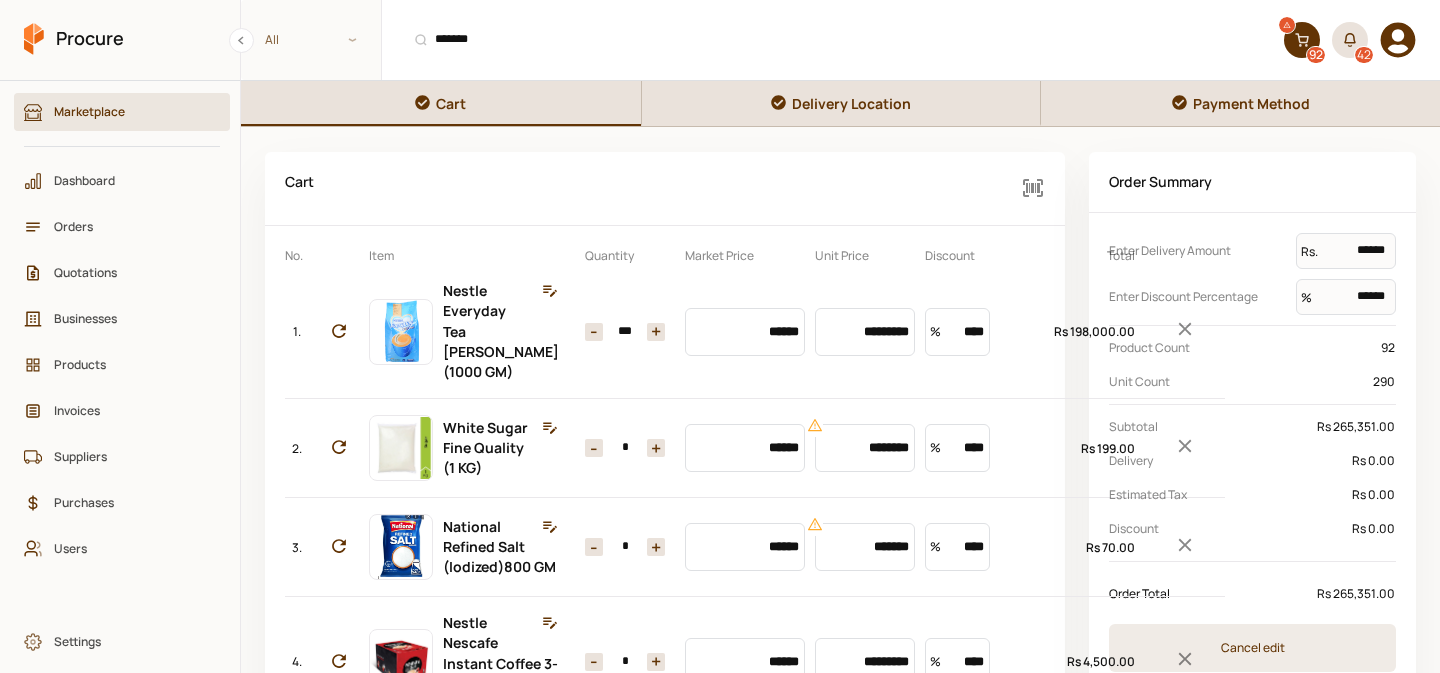 type on "***" 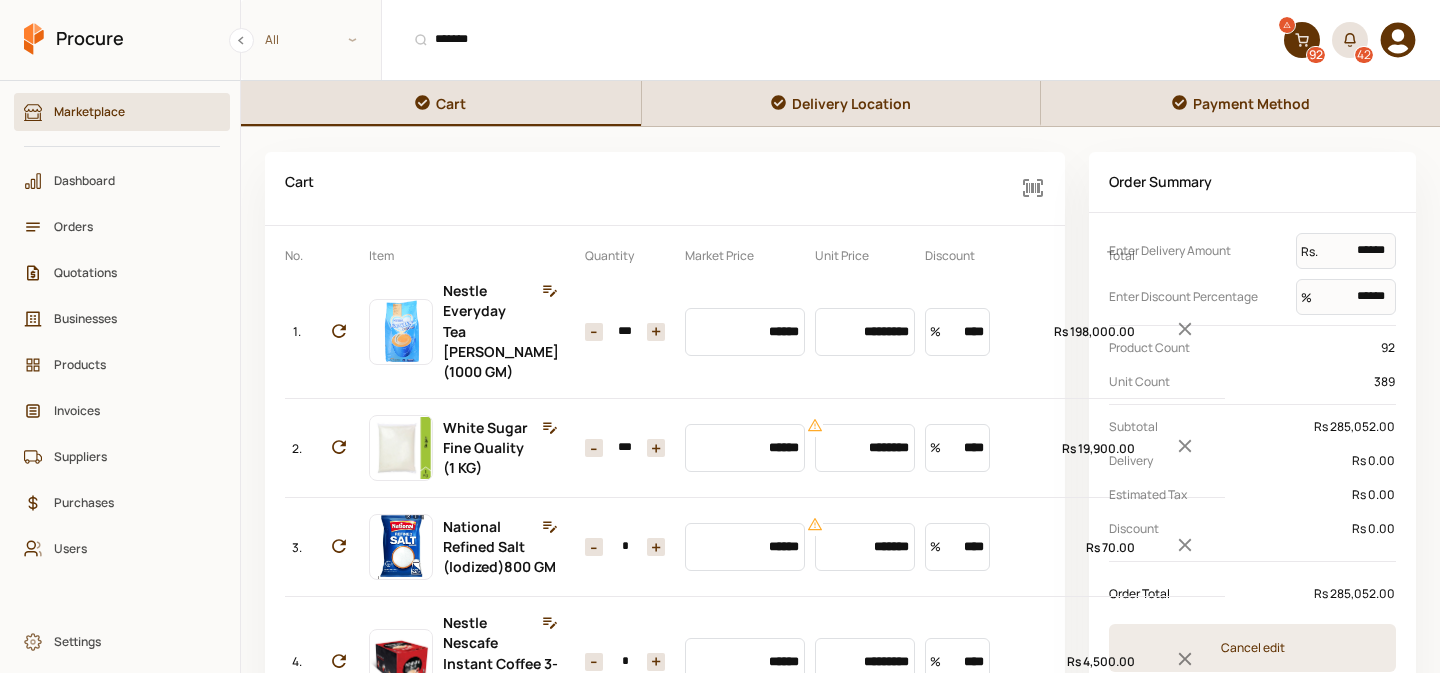type on "***" 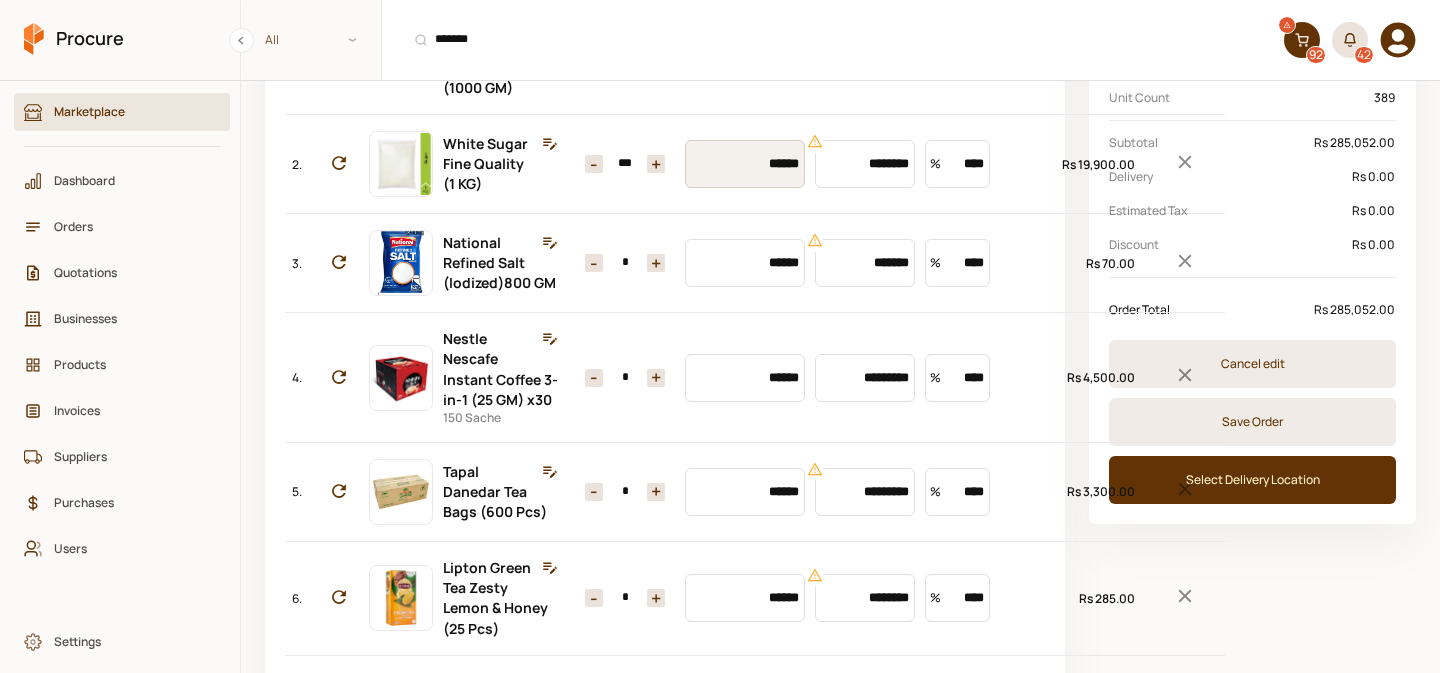 scroll, scrollTop: 295, scrollLeft: 0, axis: vertical 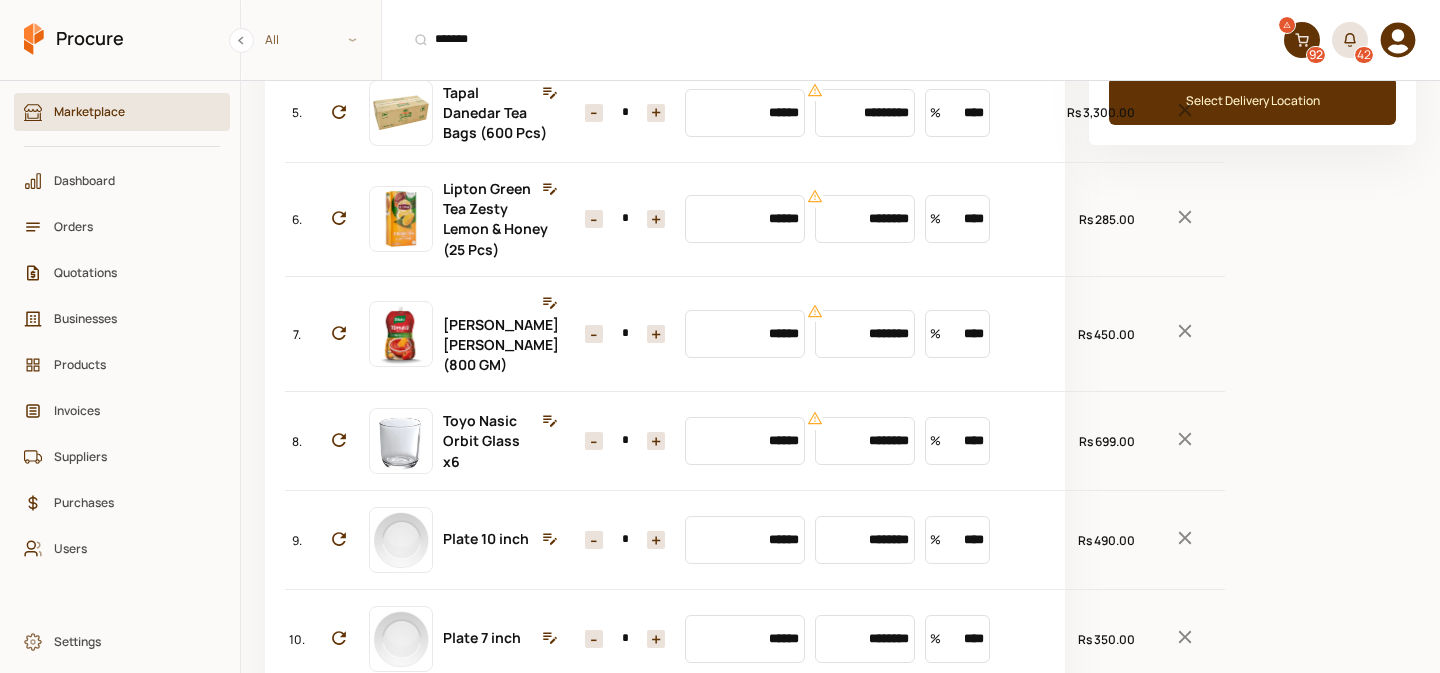 click on "*" at bounding box center [625, 113] 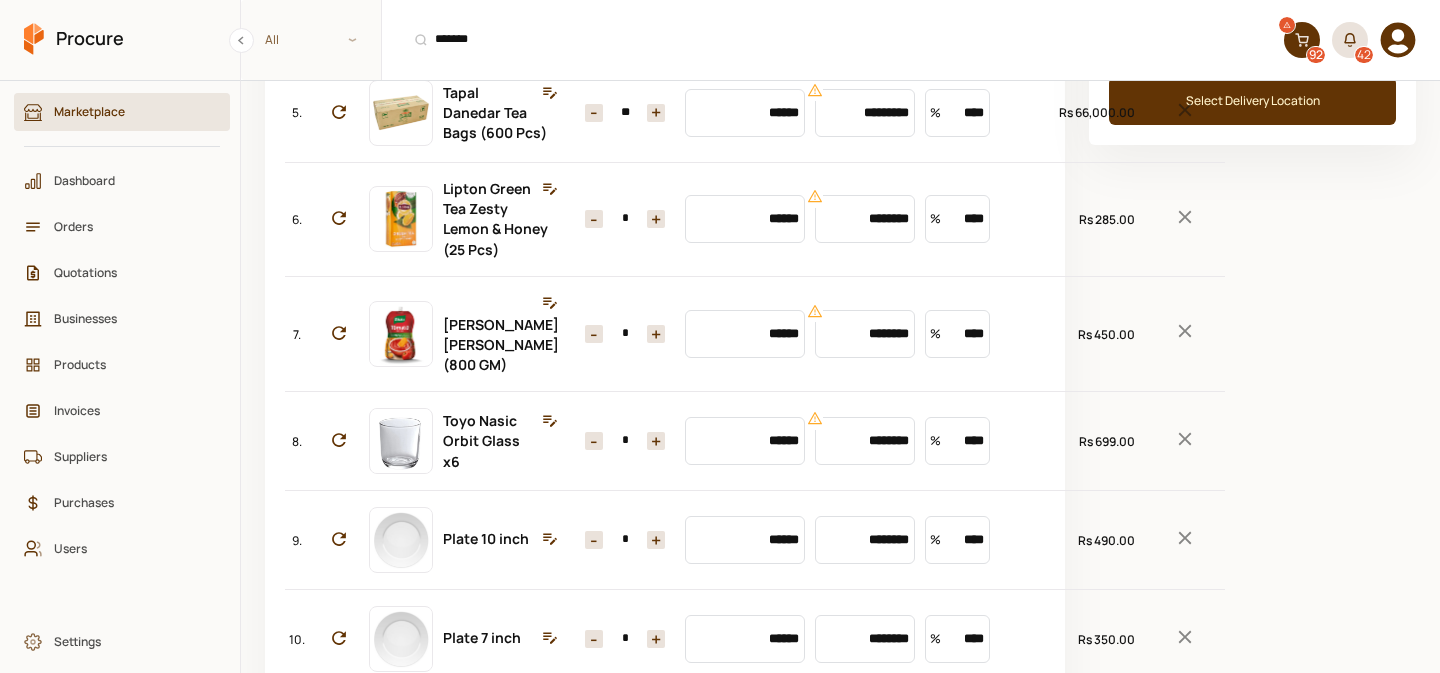 type on "**" 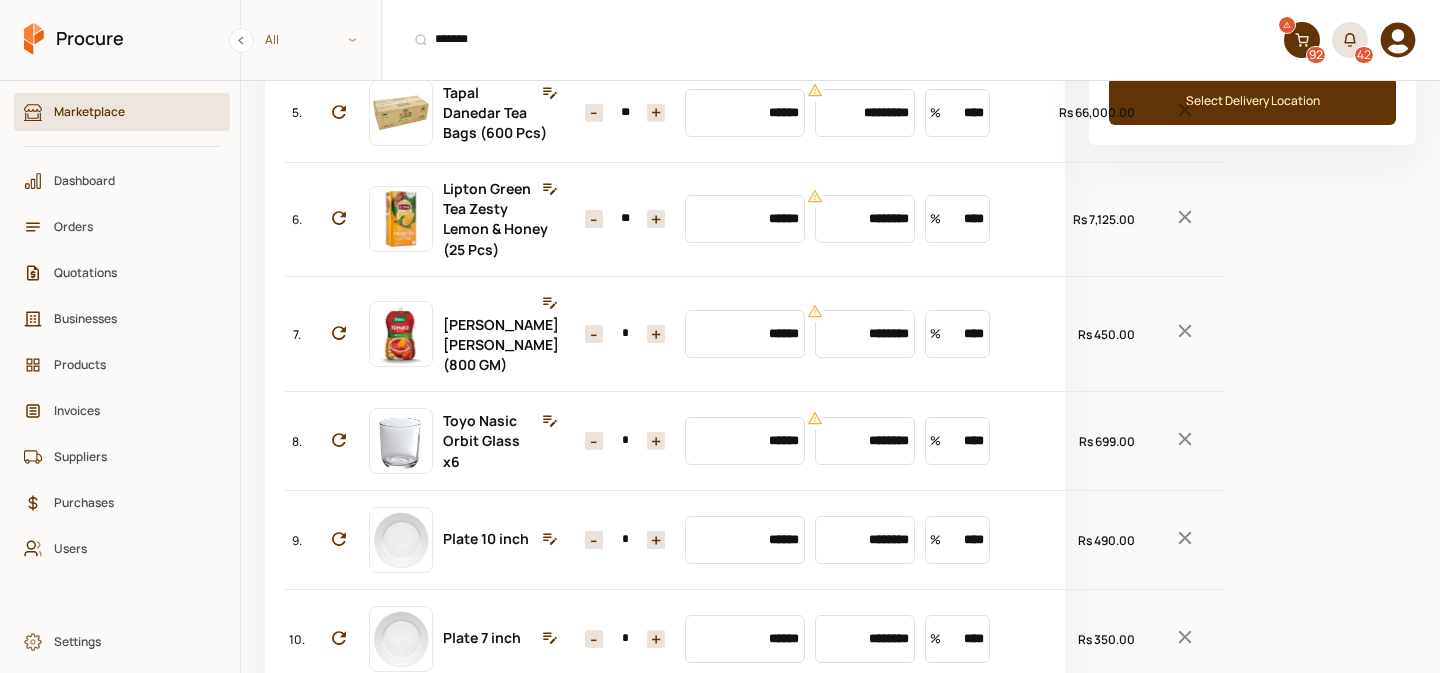 type on "**" 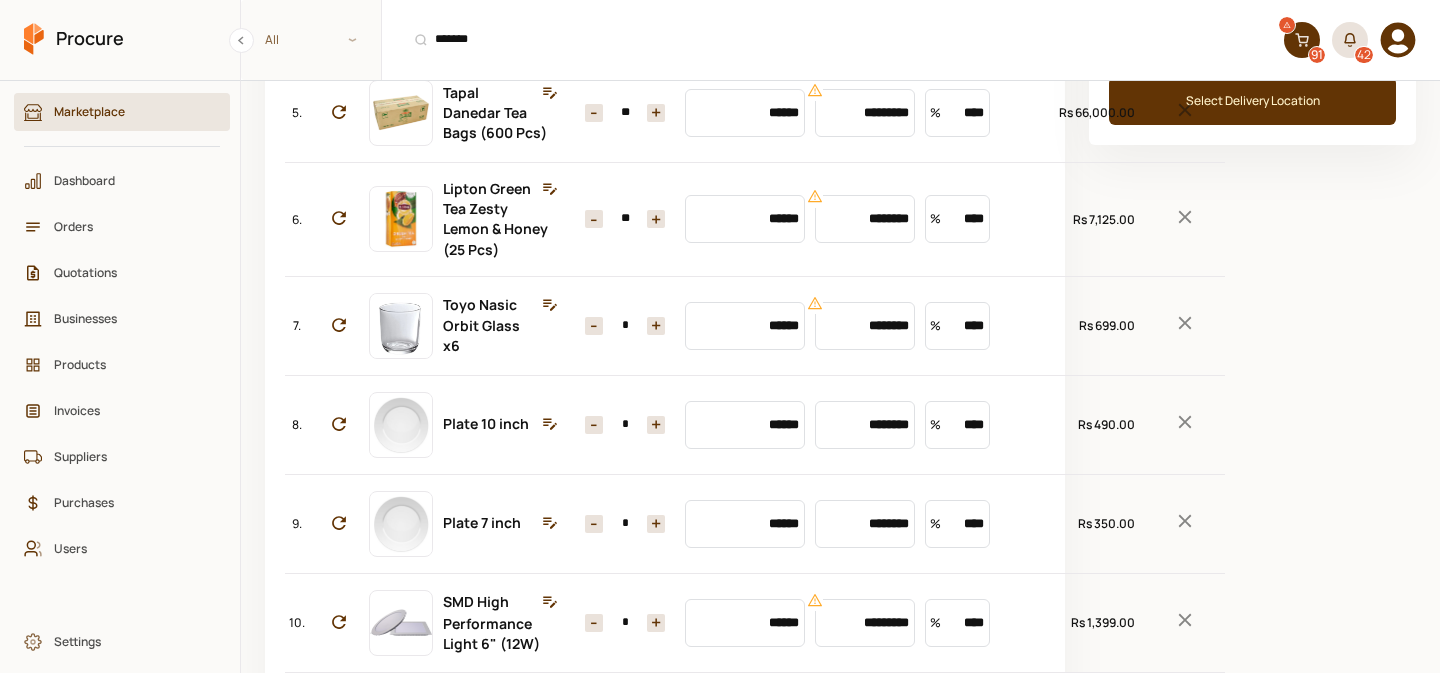 click on "+" at bounding box center [656, 326] 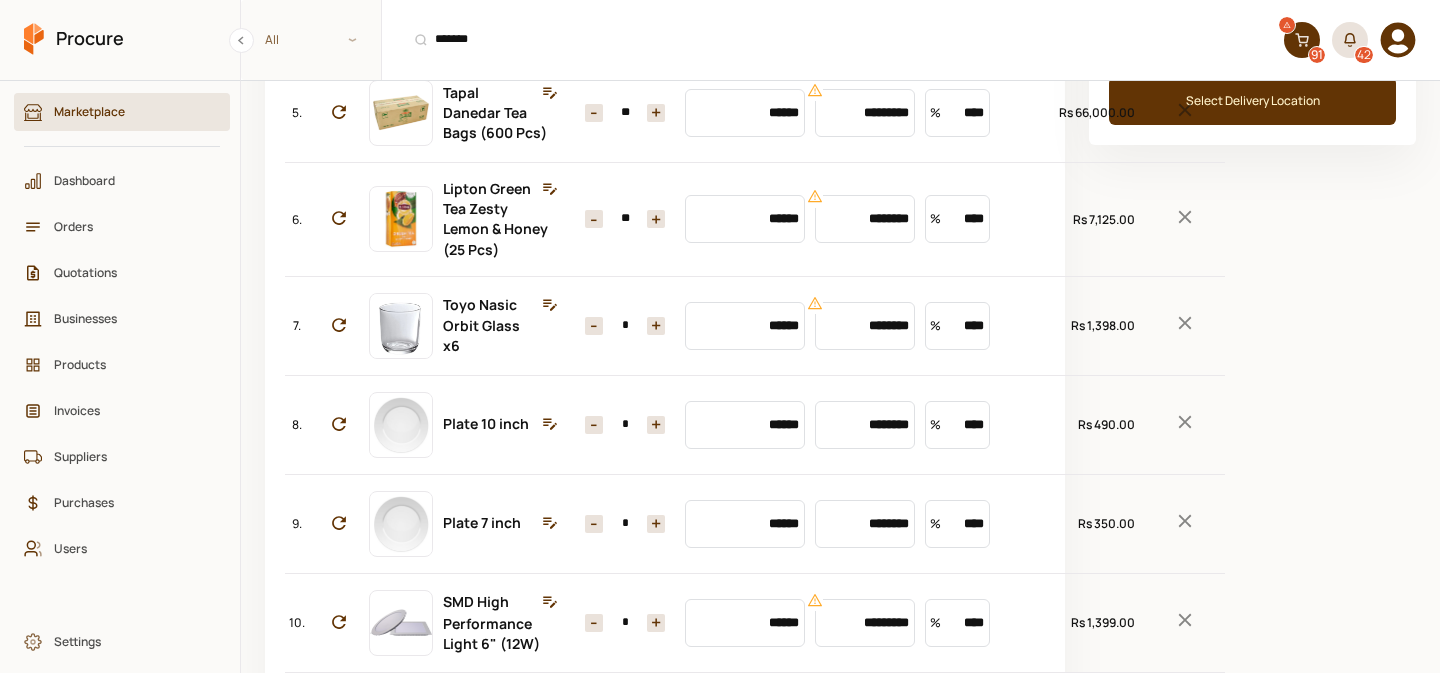 click on "+" at bounding box center (656, 326) 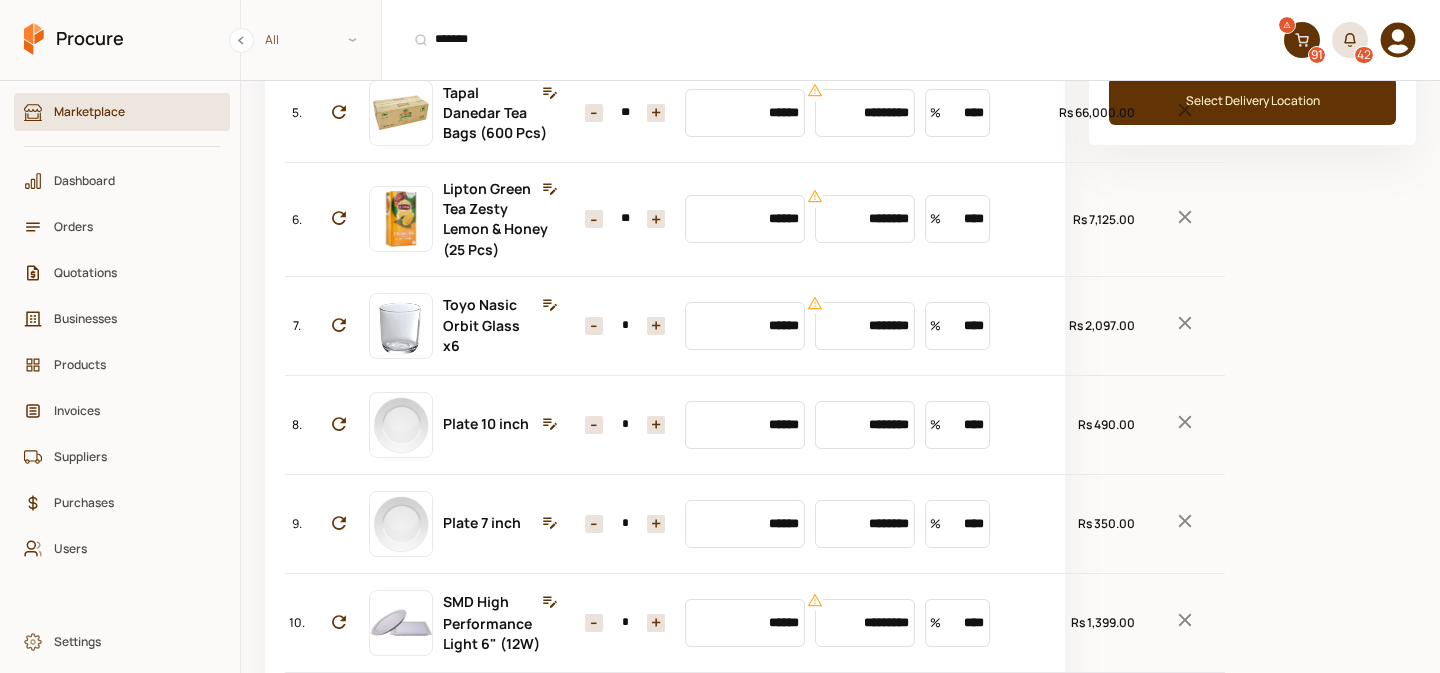 click on "+" at bounding box center [656, 326] 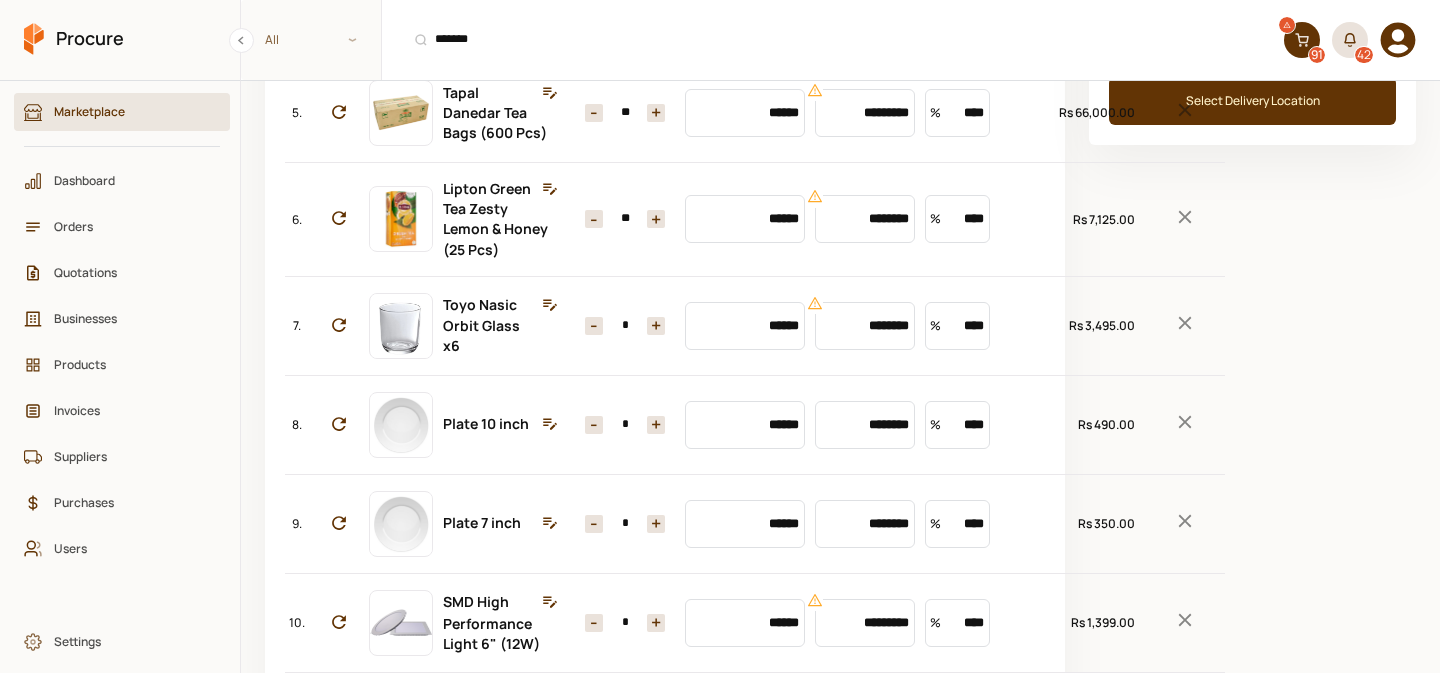 click on "+" at bounding box center (656, 326) 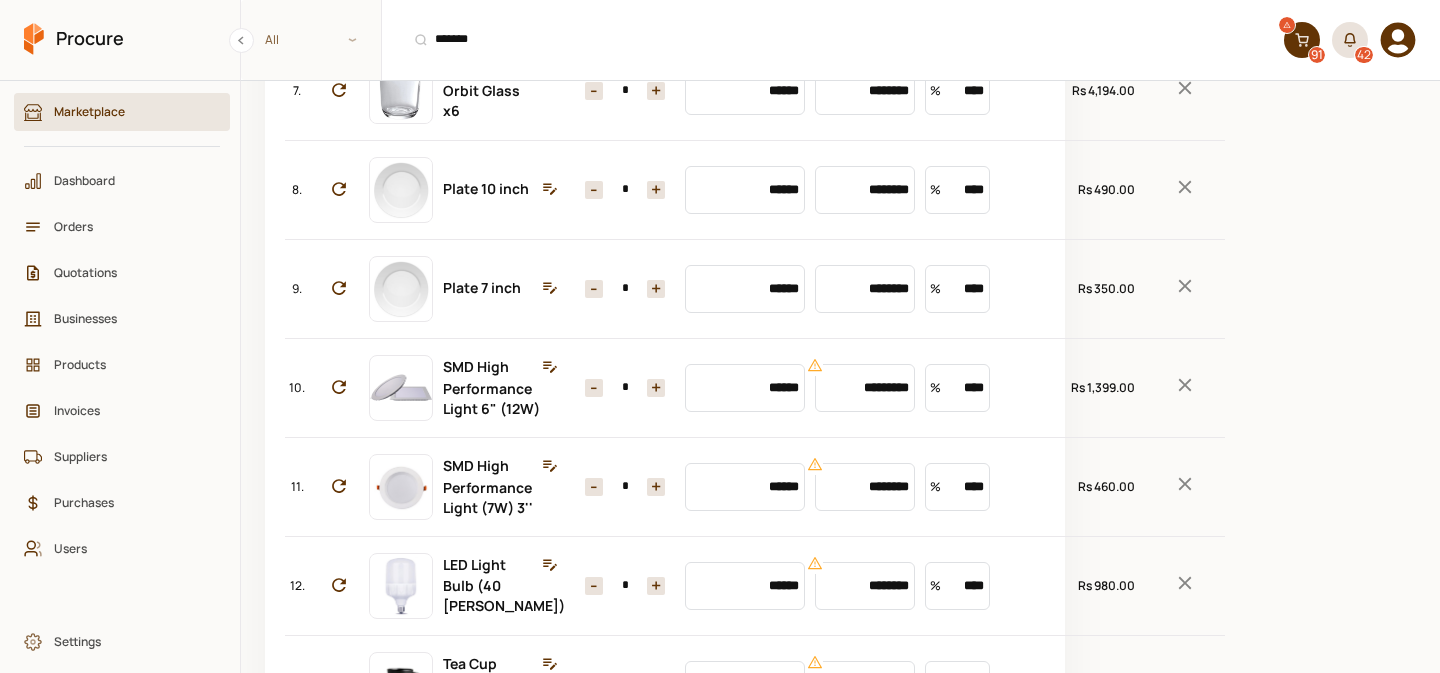 scroll, scrollTop: 900, scrollLeft: 0, axis: vertical 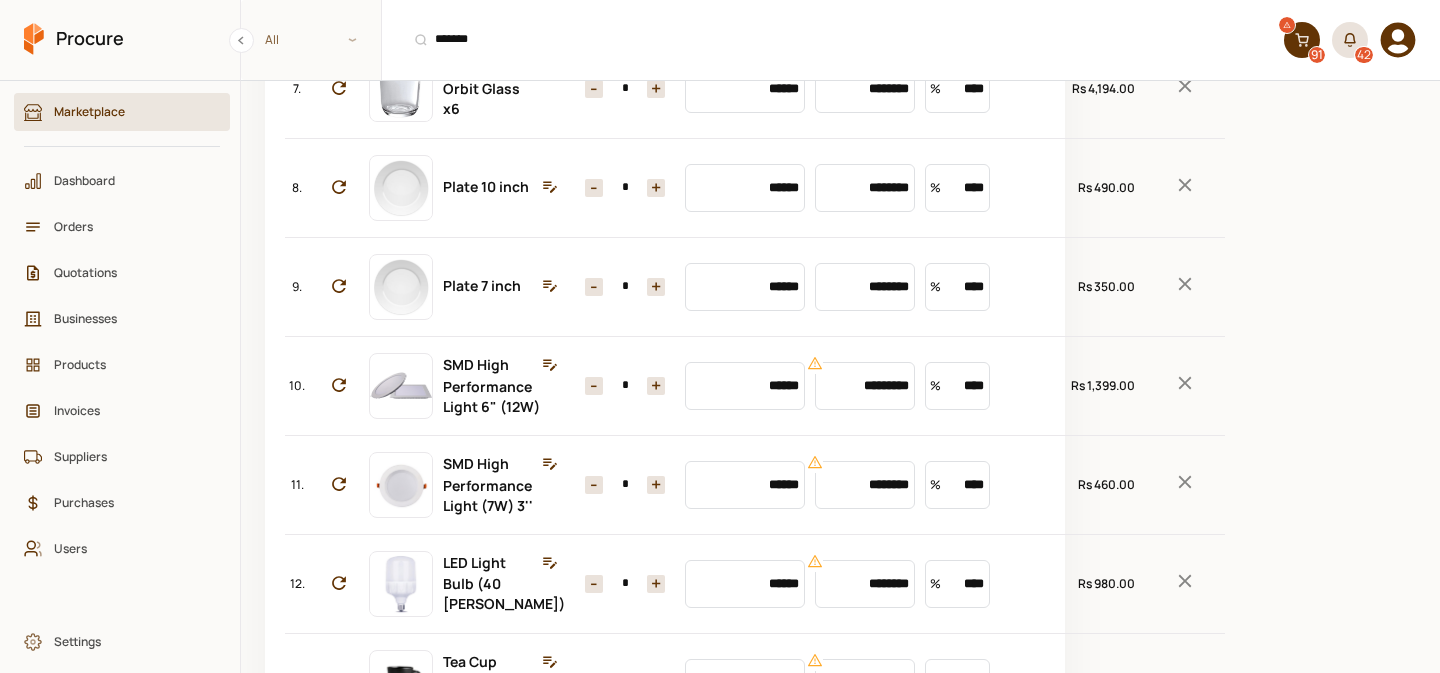 click 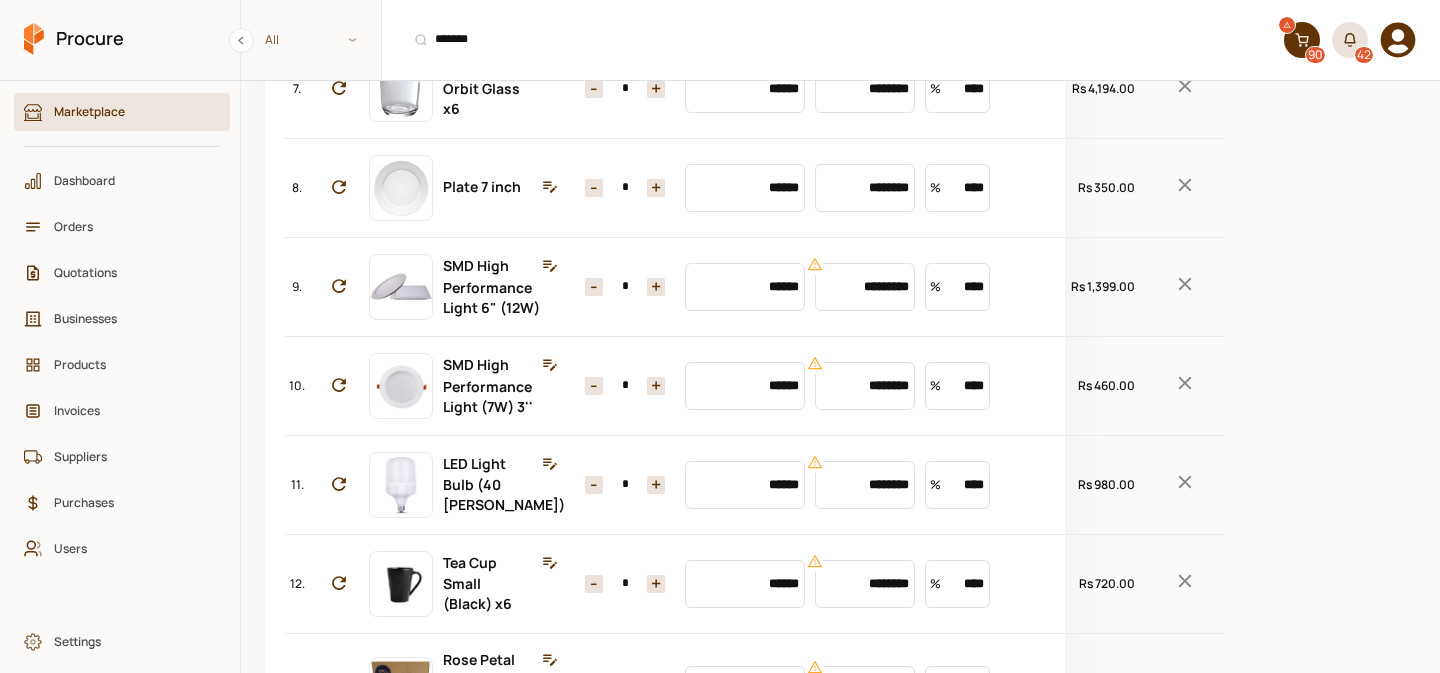 click 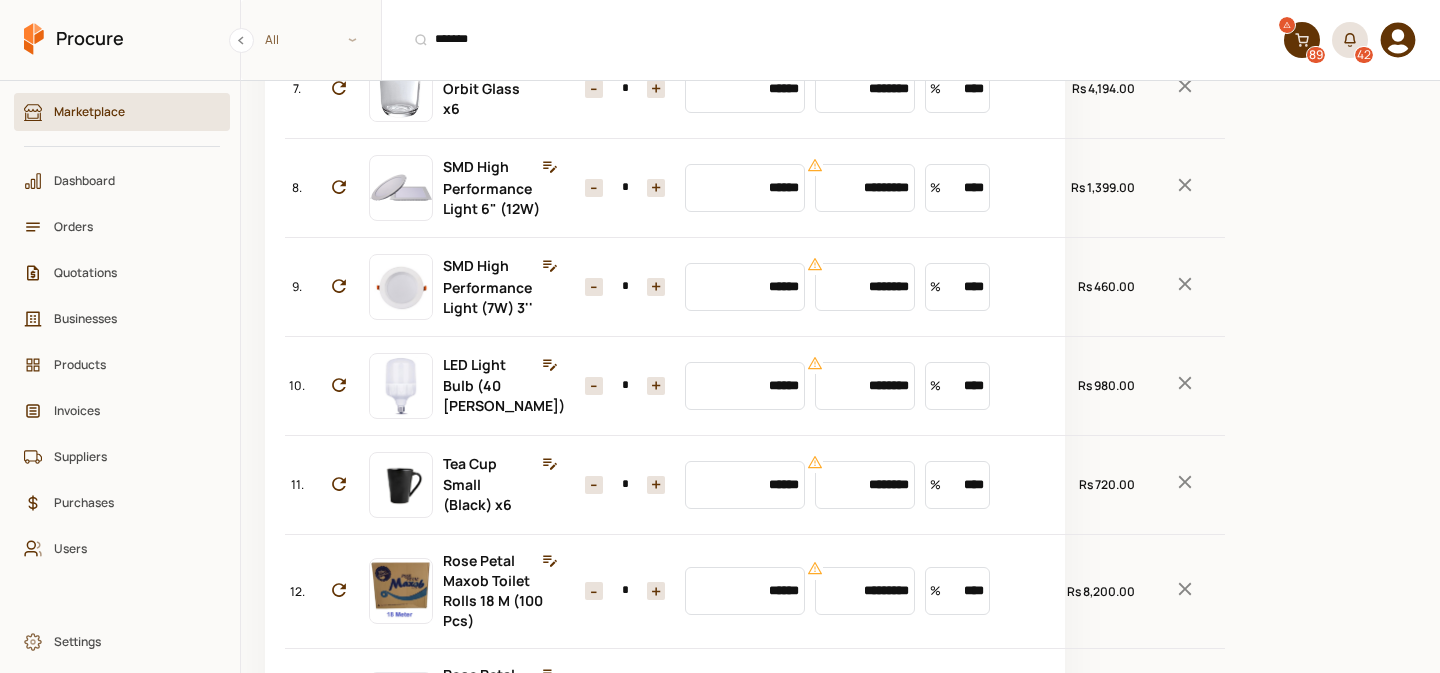 click on "*" at bounding box center [625, 188] 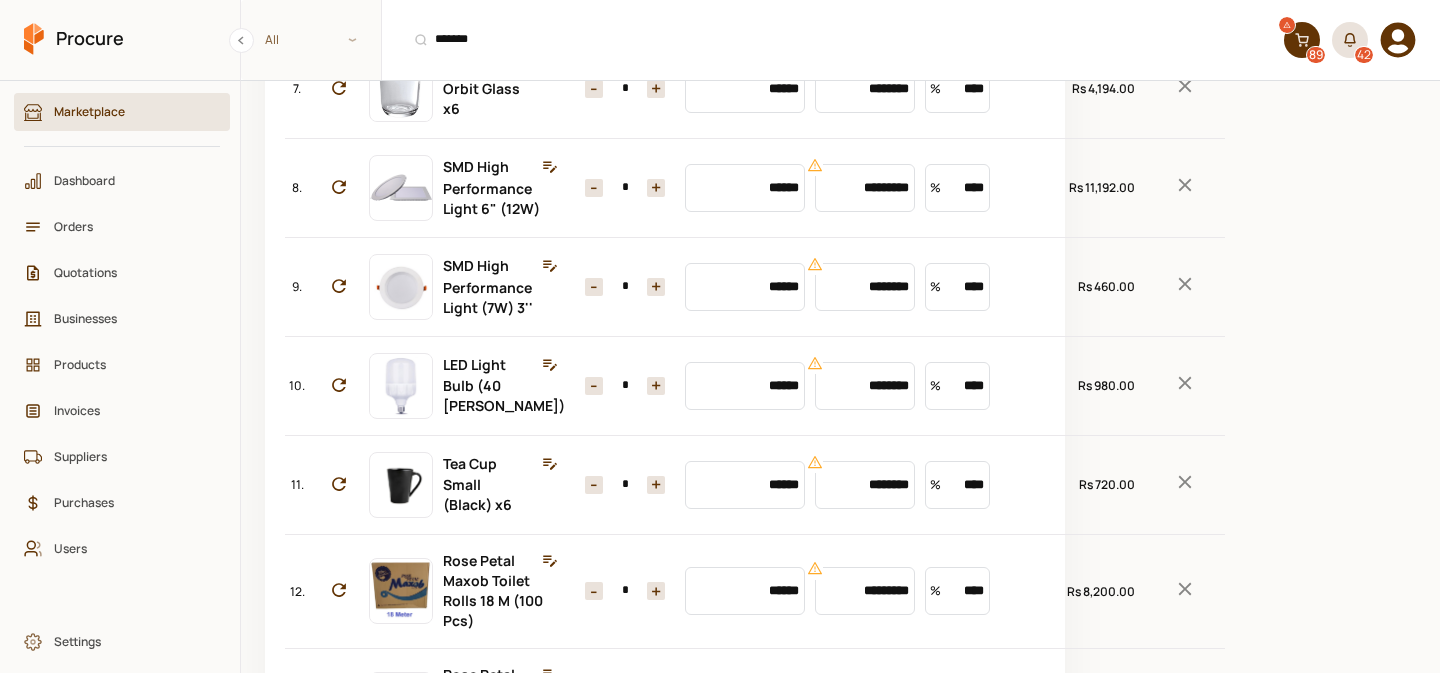 type on "*" 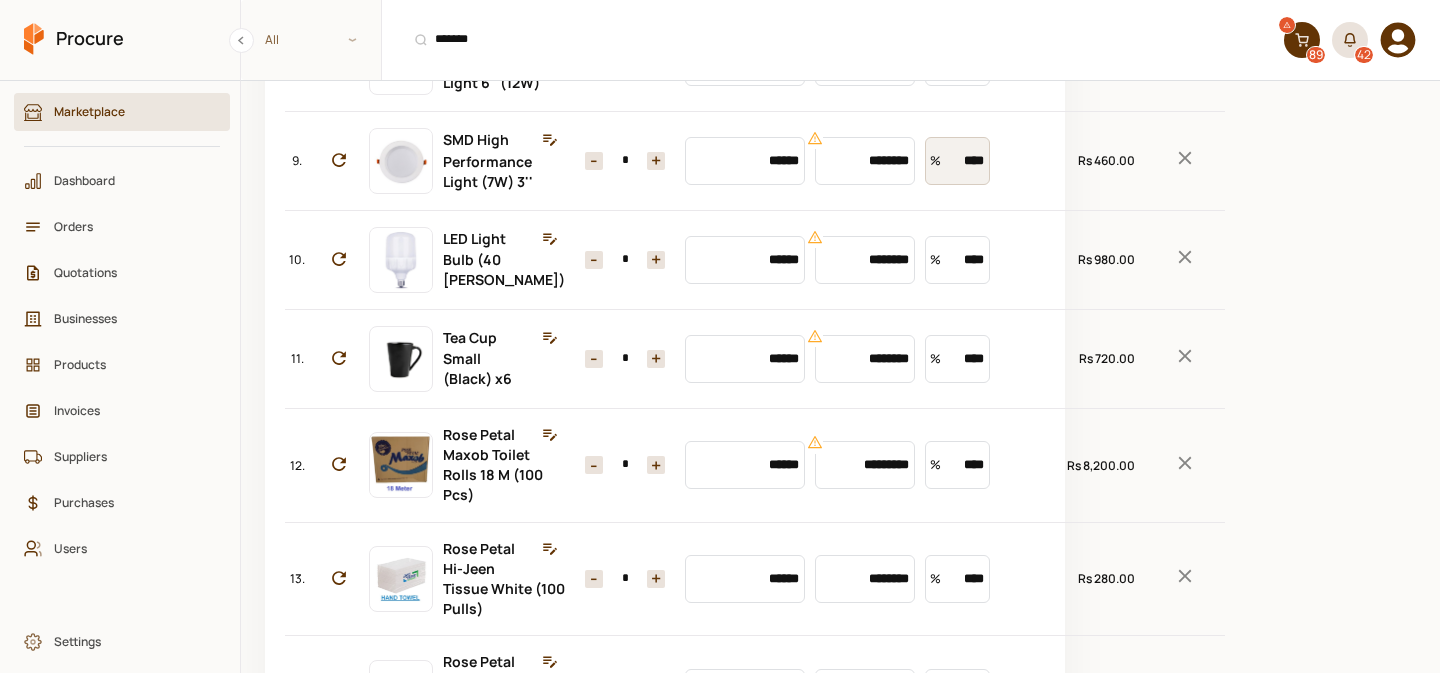 scroll, scrollTop: 1028, scrollLeft: 0, axis: vertical 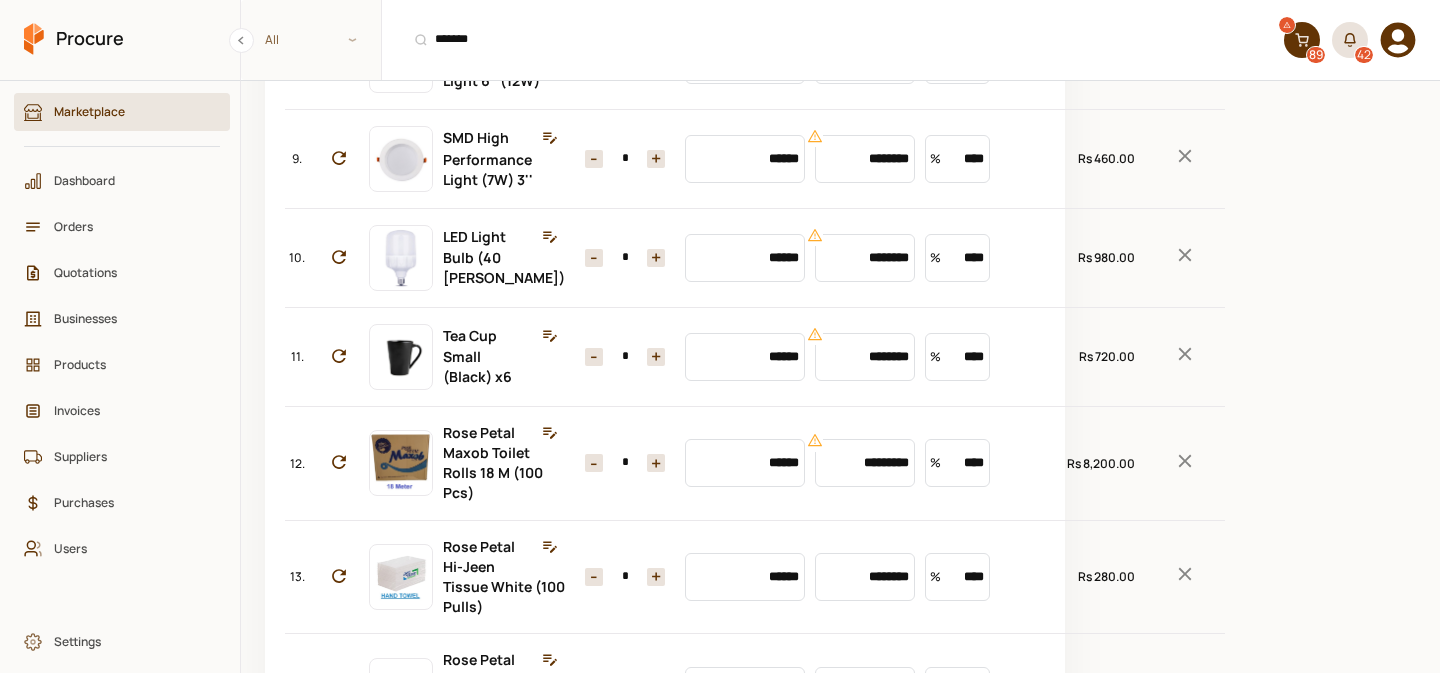 click 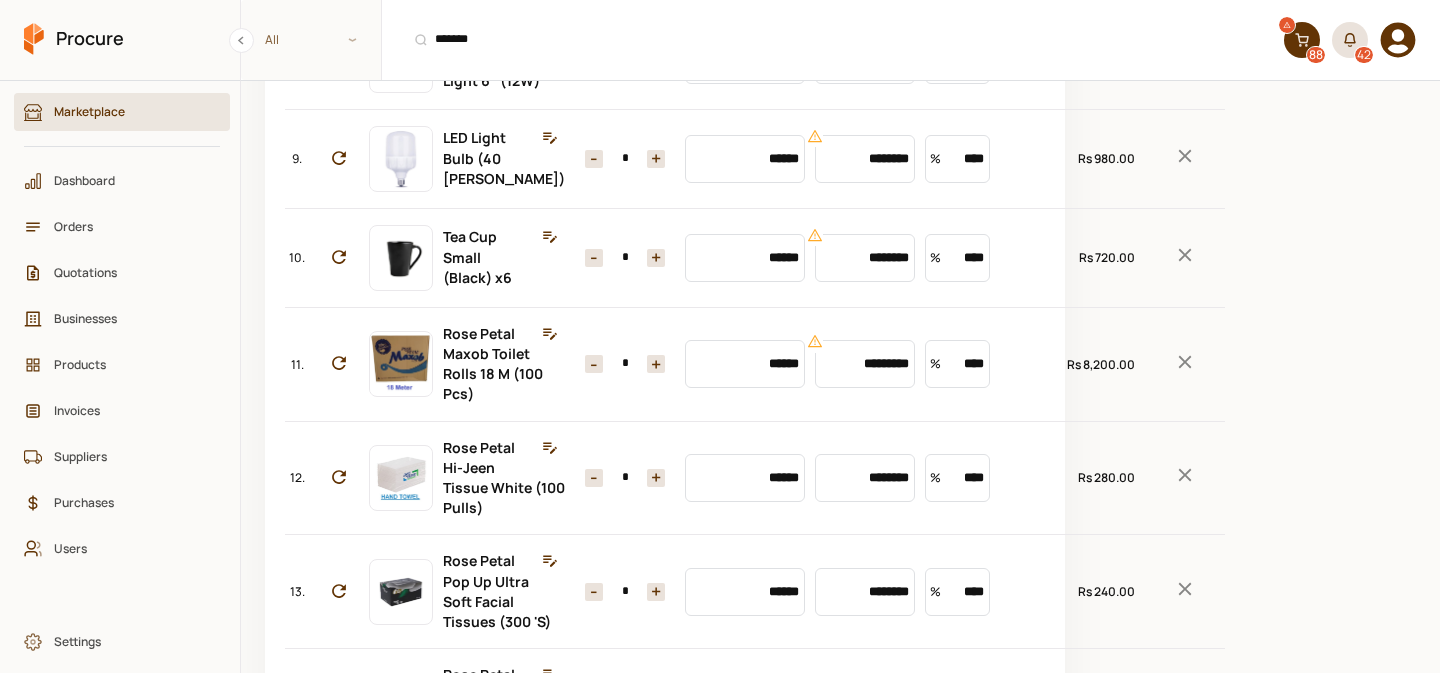 click 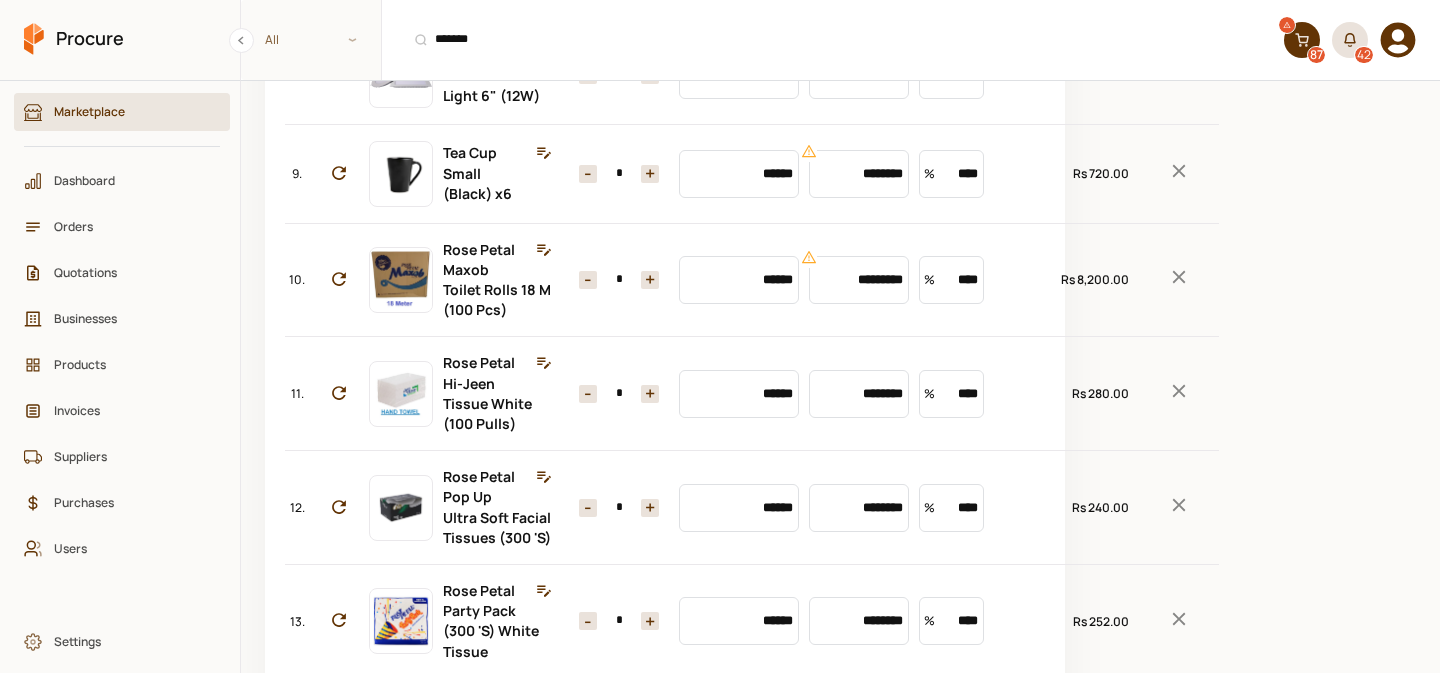 click on "+" at bounding box center [650, 174] 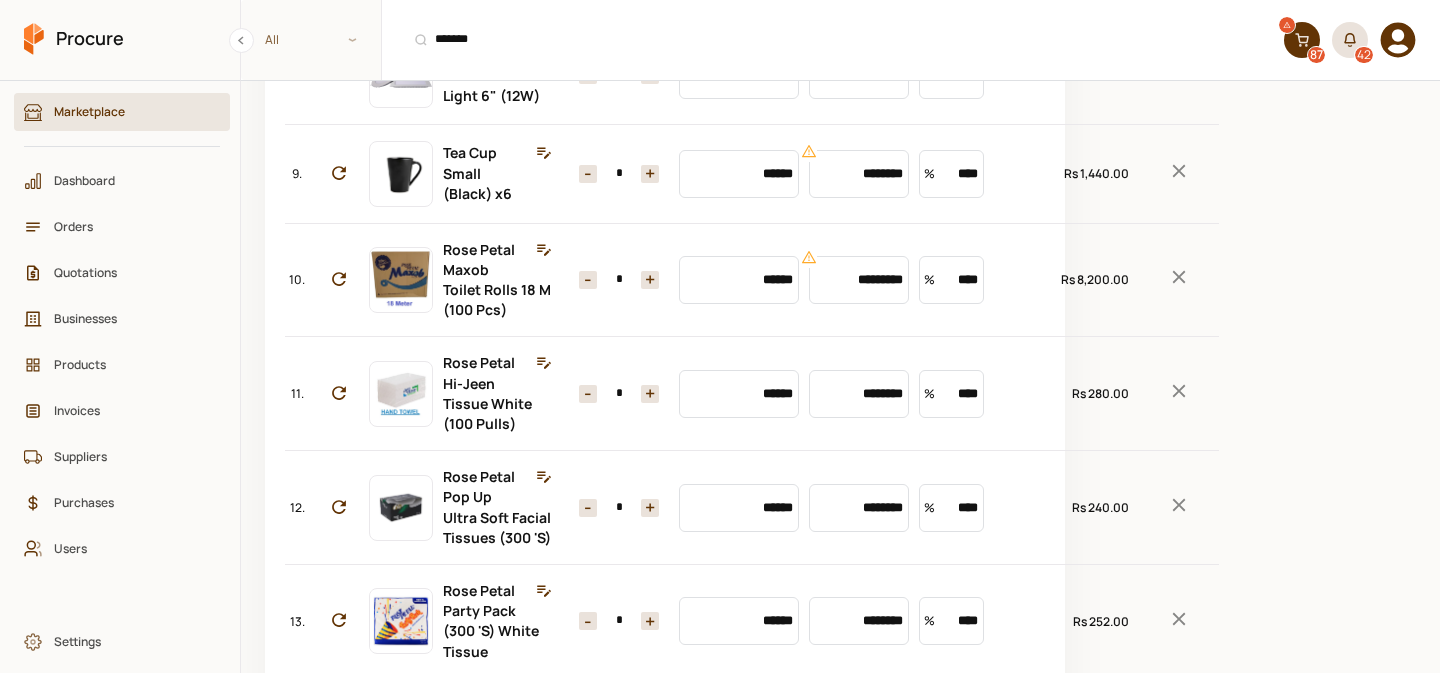 click on "+" at bounding box center (650, 174) 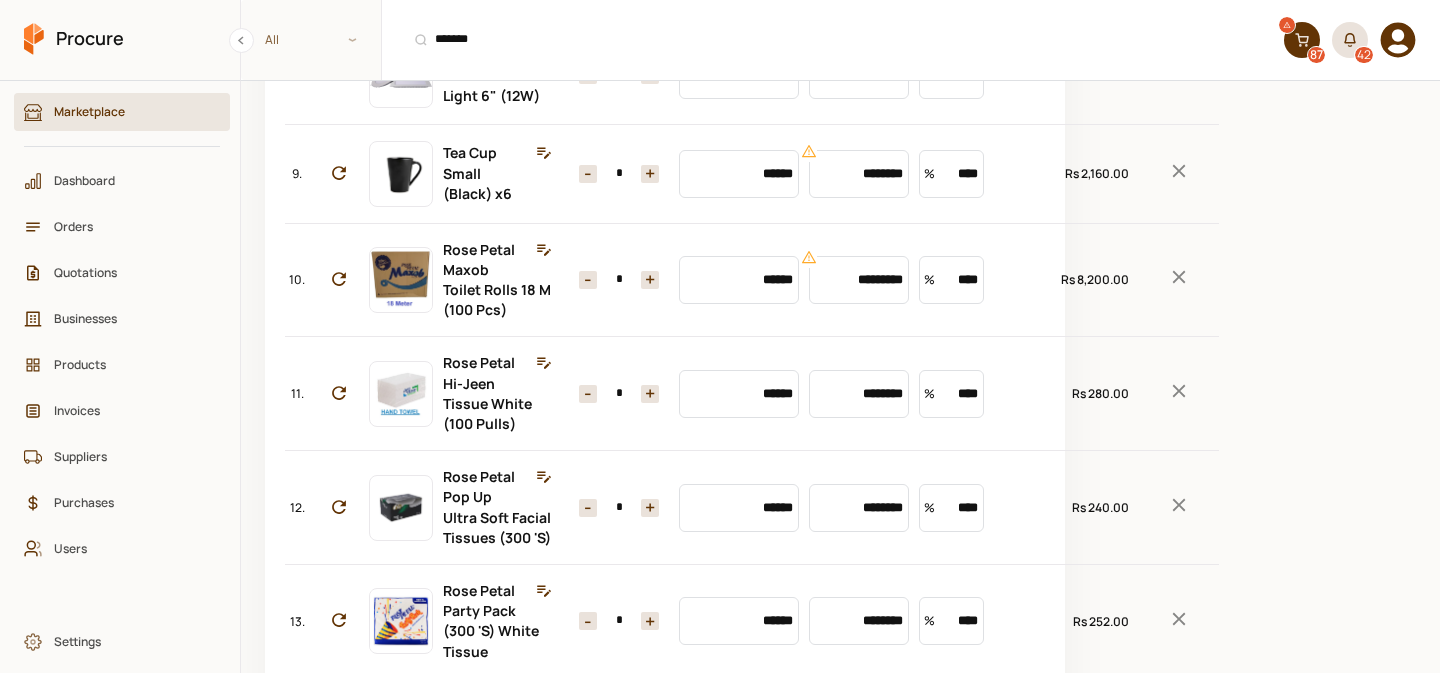 click on "+" at bounding box center (650, 174) 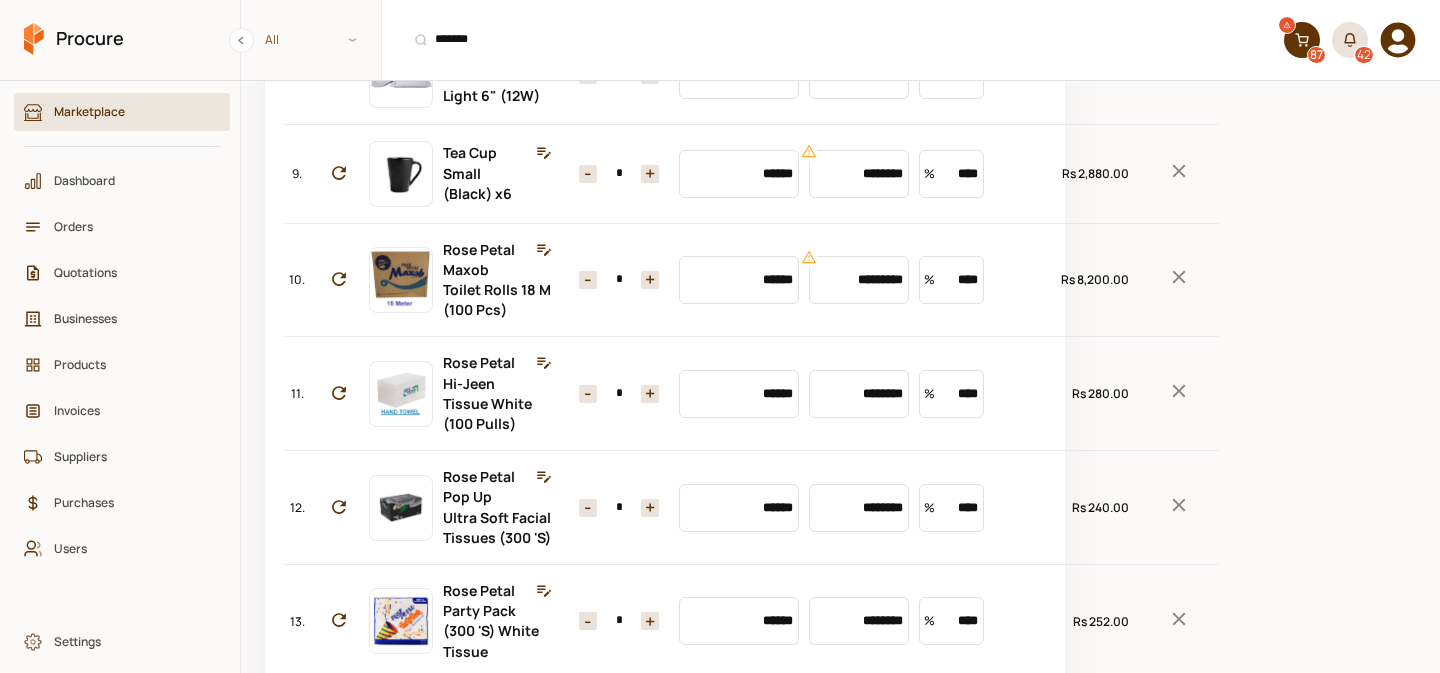 click on "+" at bounding box center [650, 280] 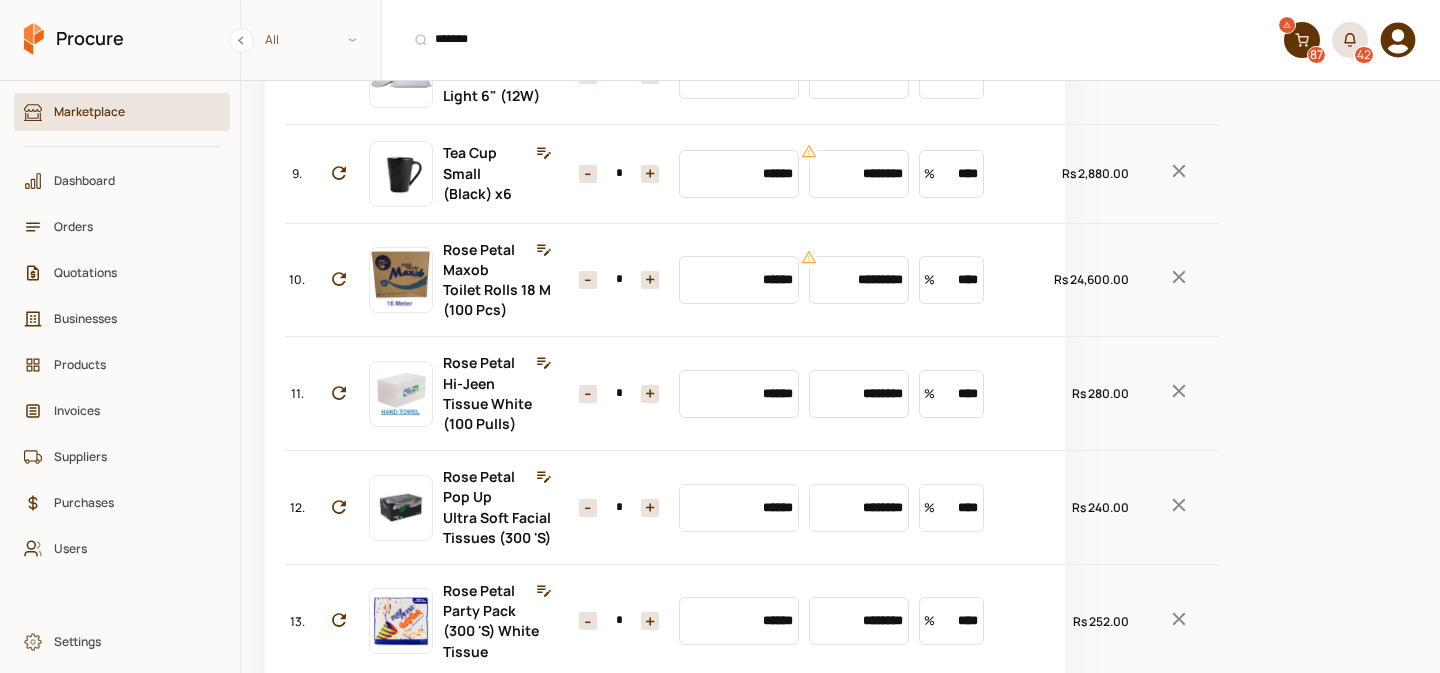click on "+" at bounding box center (650, 280) 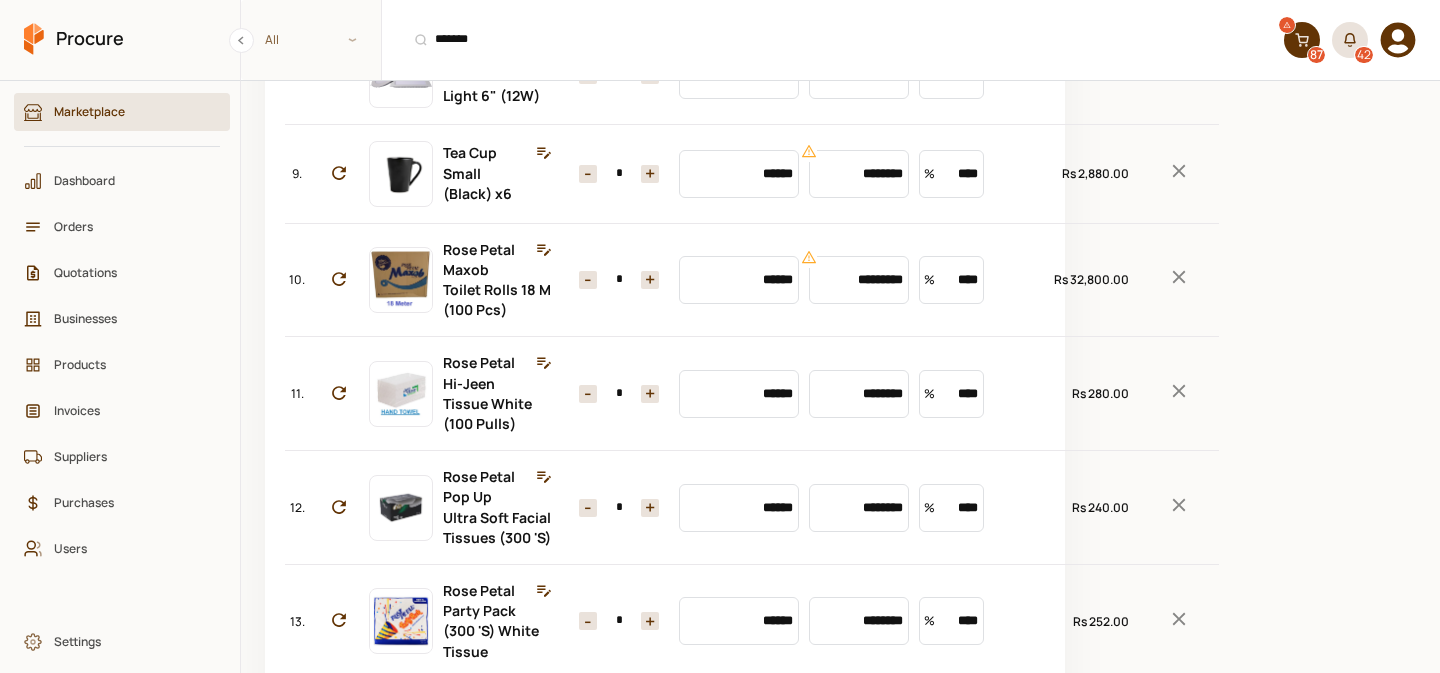 click on "+" at bounding box center (650, 280) 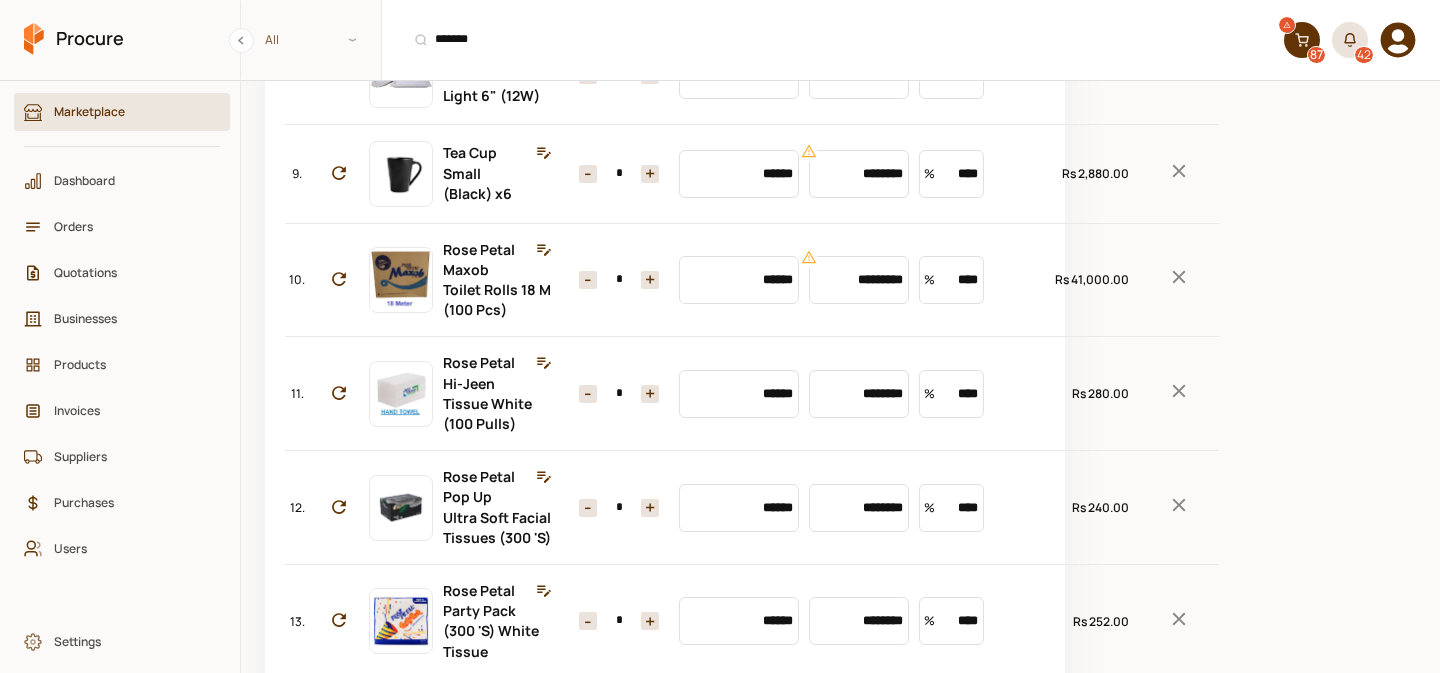 click on "+" at bounding box center (650, 280) 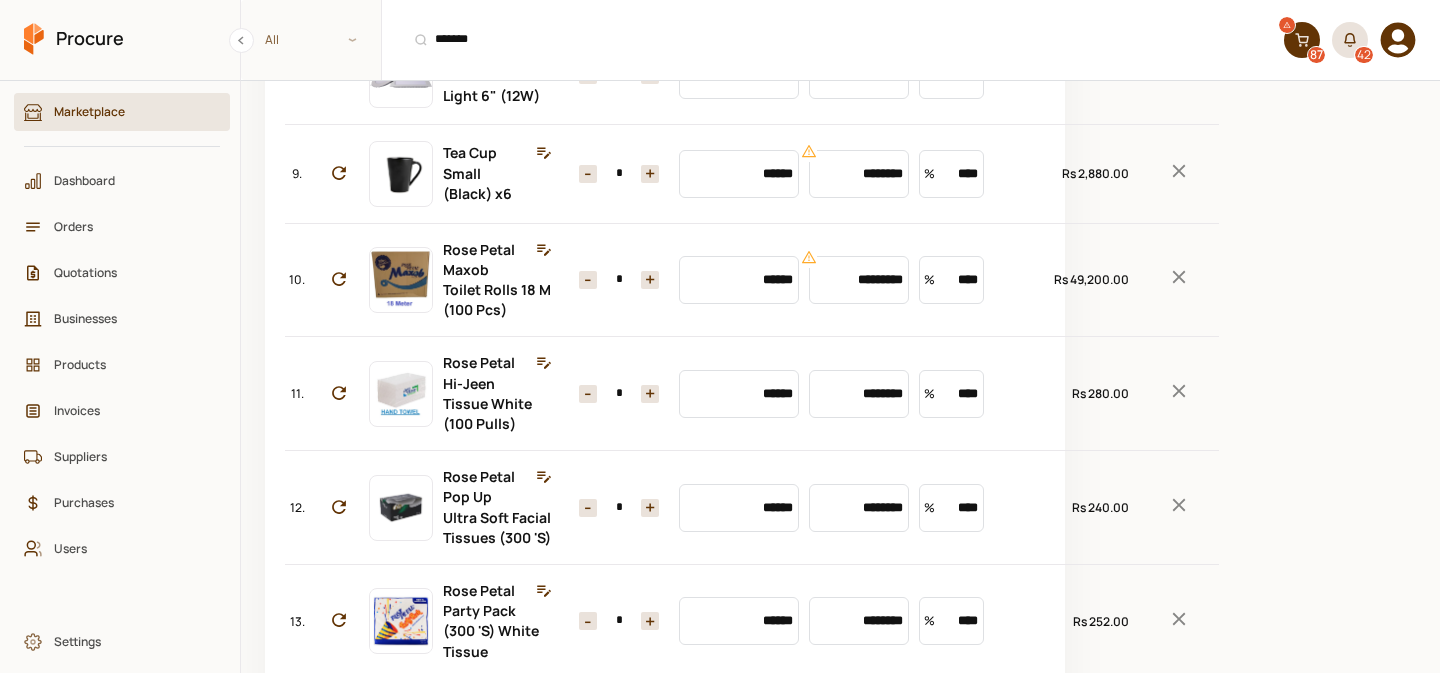 click on "+" at bounding box center (650, 280) 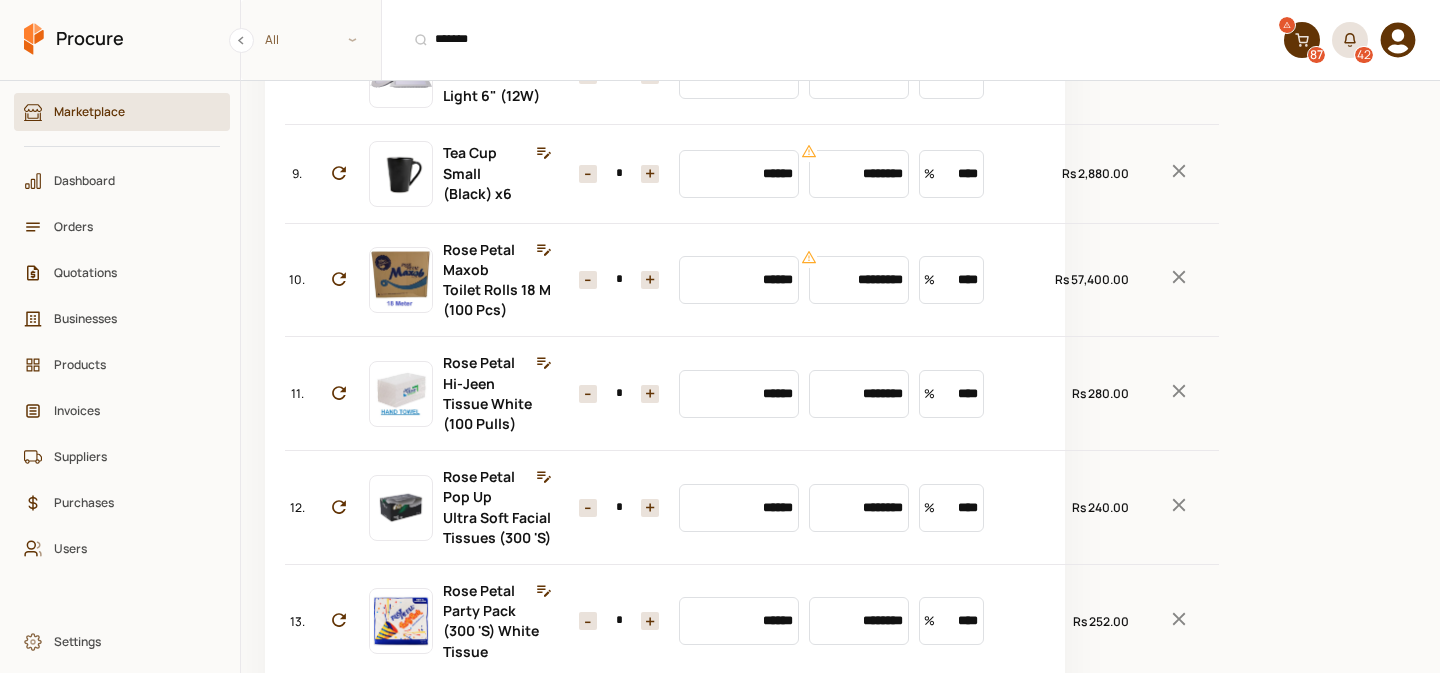 click on "+" at bounding box center (650, 394) 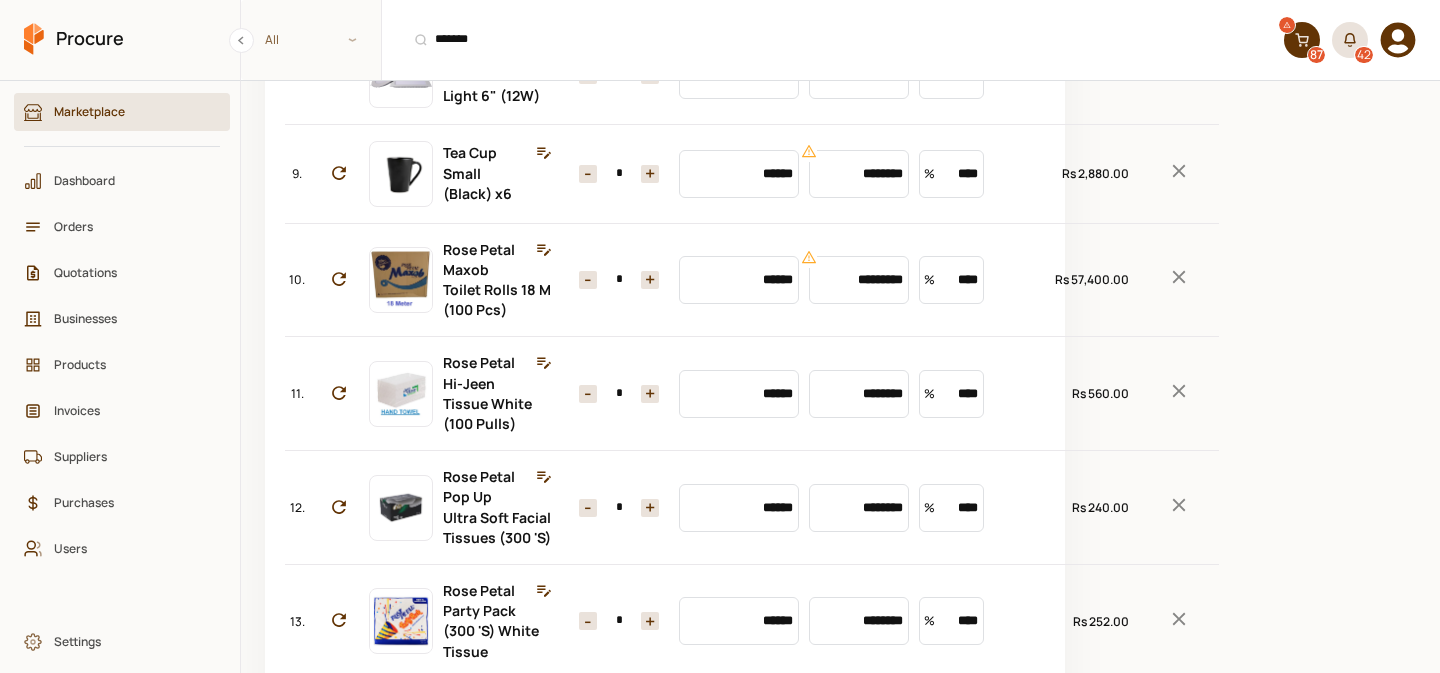 click on "+" at bounding box center [650, 394] 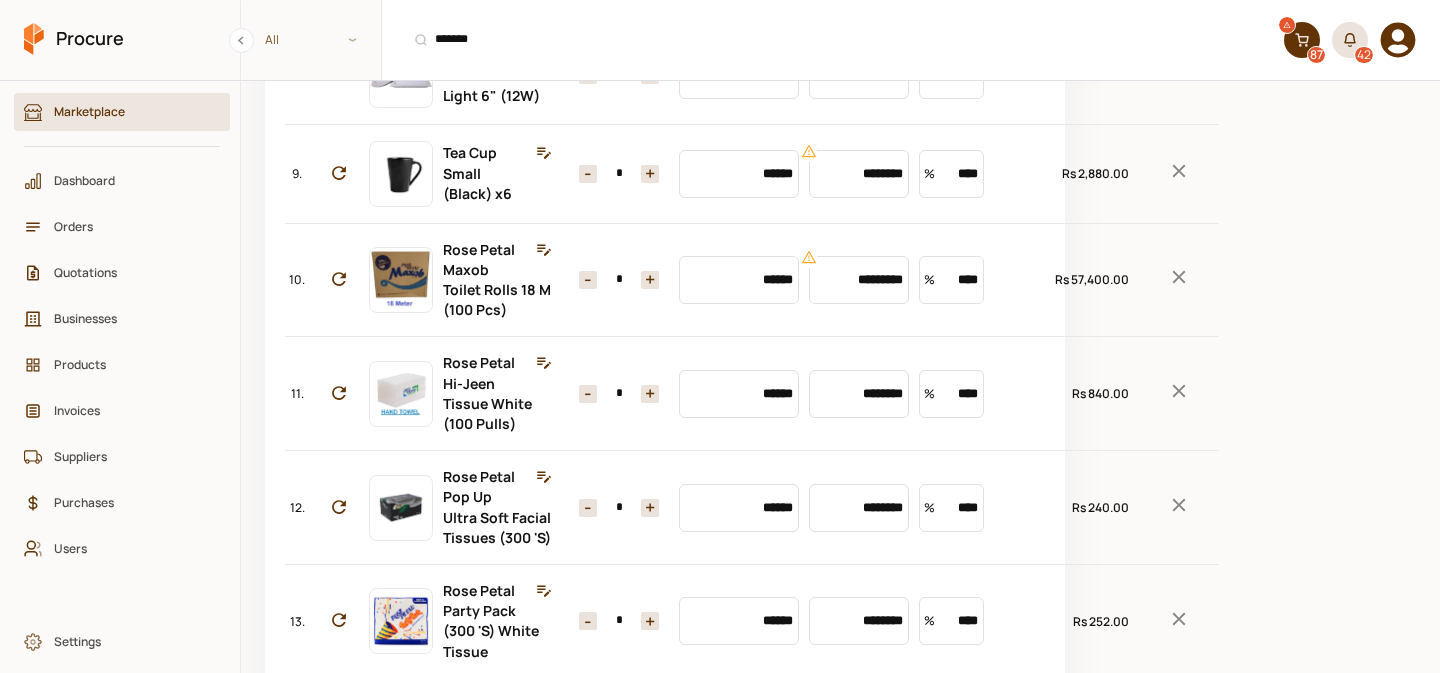 click on "+" at bounding box center [650, 394] 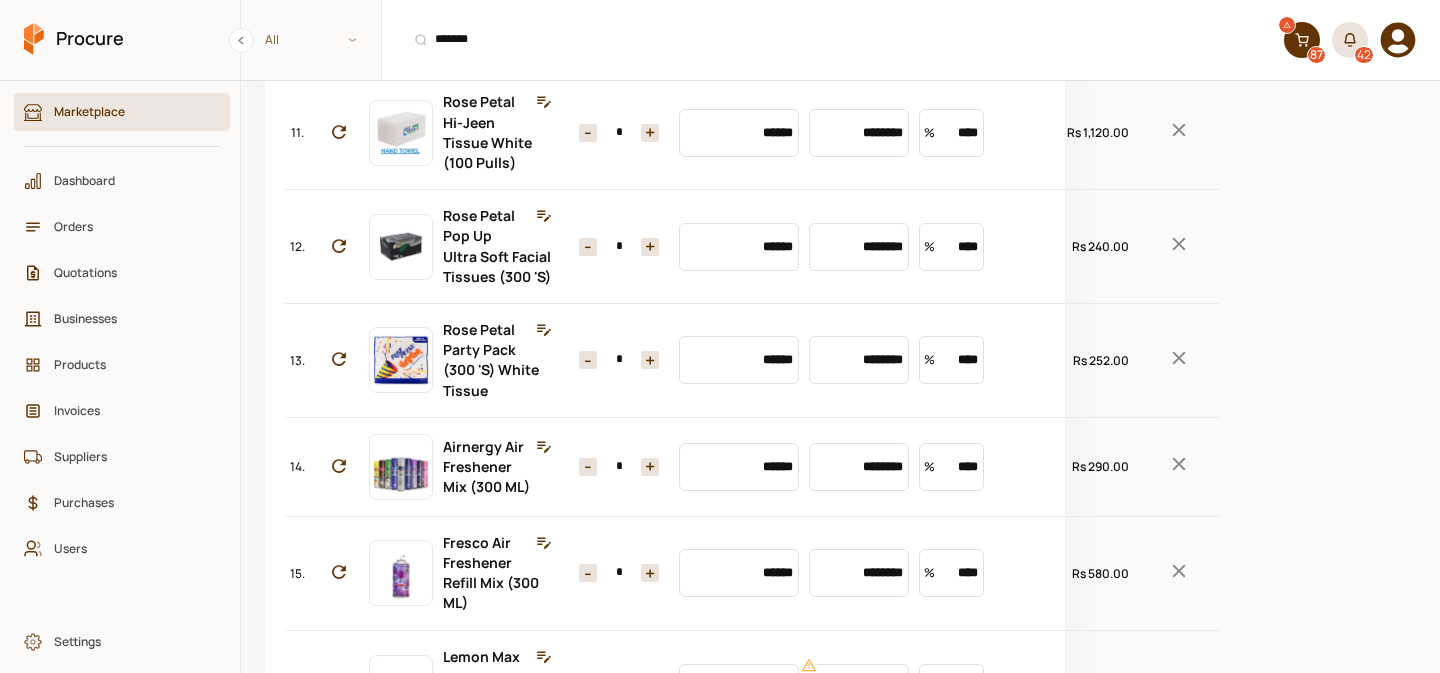 scroll, scrollTop: 1320, scrollLeft: 0, axis: vertical 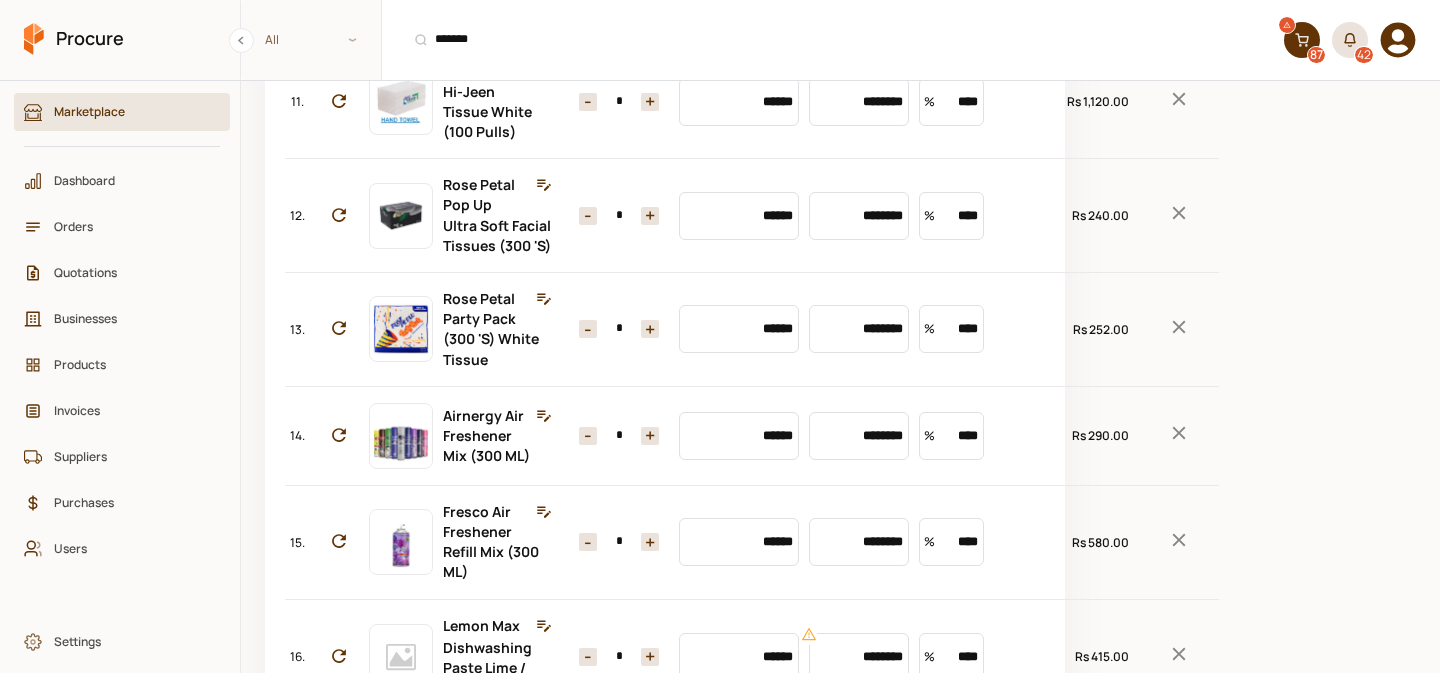 click on "+" at bounding box center (650, 102) 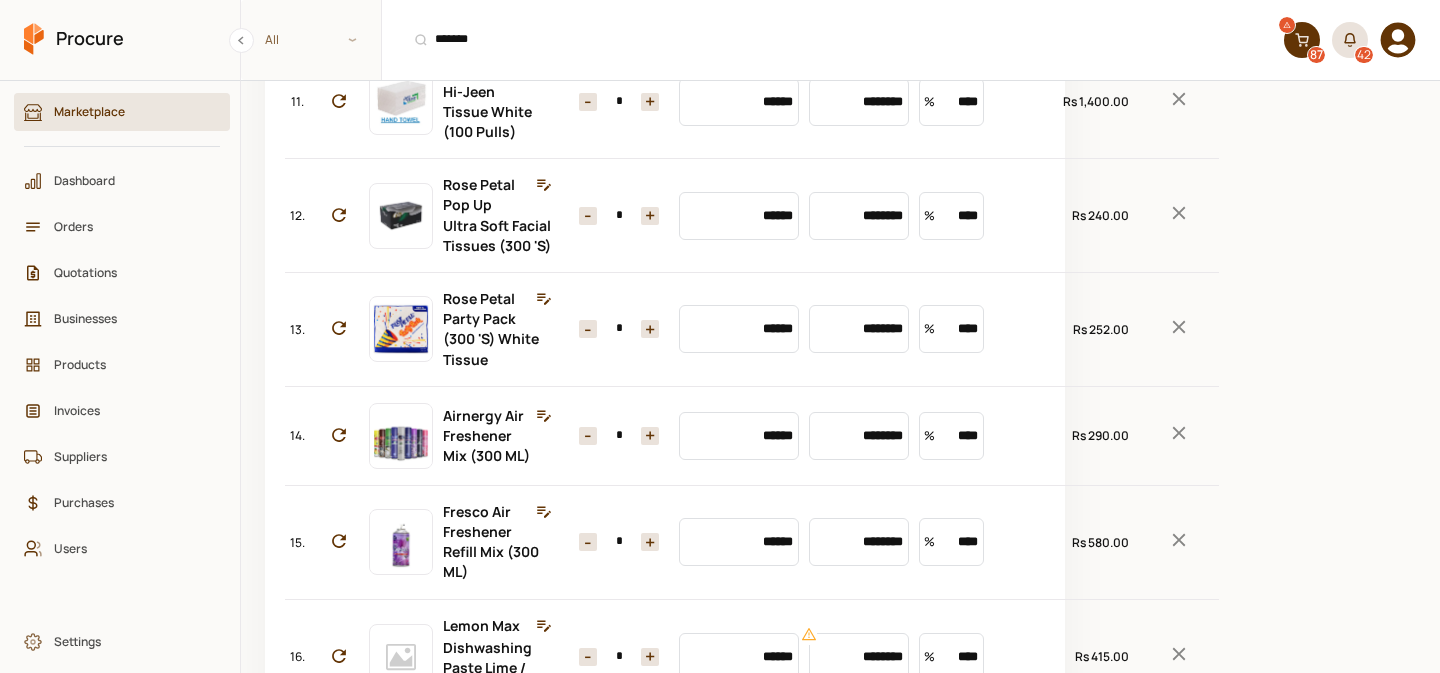 click on "+" at bounding box center [650, 216] 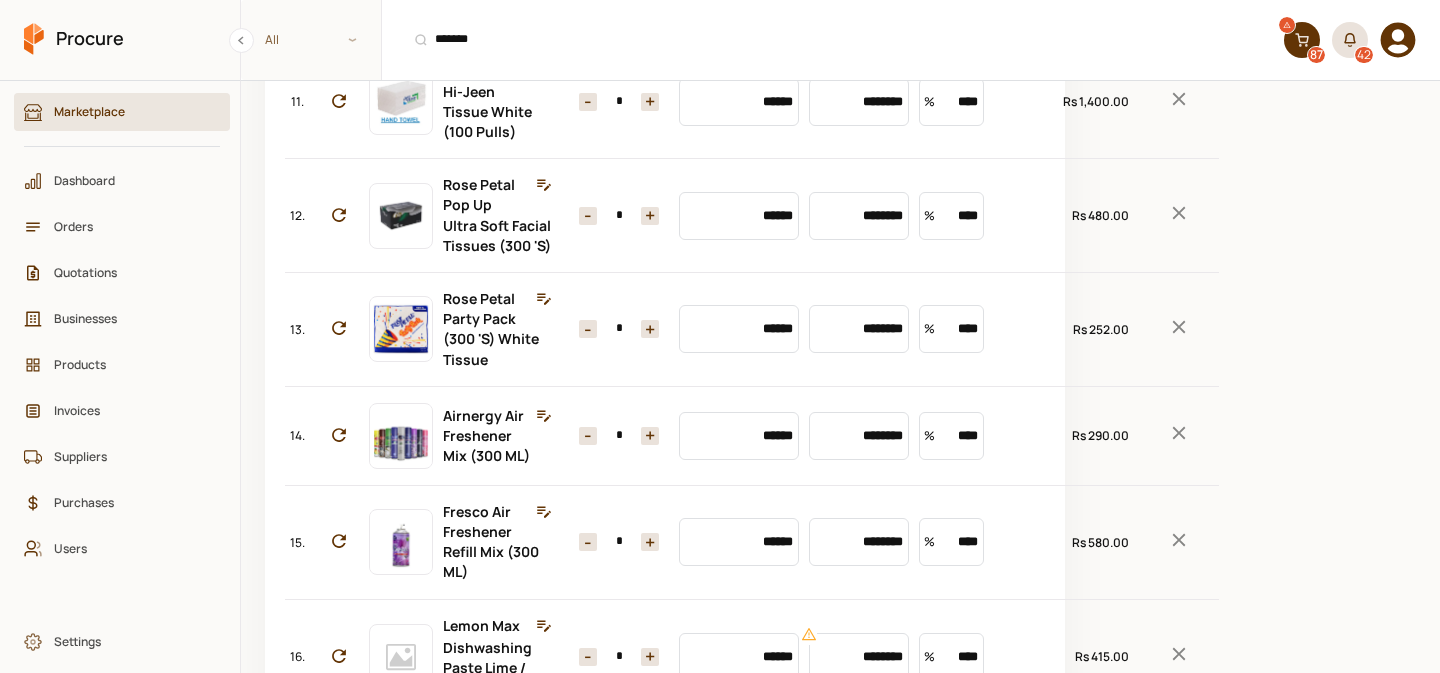 click on "+" at bounding box center [650, 216] 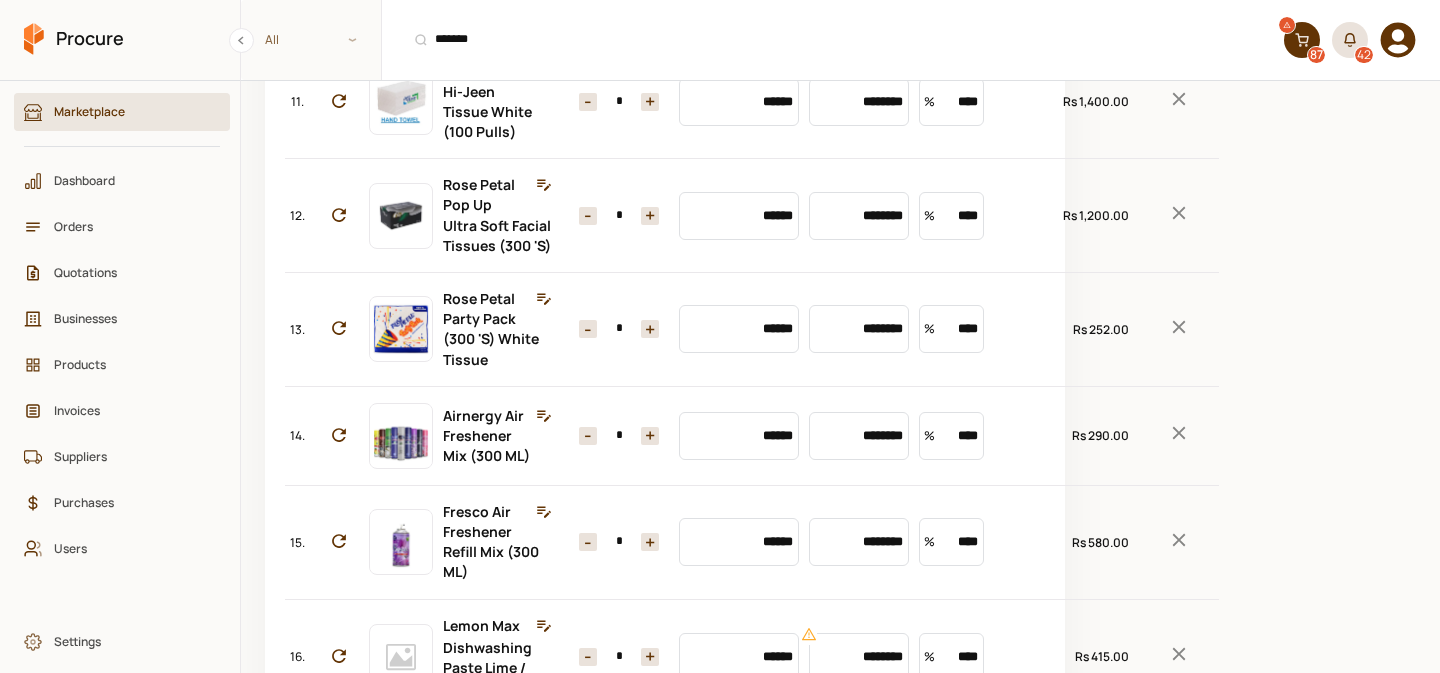 click on "+" at bounding box center (650, 216) 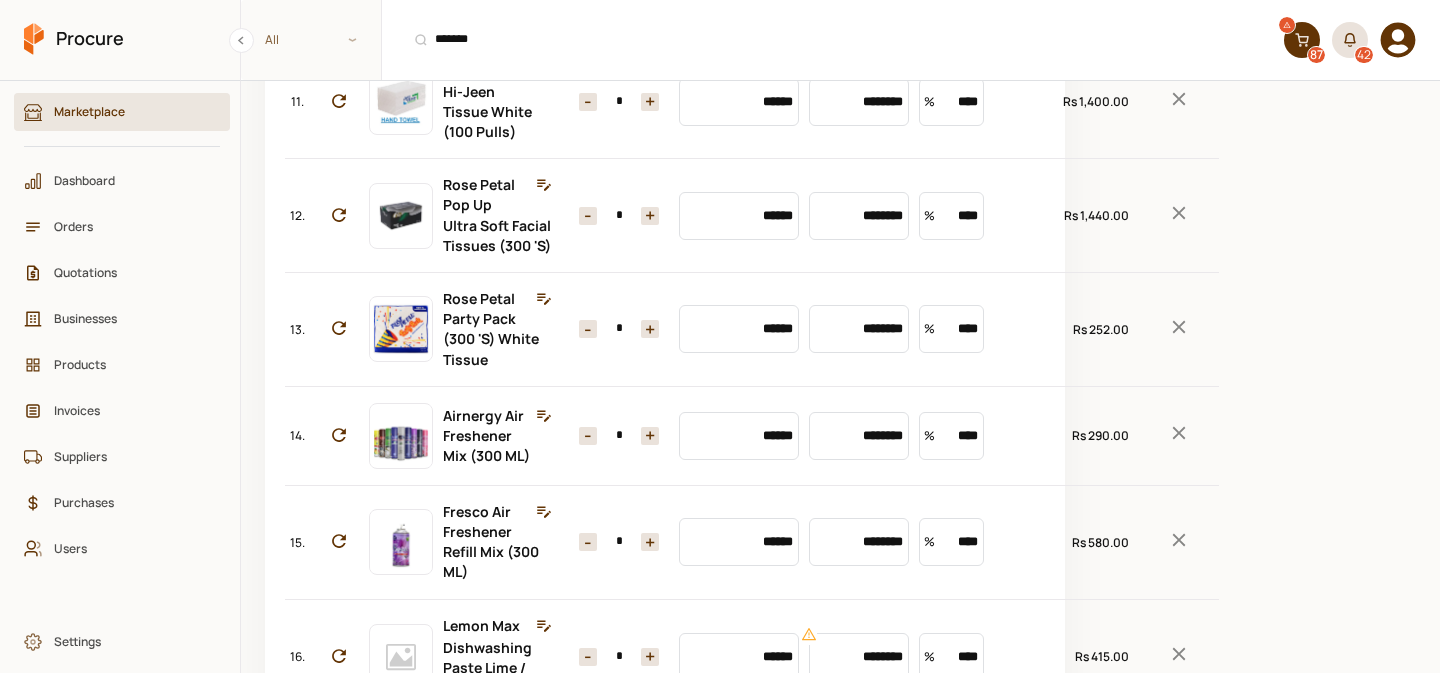 click on "+" at bounding box center (650, 216) 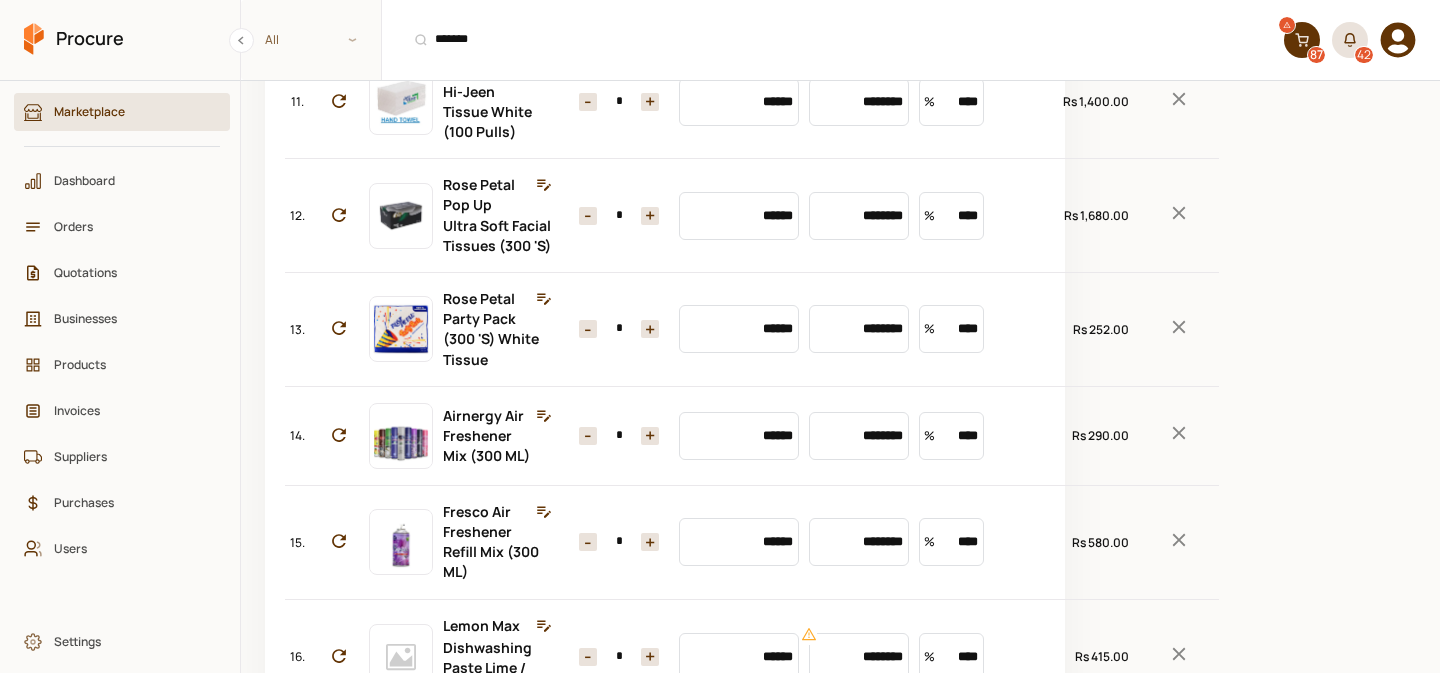 click on "+" at bounding box center (650, 216) 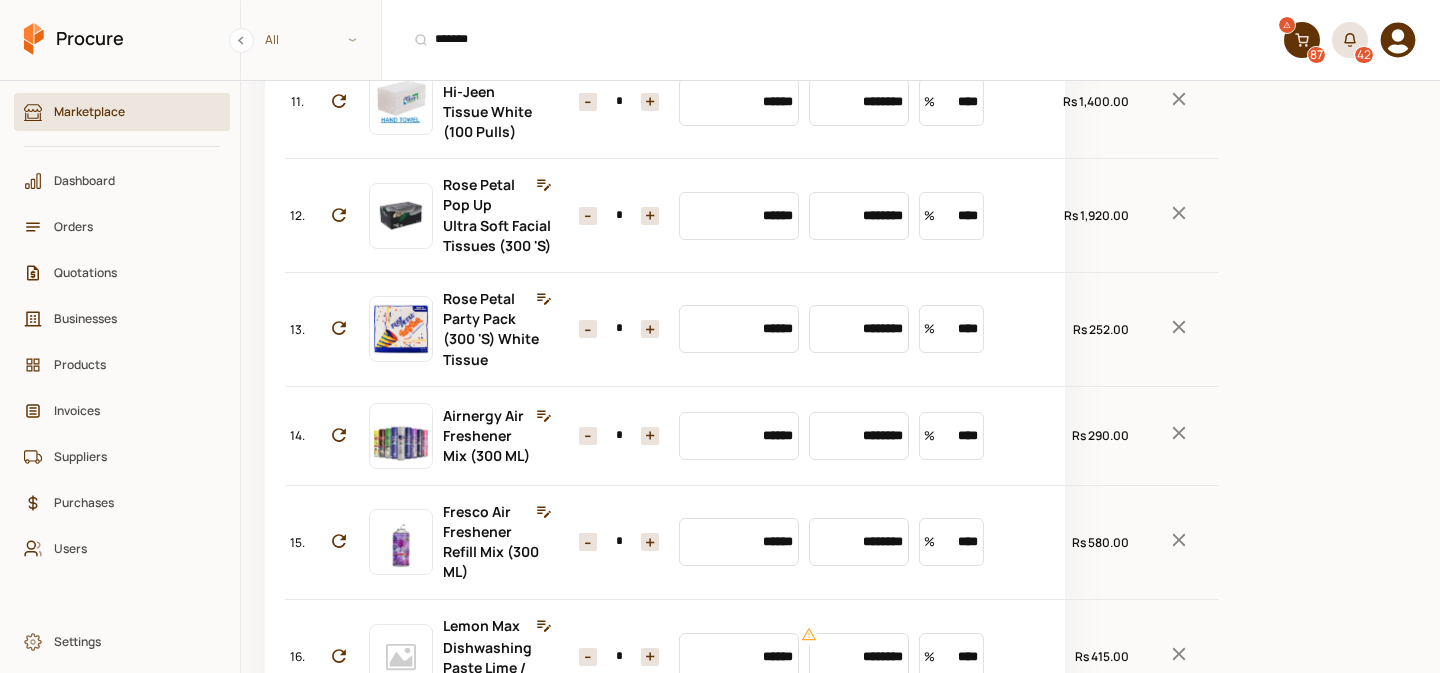 click on "+" at bounding box center (650, 216) 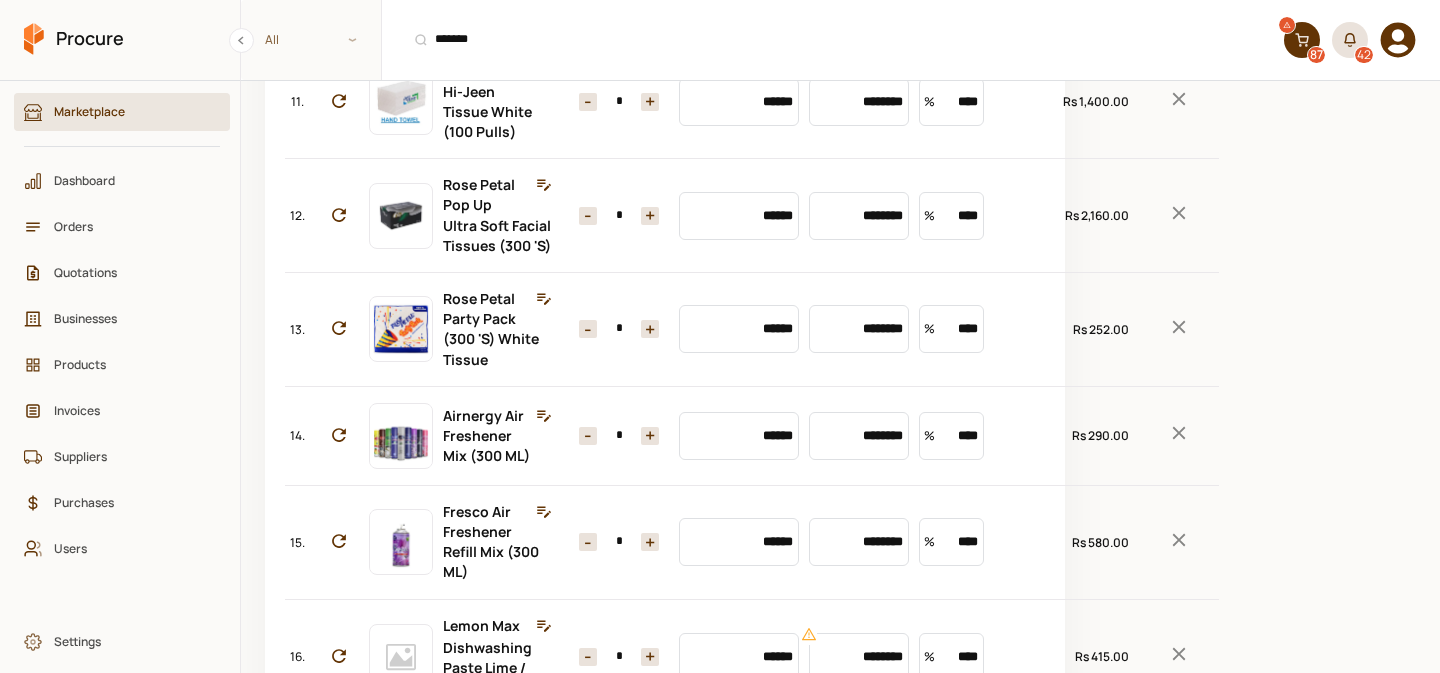 click on "+" at bounding box center (650, 216) 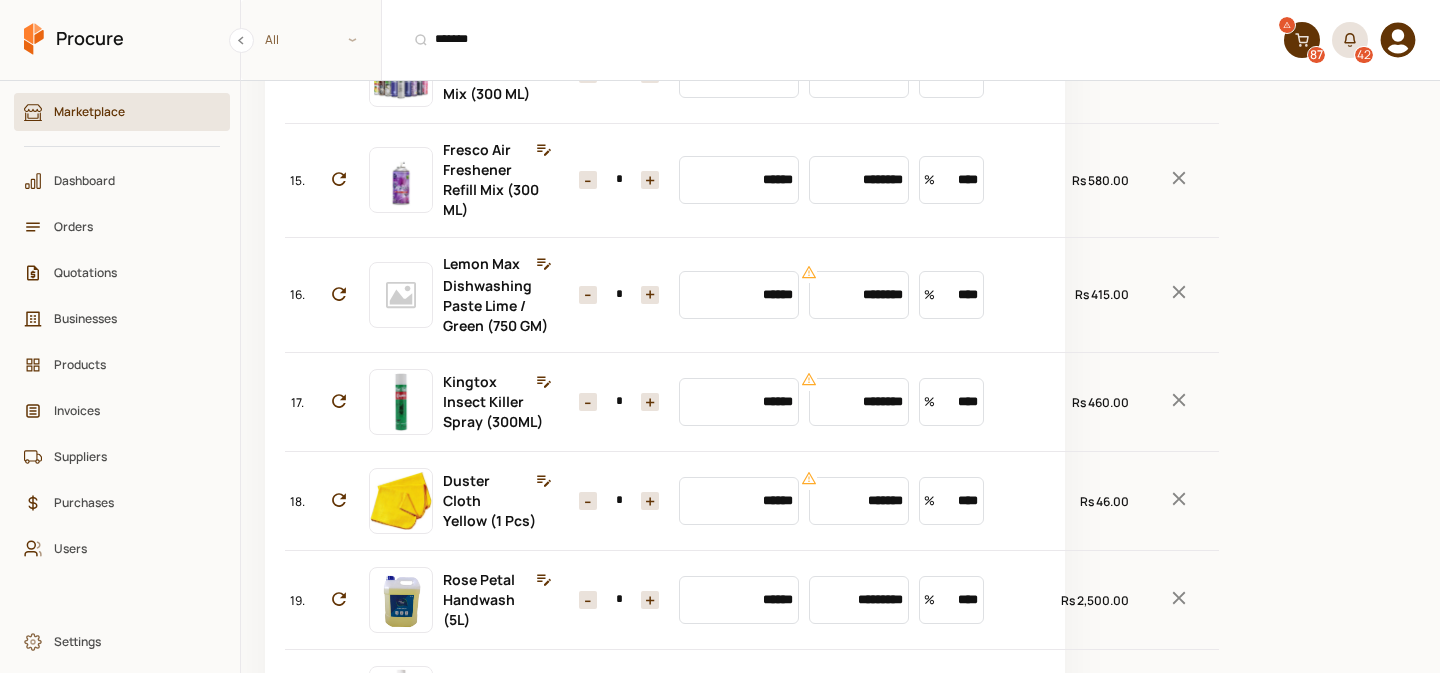 scroll, scrollTop: 1687, scrollLeft: 0, axis: vertical 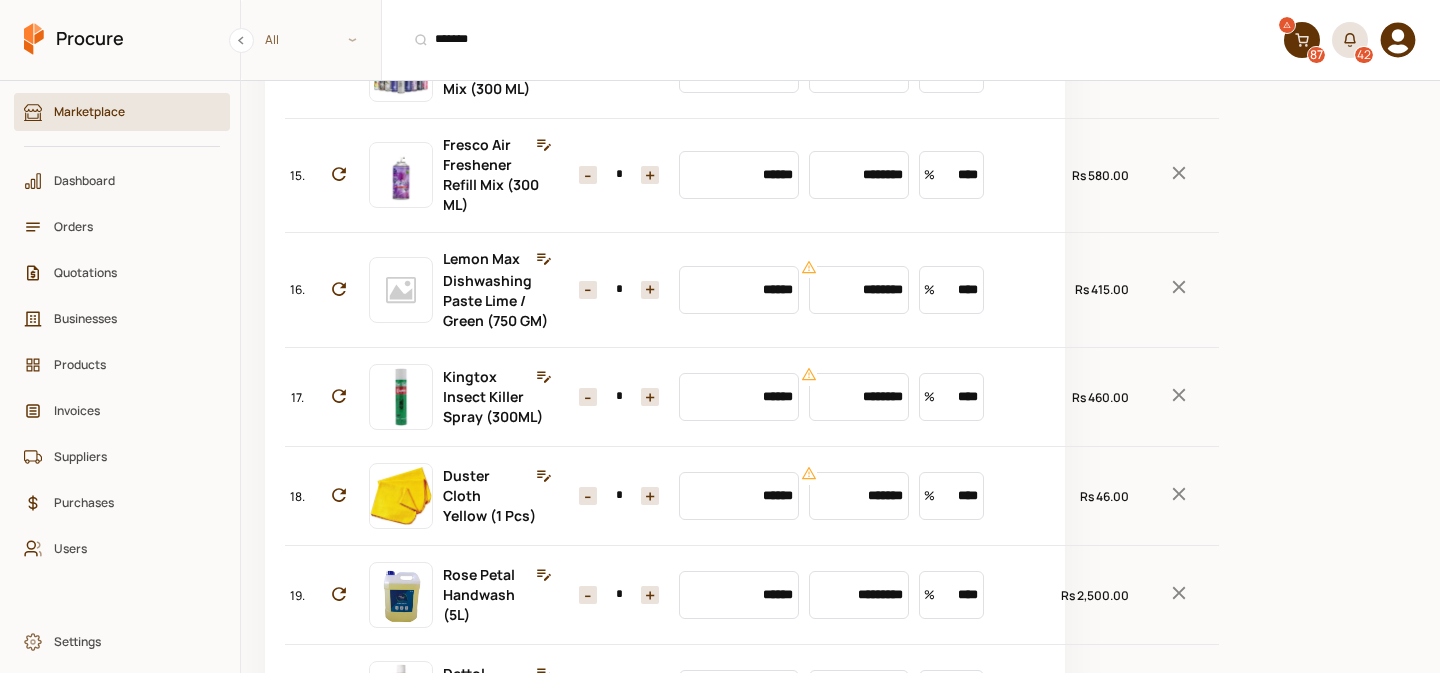 click on "*" at bounding box center [619, -38] 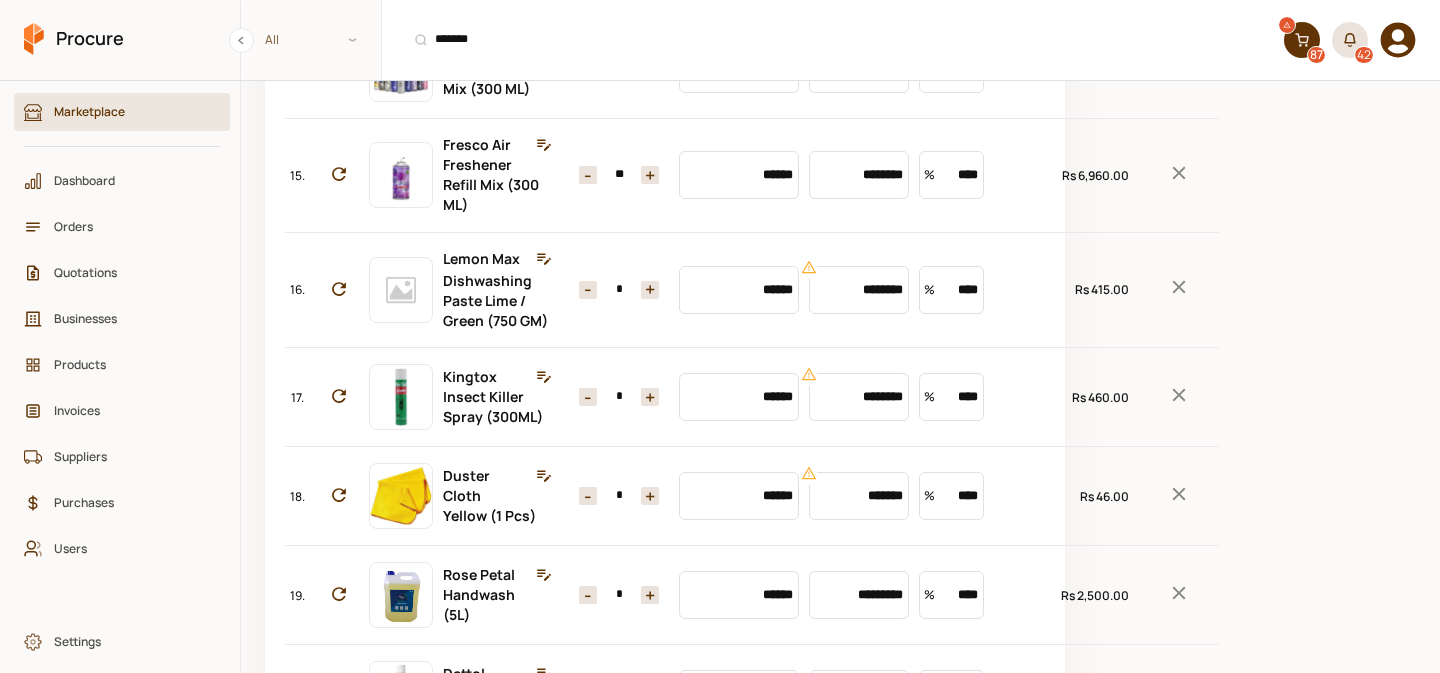 type on "**" 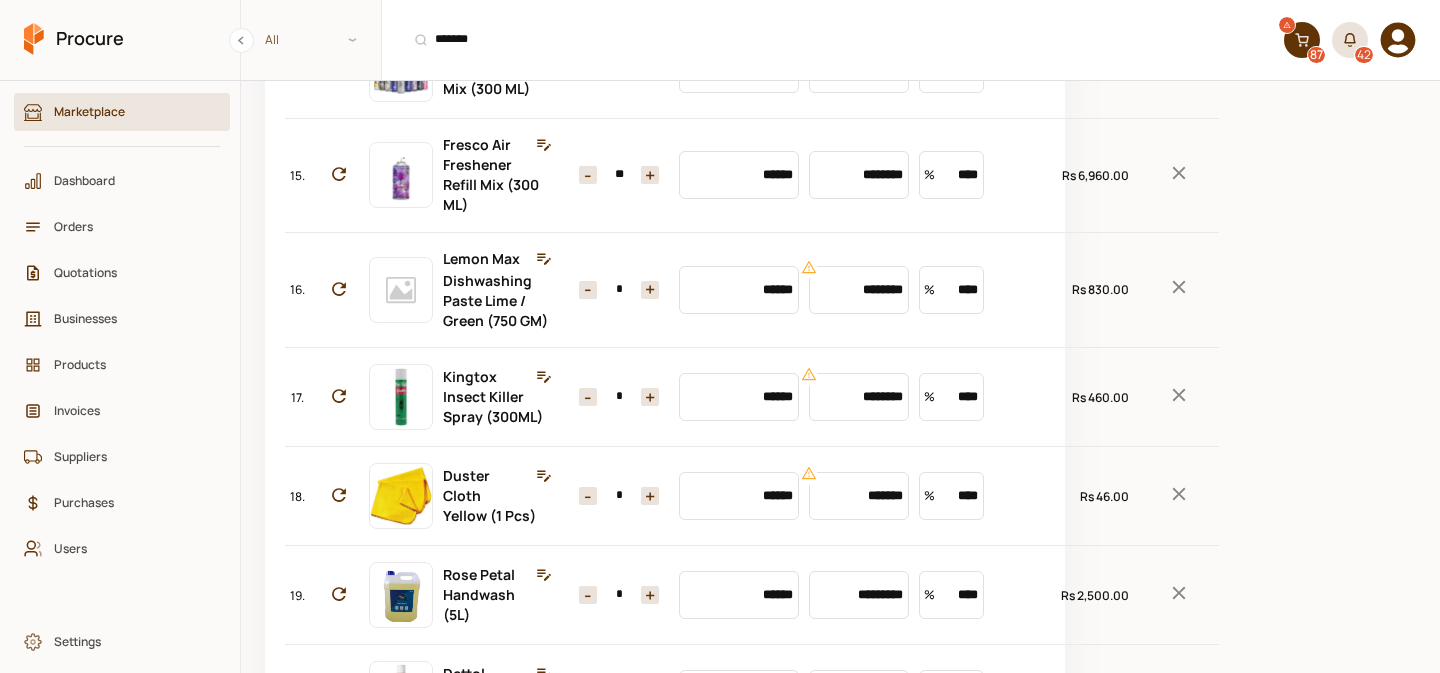 click on "+" at bounding box center (650, 290) 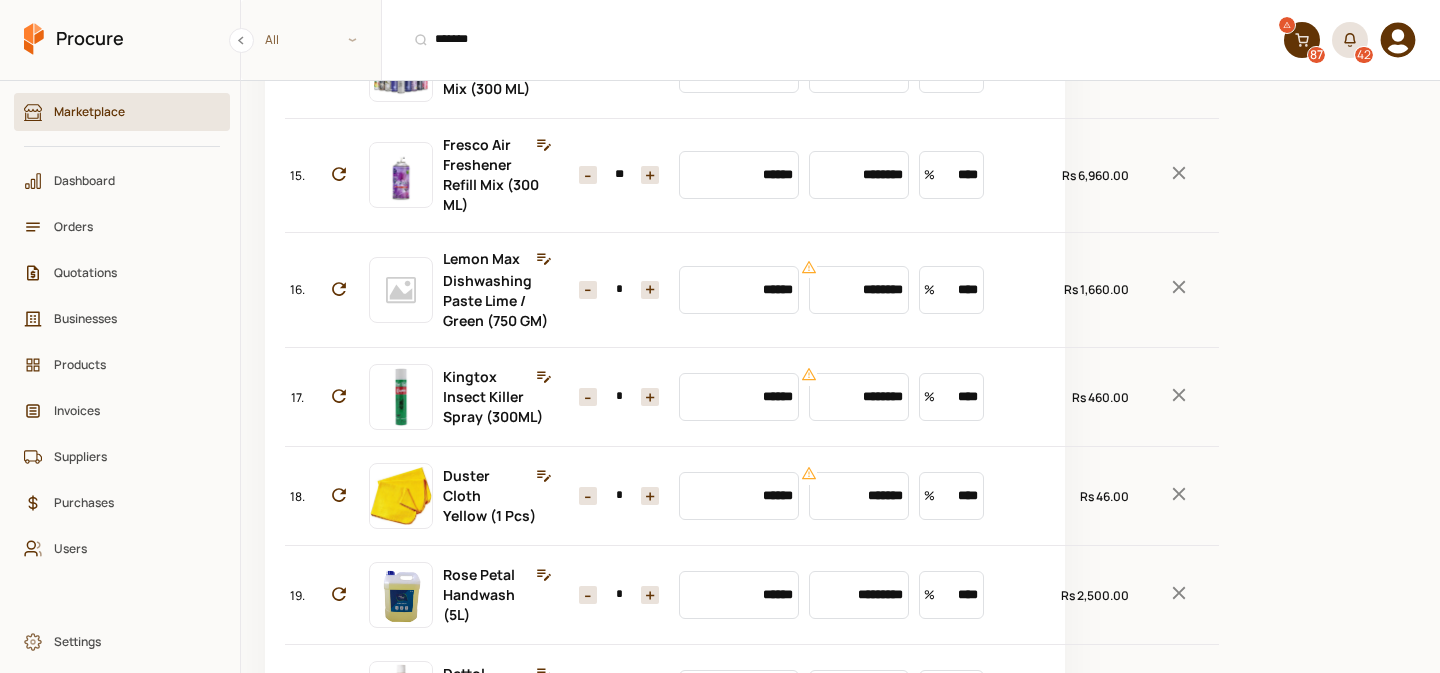 click on "+" at bounding box center [650, 290] 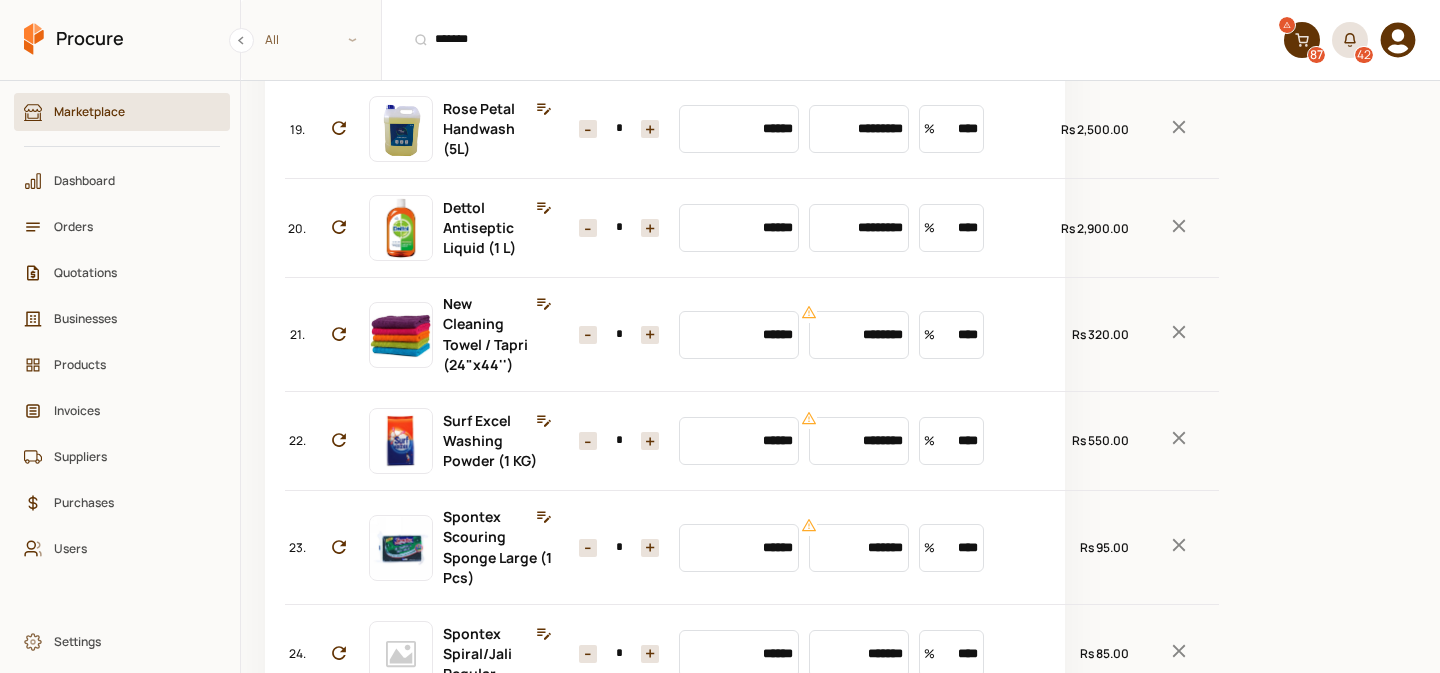 scroll, scrollTop: 2137, scrollLeft: 0, axis: vertical 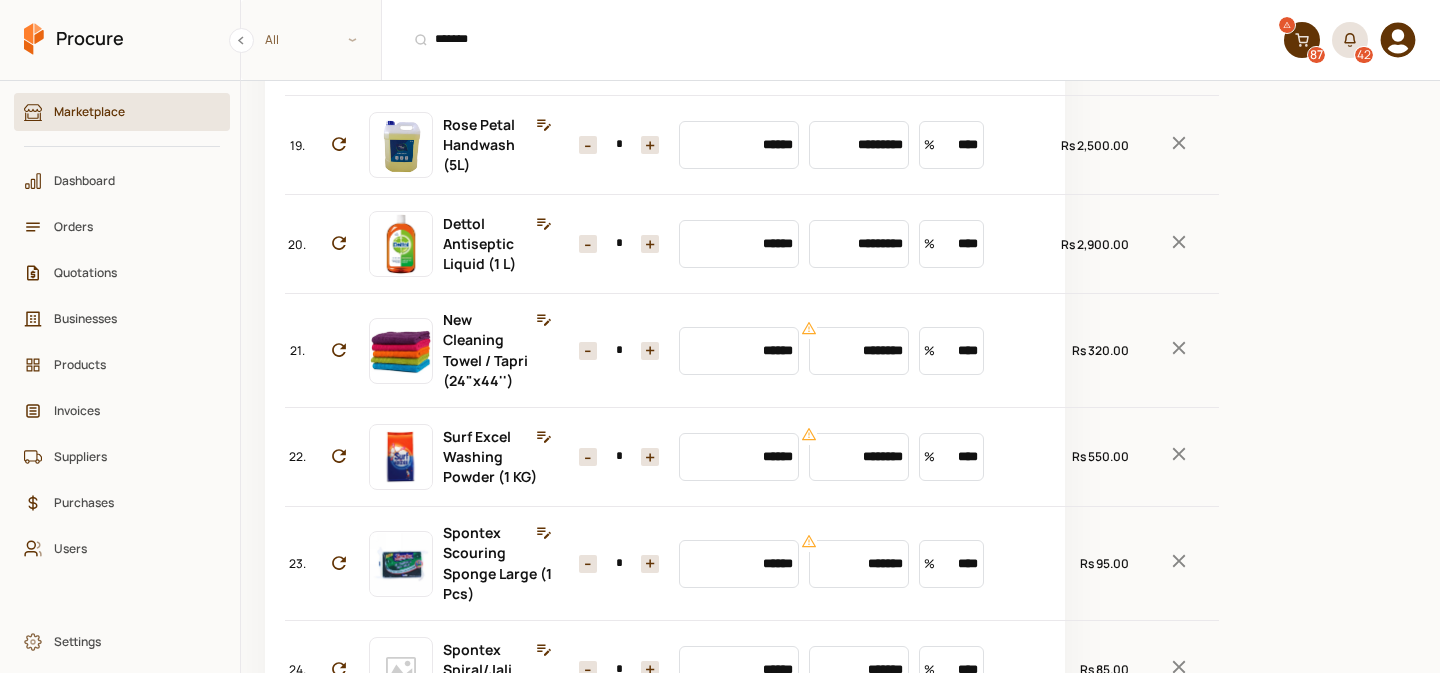 click on "*" at bounding box center [619, 46] 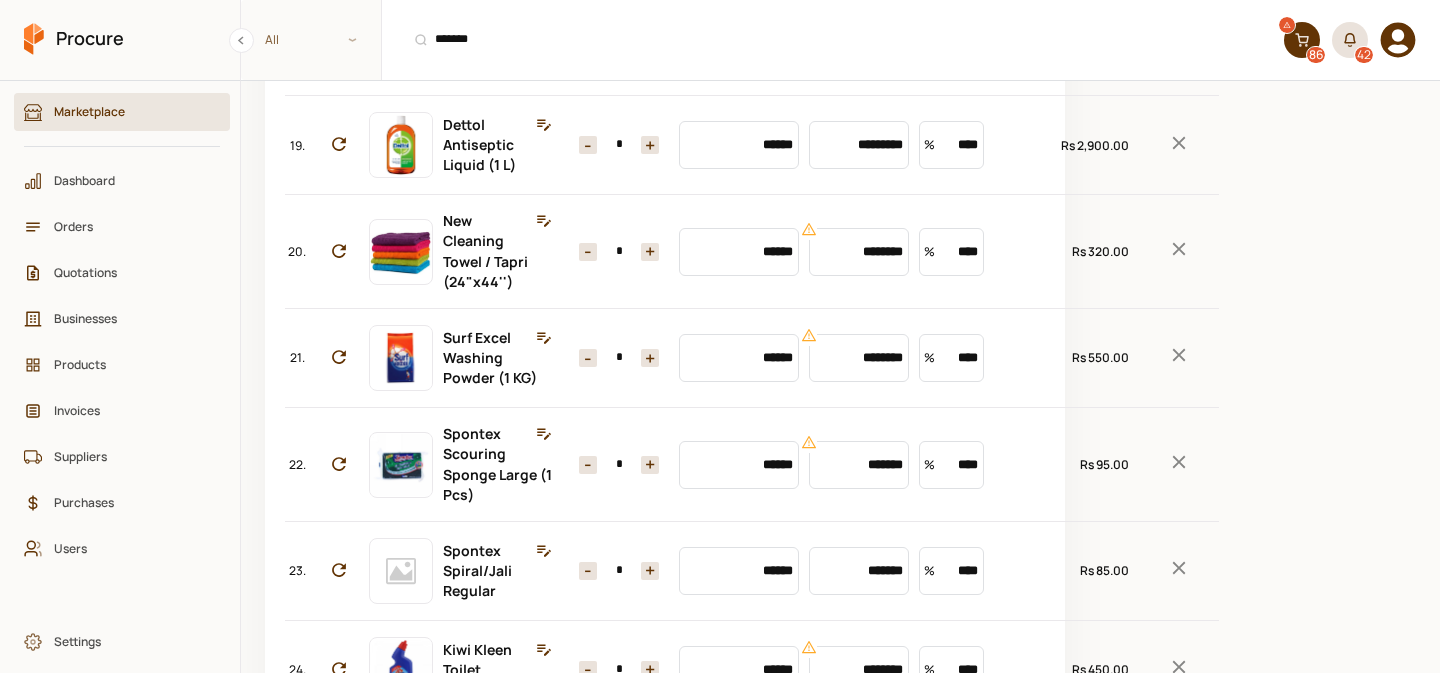 click on "+" at bounding box center (650, 46) 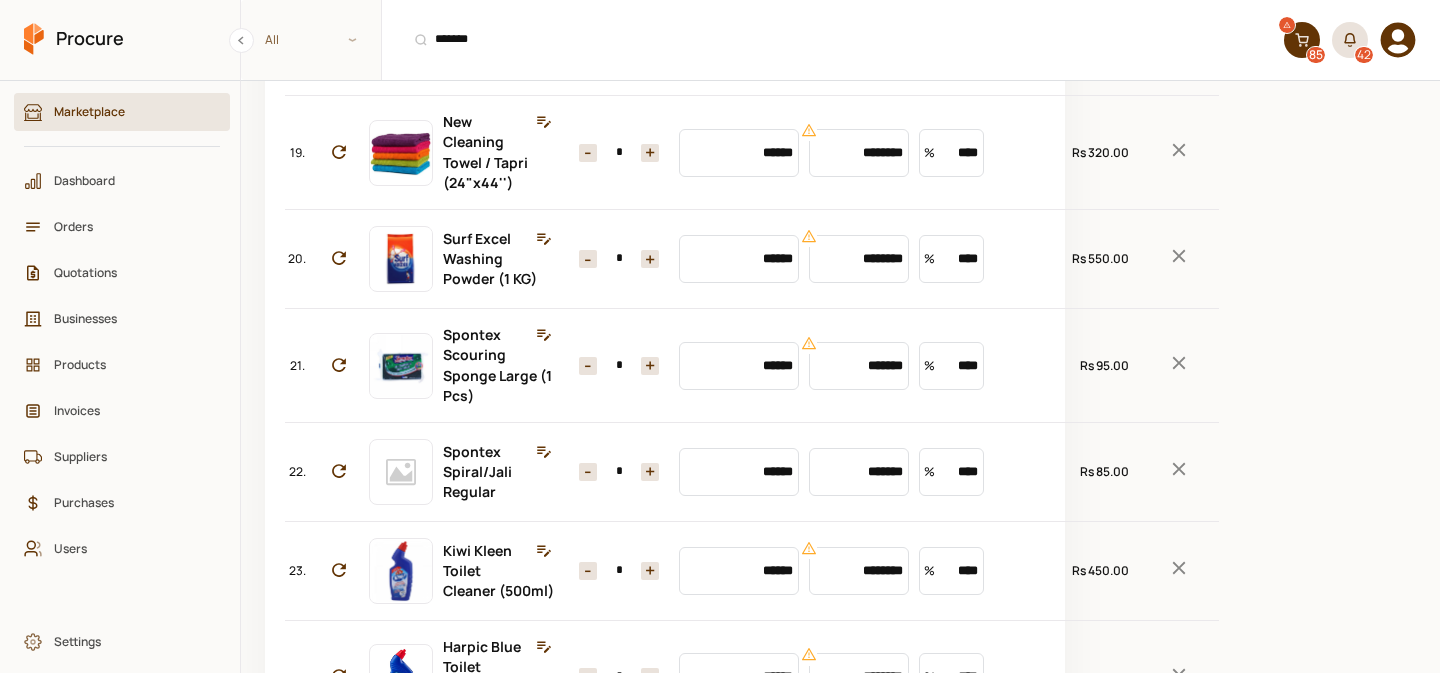 click on "*" at bounding box center (619, 153) 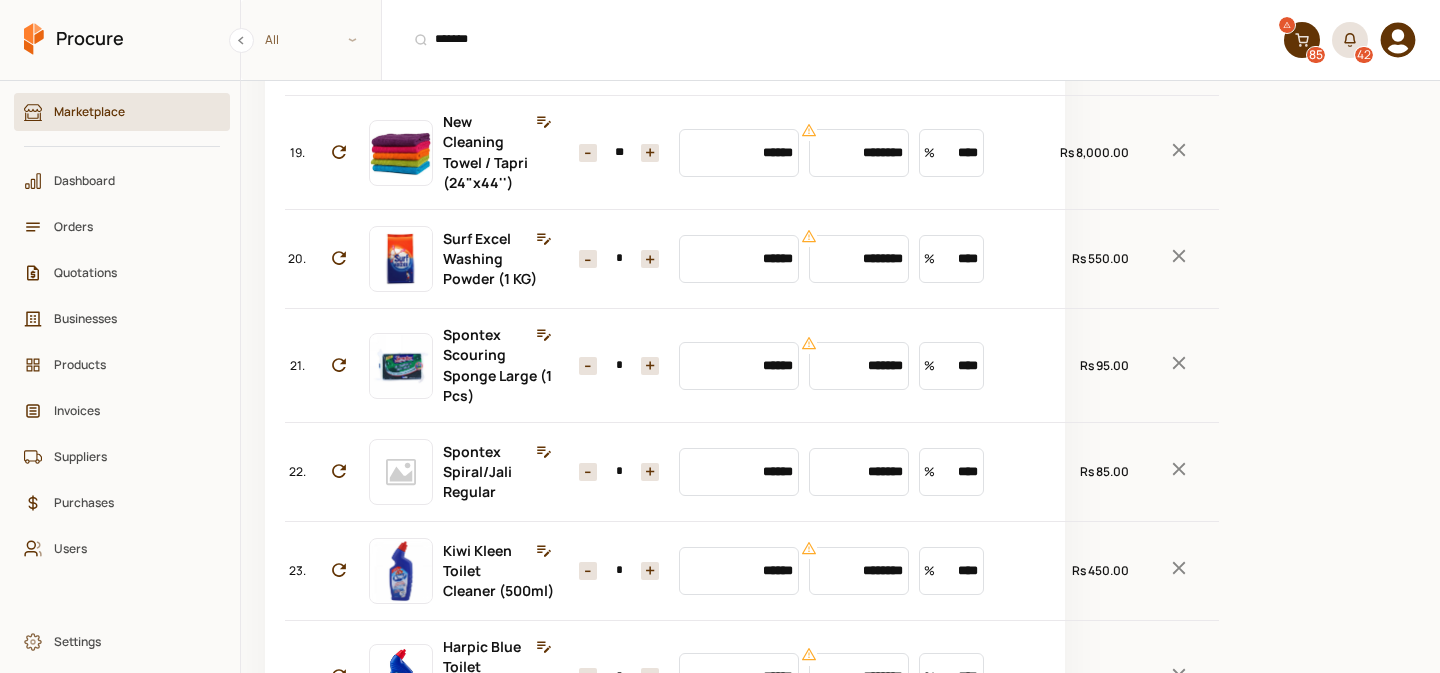 type on "**" 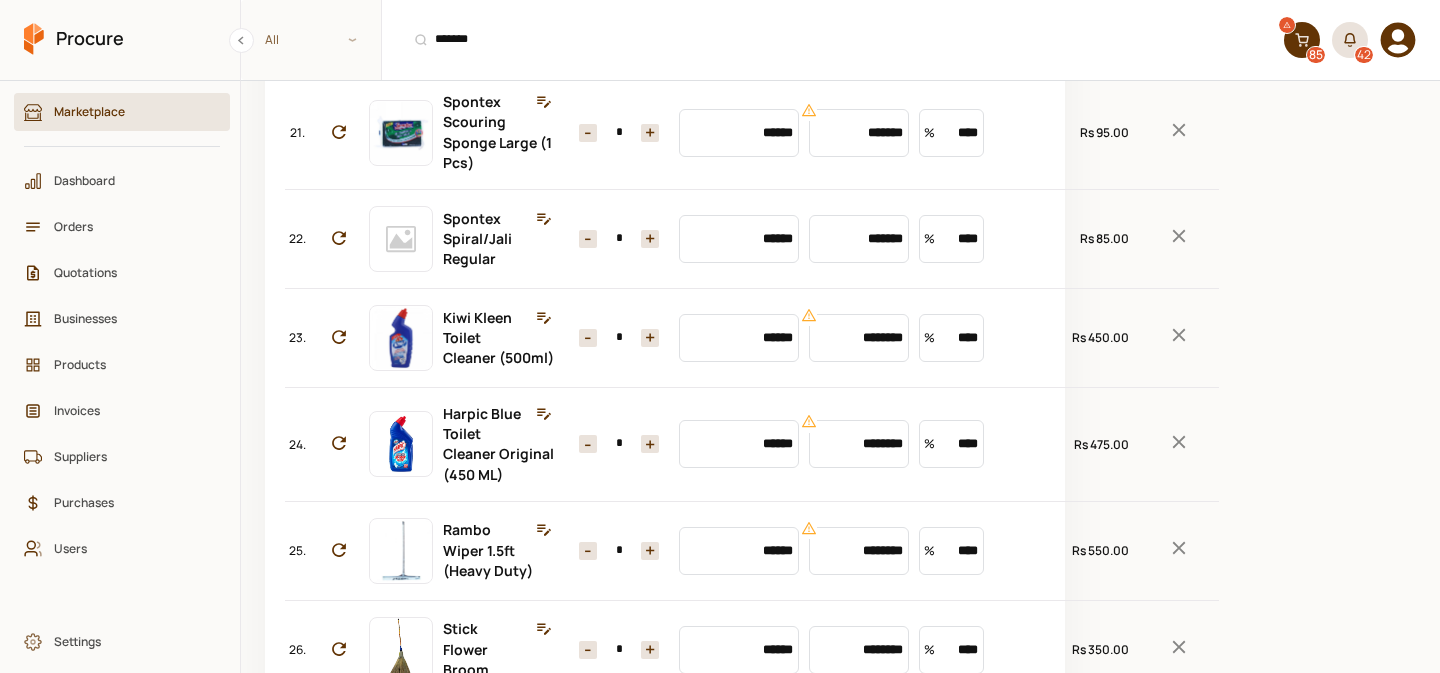 scroll, scrollTop: 2376, scrollLeft: 0, axis: vertical 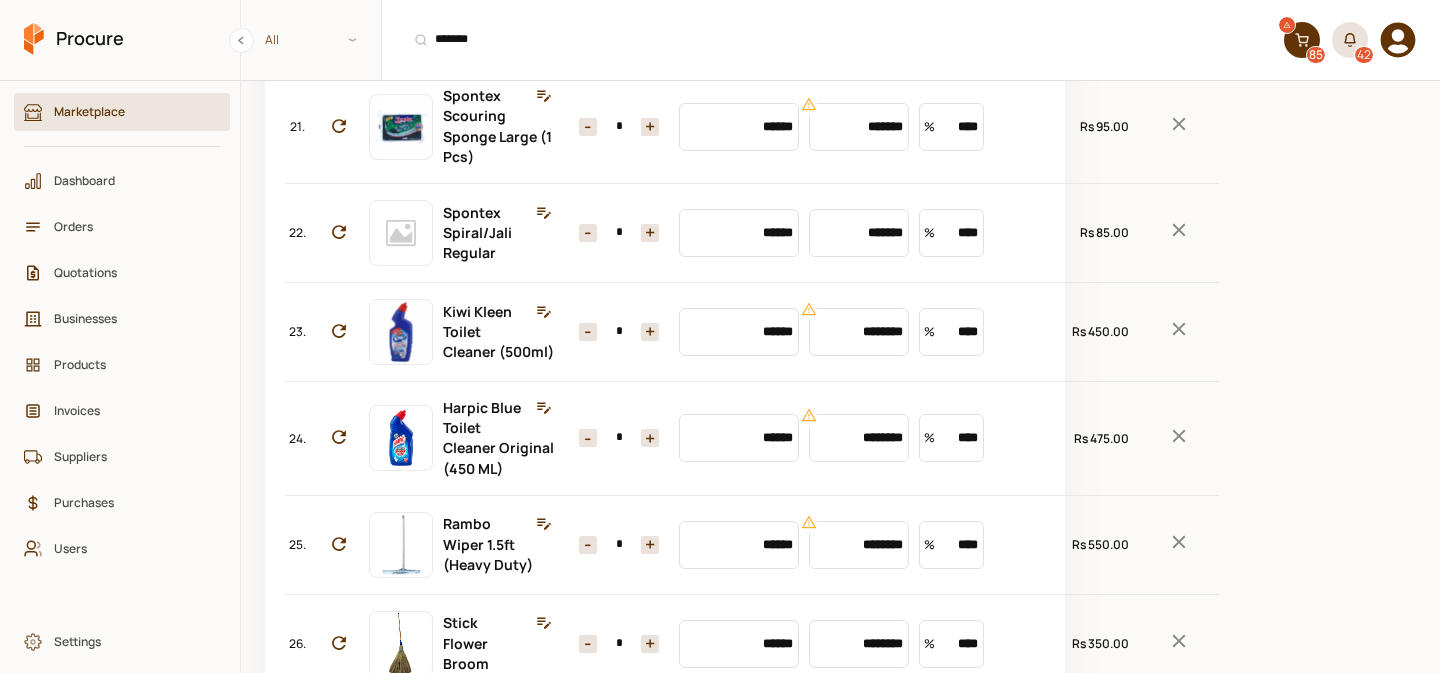 click on "+" at bounding box center [650, 20] 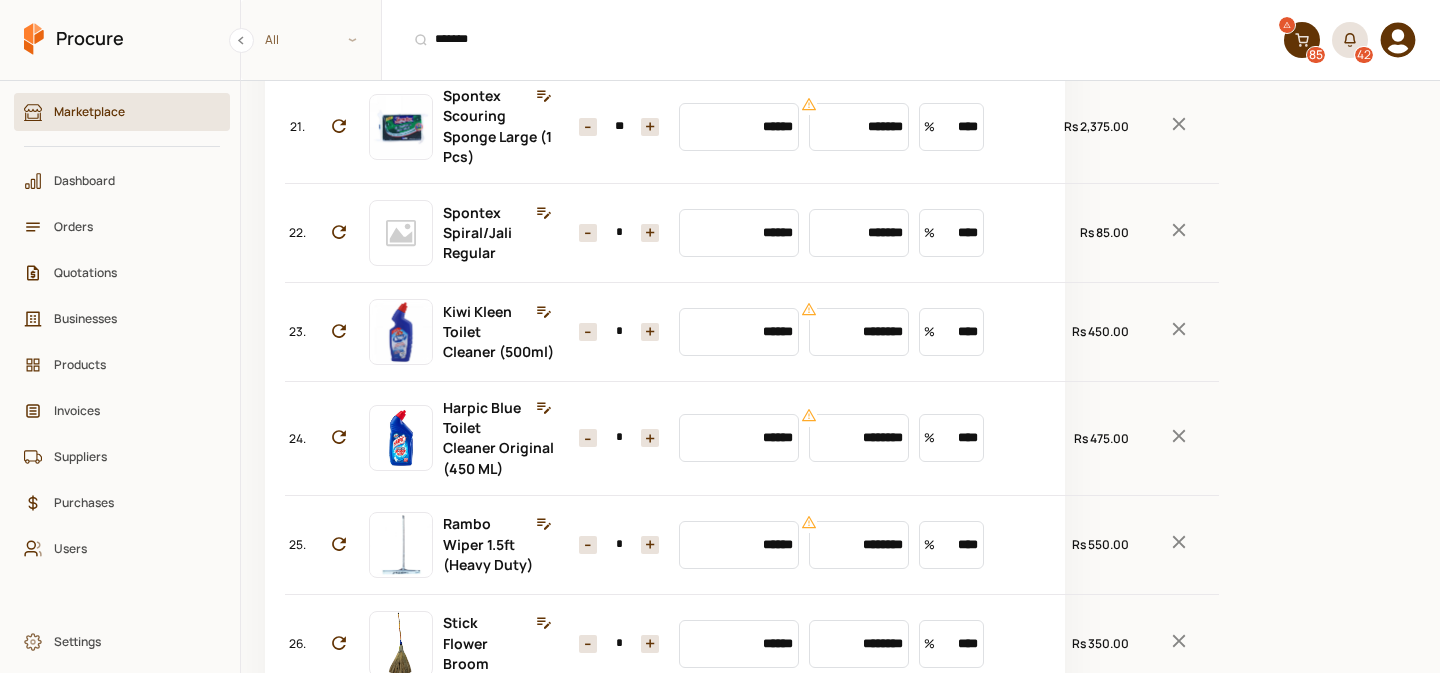 type on "**" 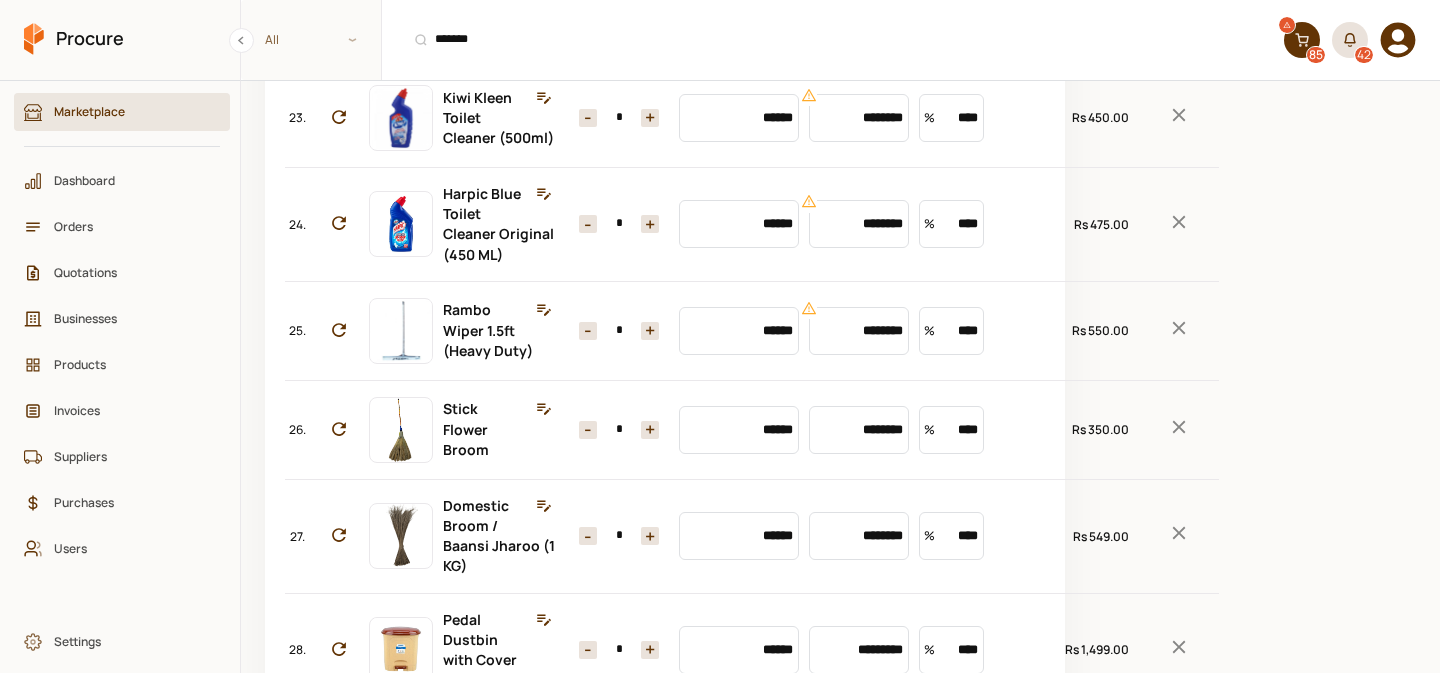scroll, scrollTop: 2592, scrollLeft: 0, axis: vertical 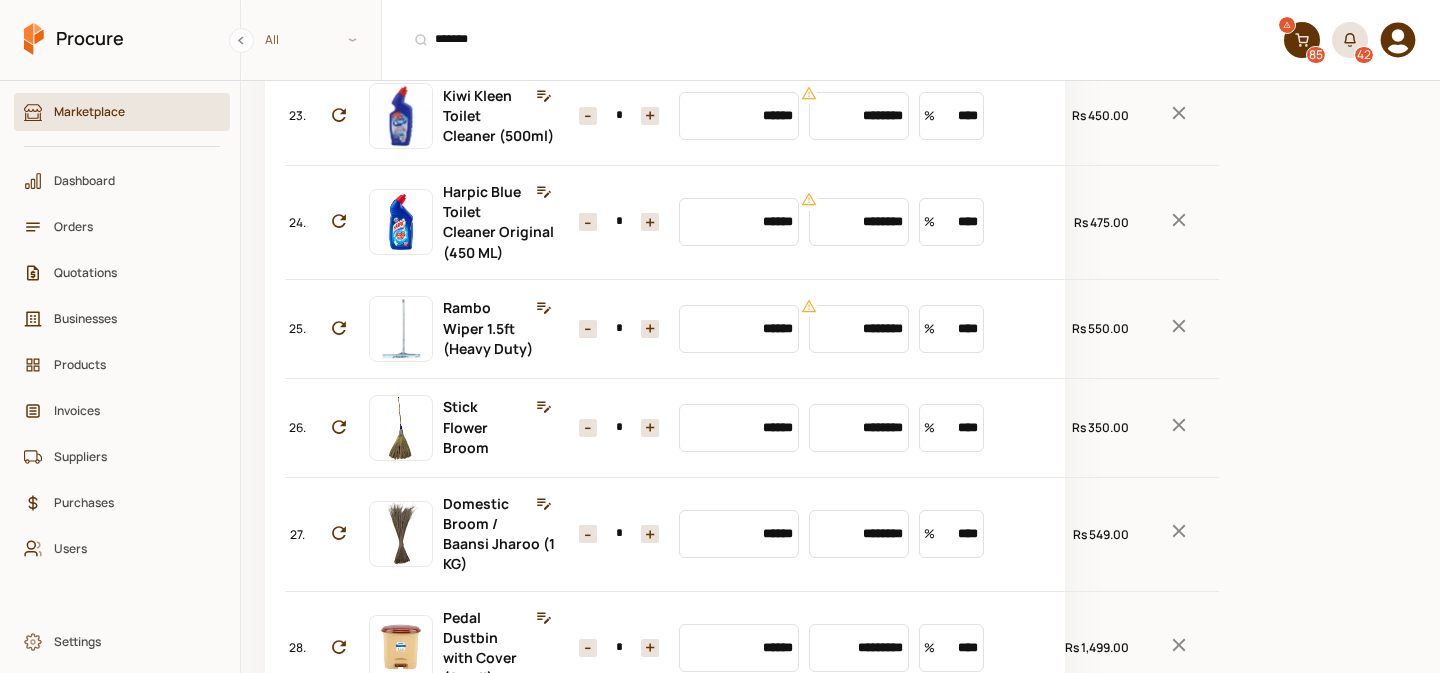 click 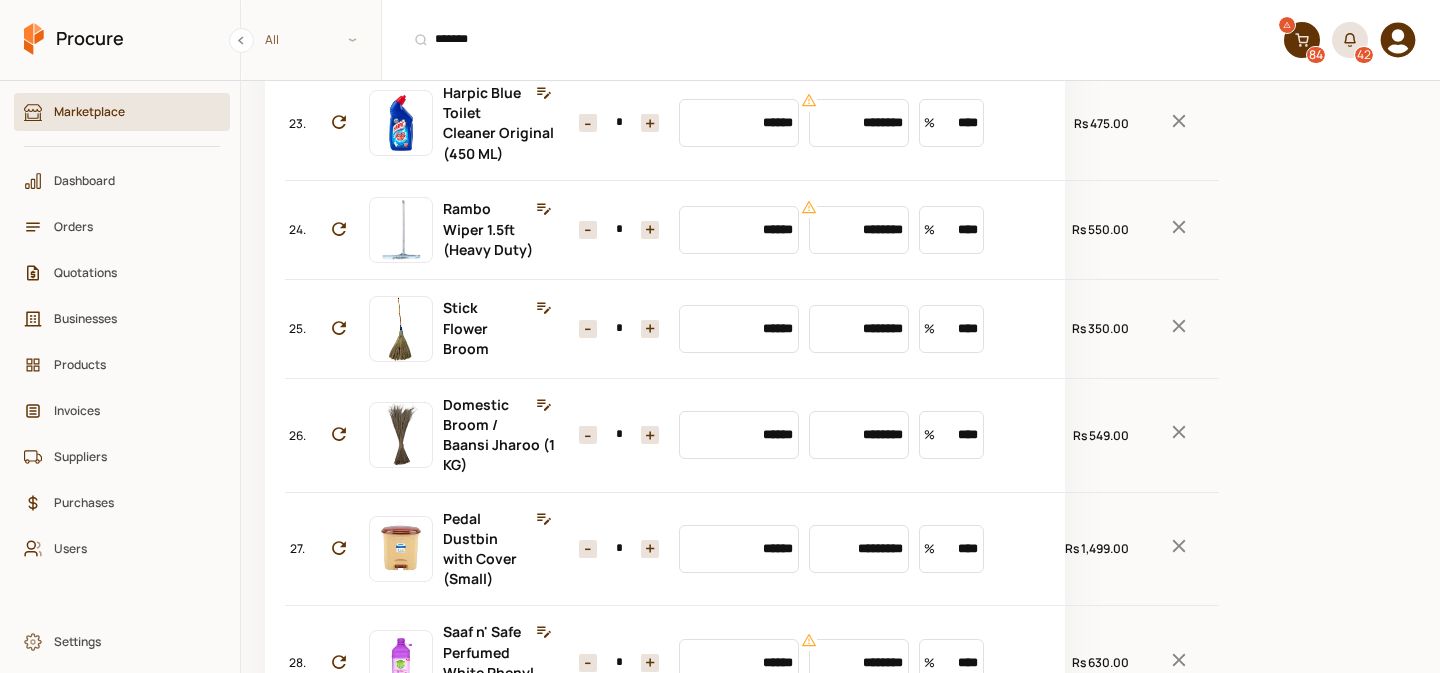 click on "*" at bounding box center [619, 17] 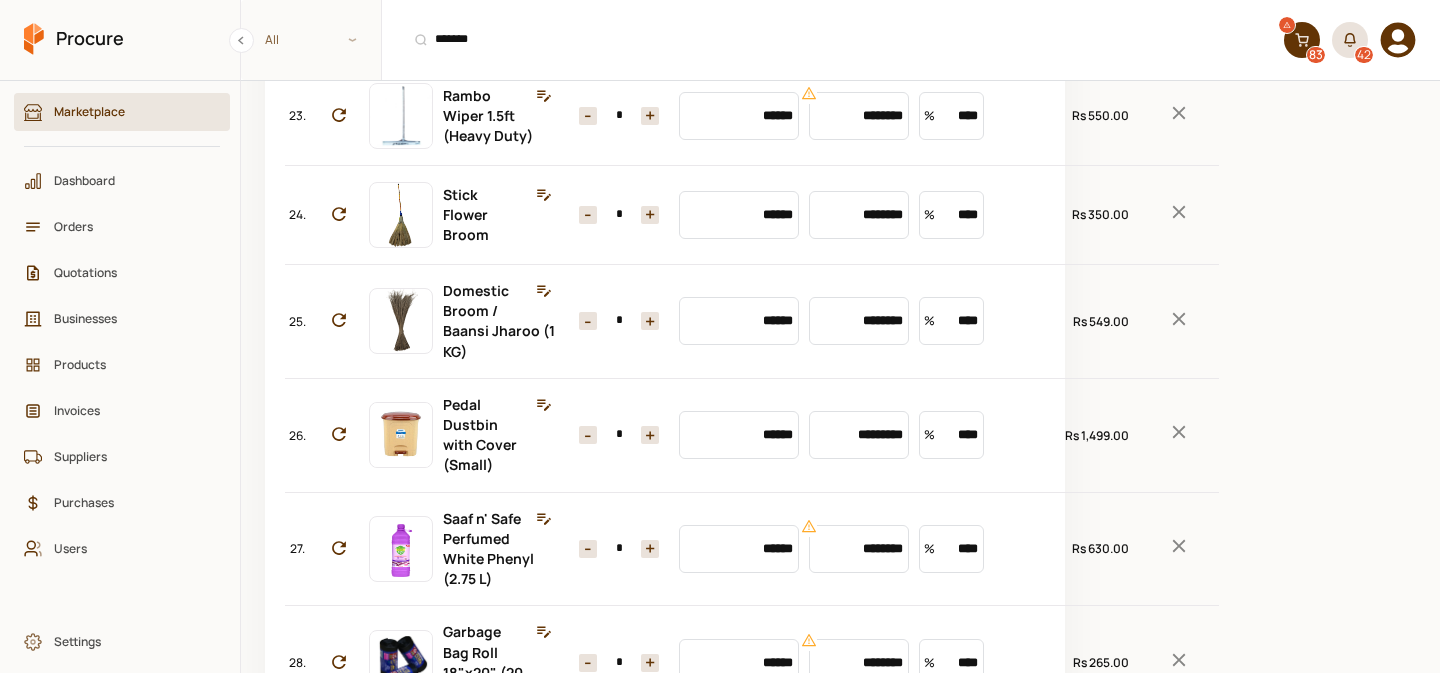 click 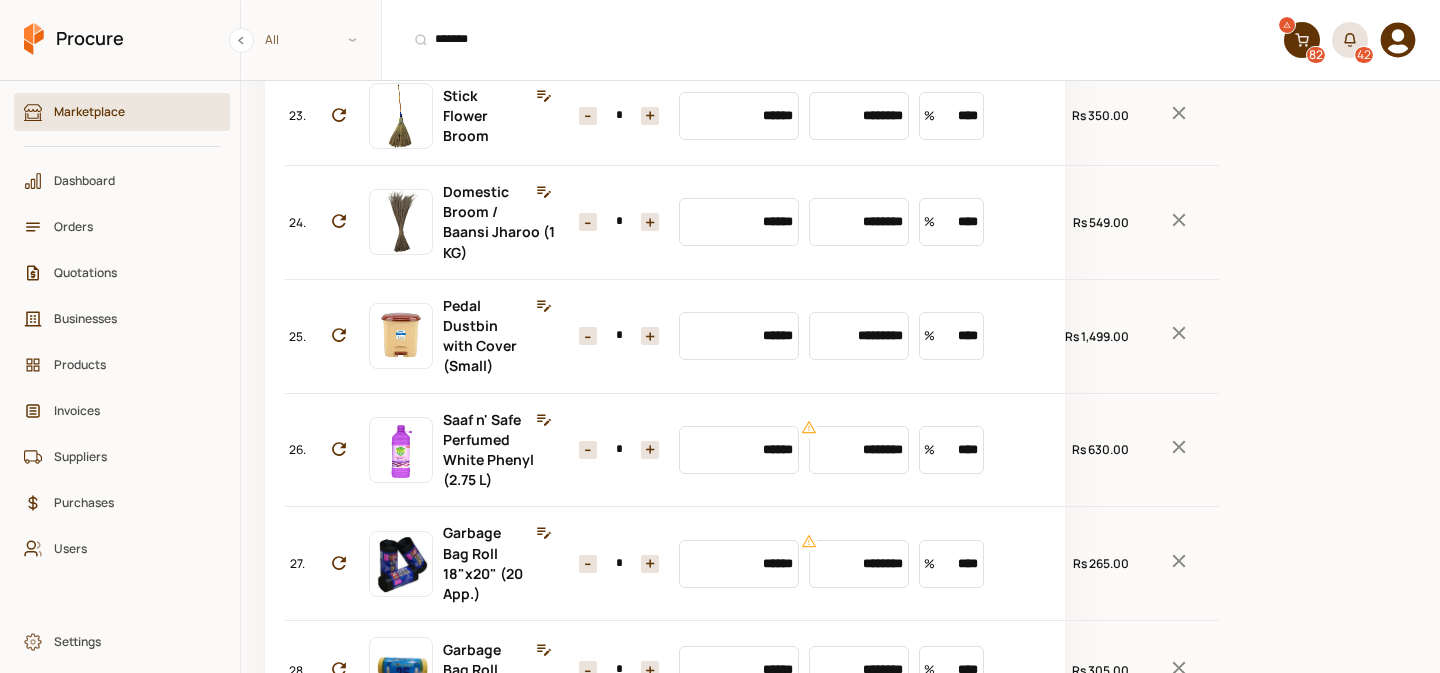 click on "+" at bounding box center (650, 116) 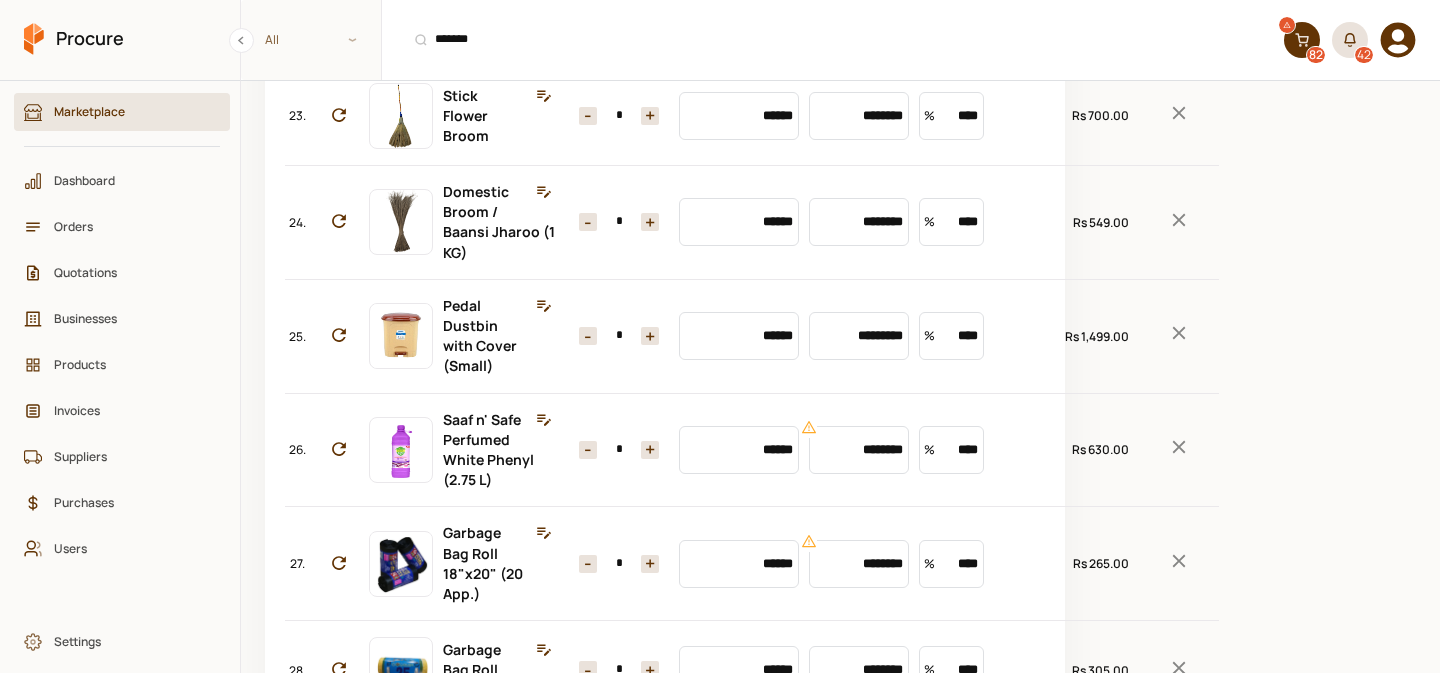 click on "+" at bounding box center [650, 116] 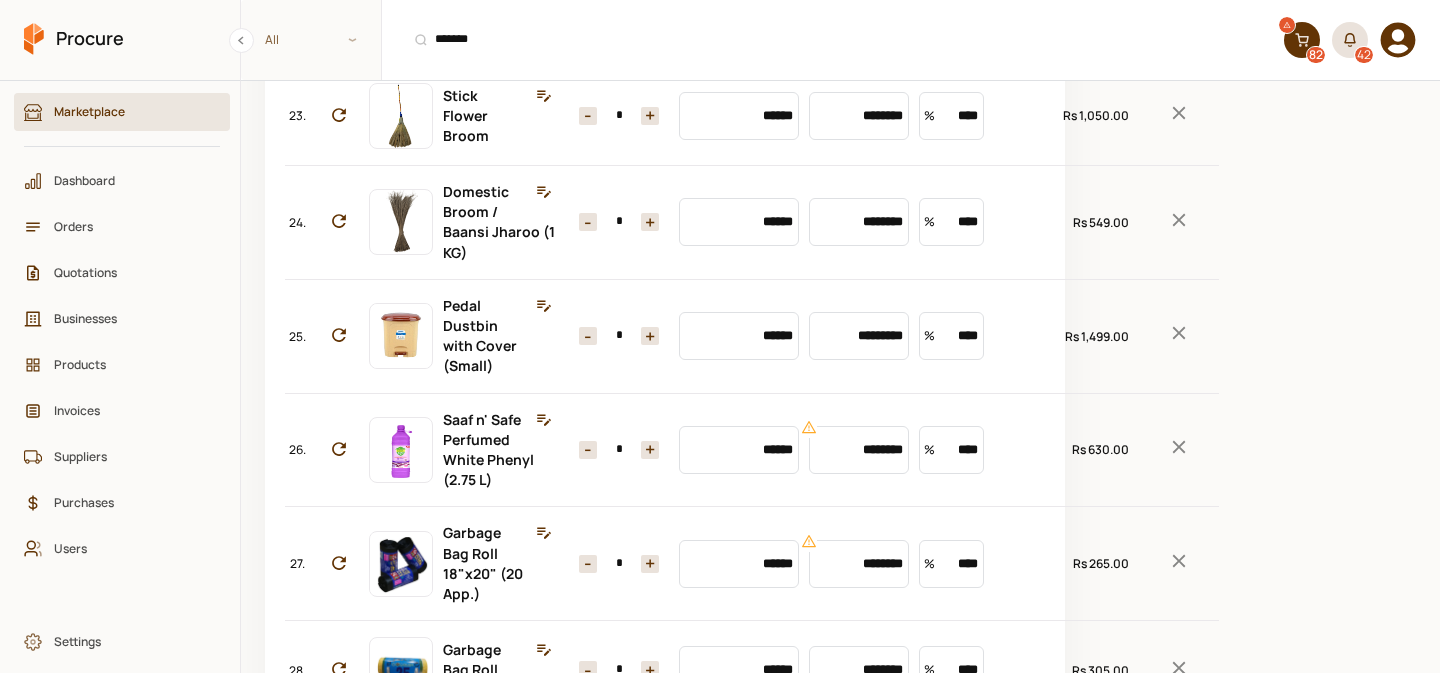 click on "+" at bounding box center [650, 222] 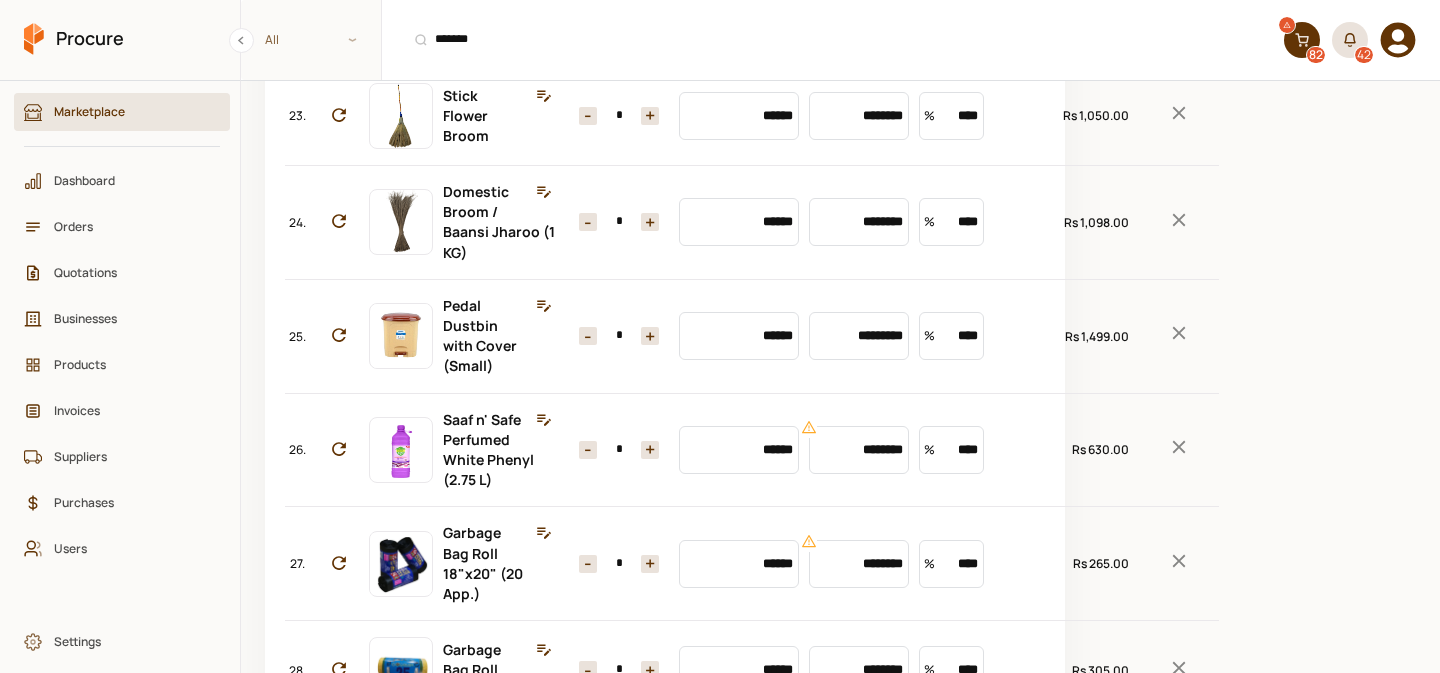 click on "+" at bounding box center (650, 222) 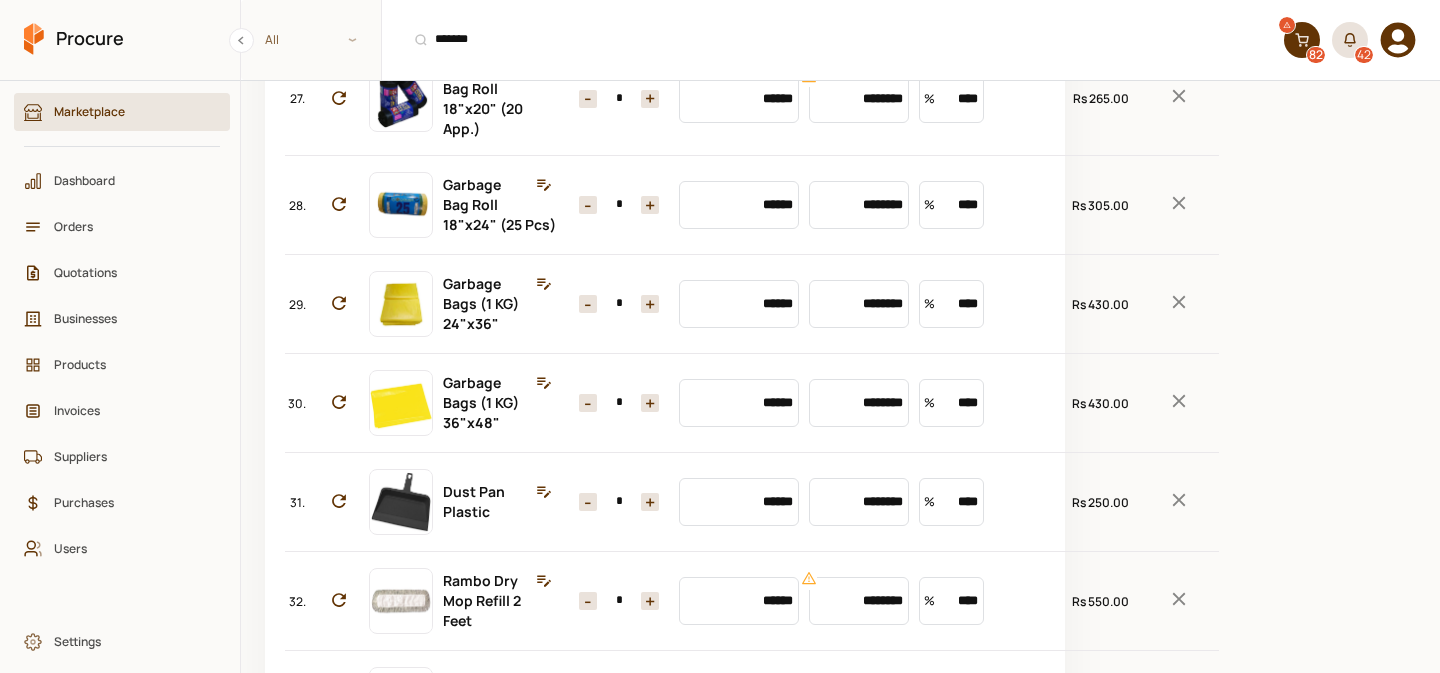 scroll, scrollTop: 3060, scrollLeft: 0, axis: vertical 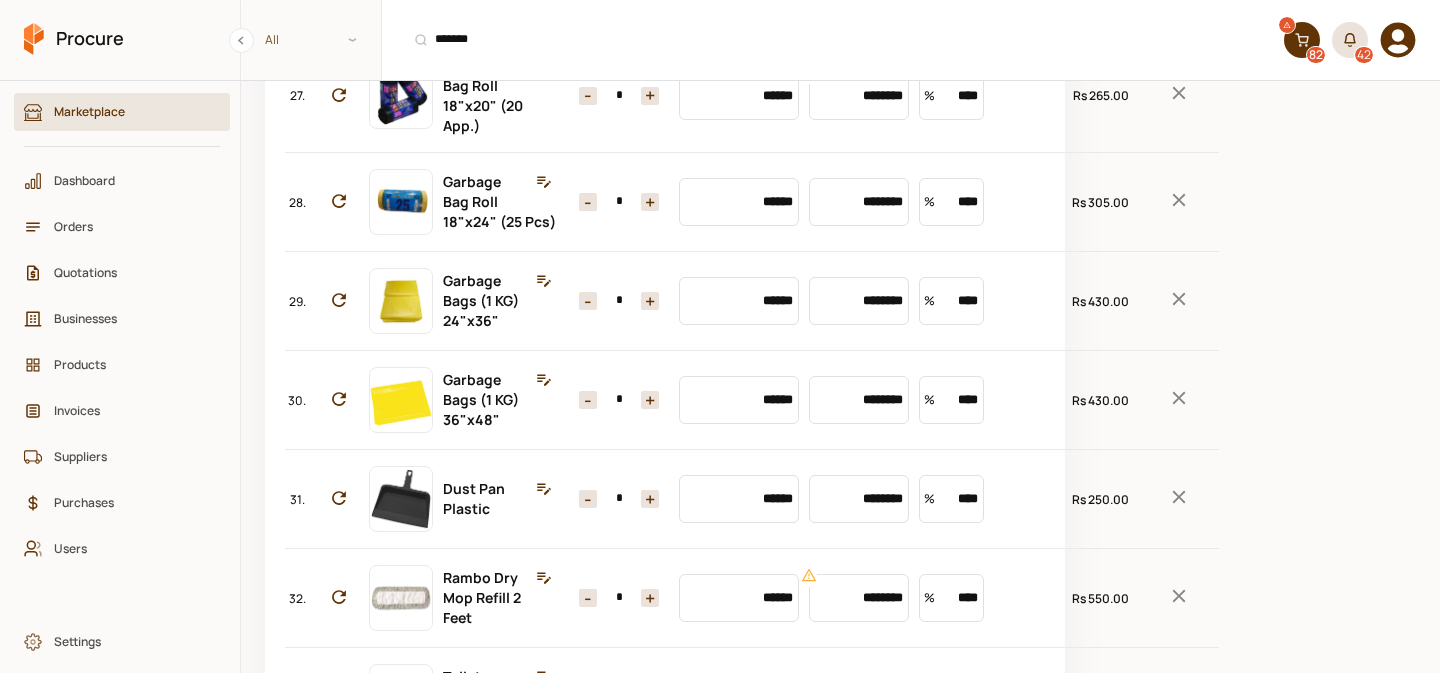 click 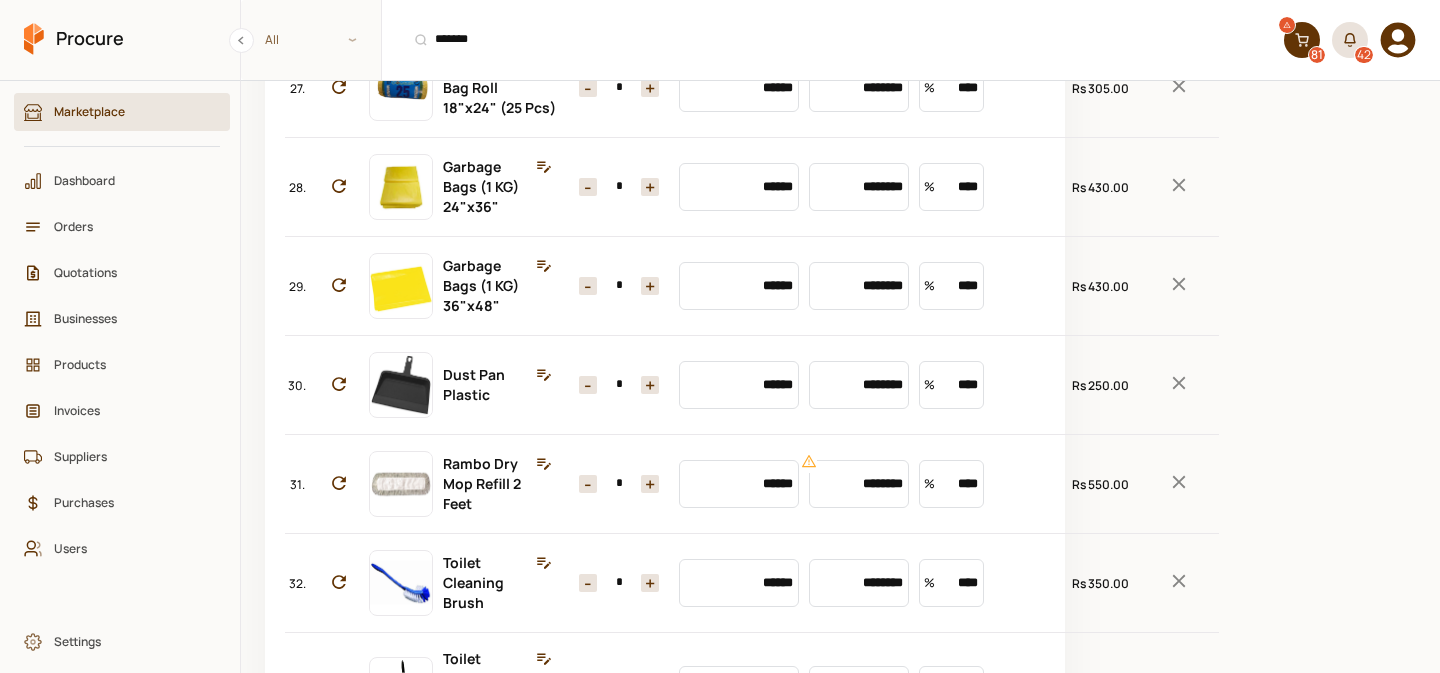click on "+" at bounding box center (650, -132) 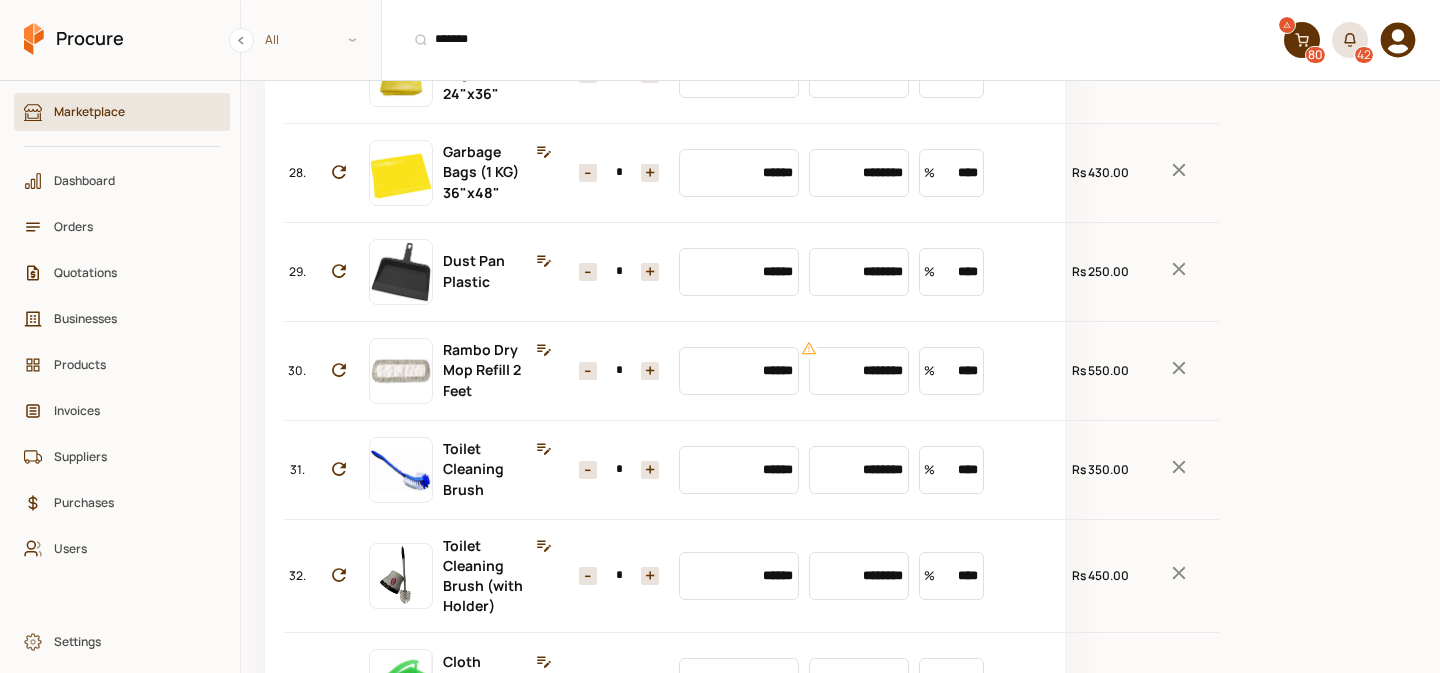 click on "+" at bounding box center [650, -25] 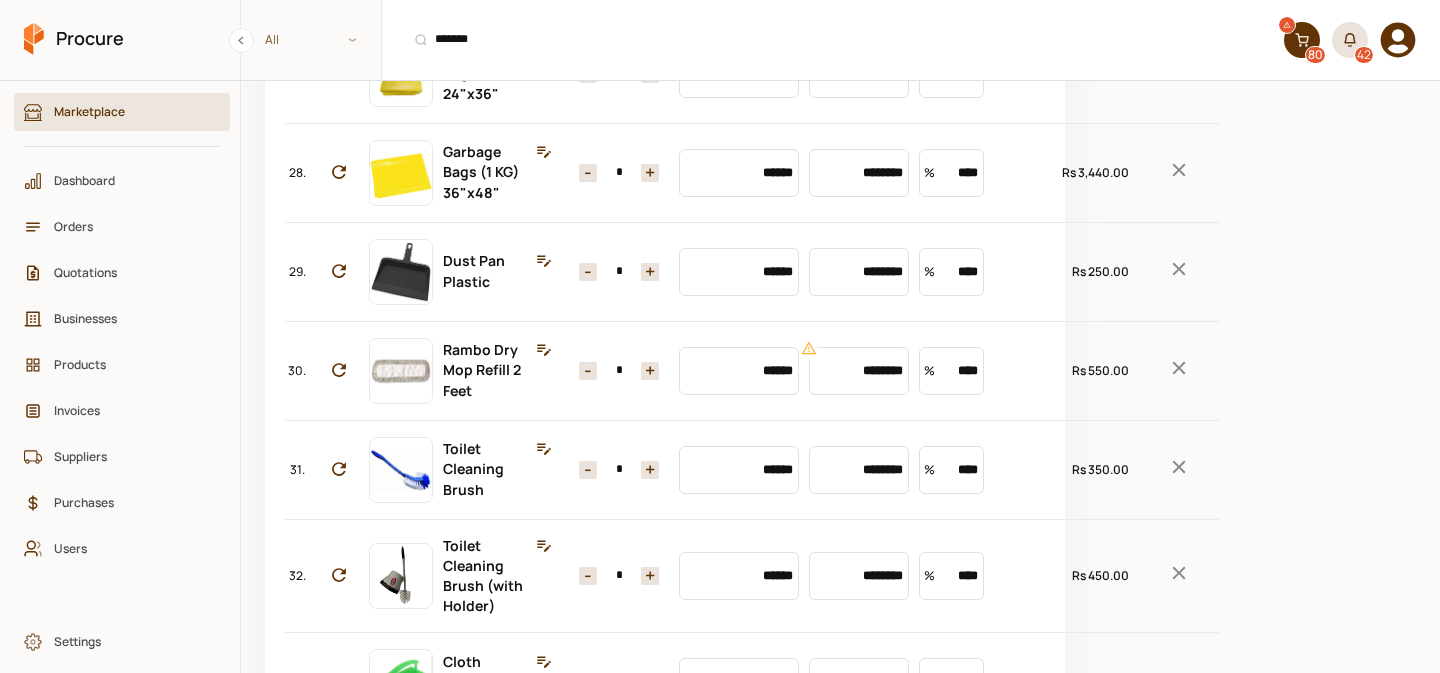 type on "*" 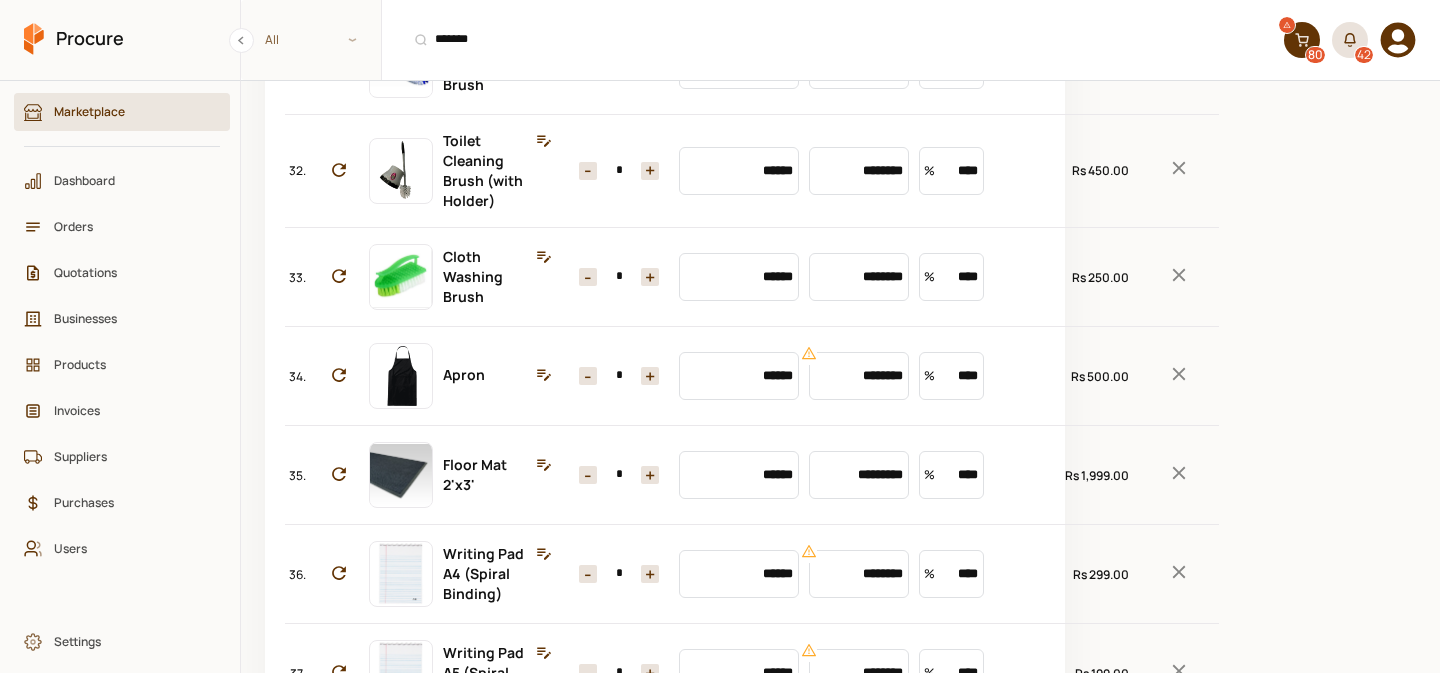 scroll, scrollTop: 3468, scrollLeft: 0, axis: vertical 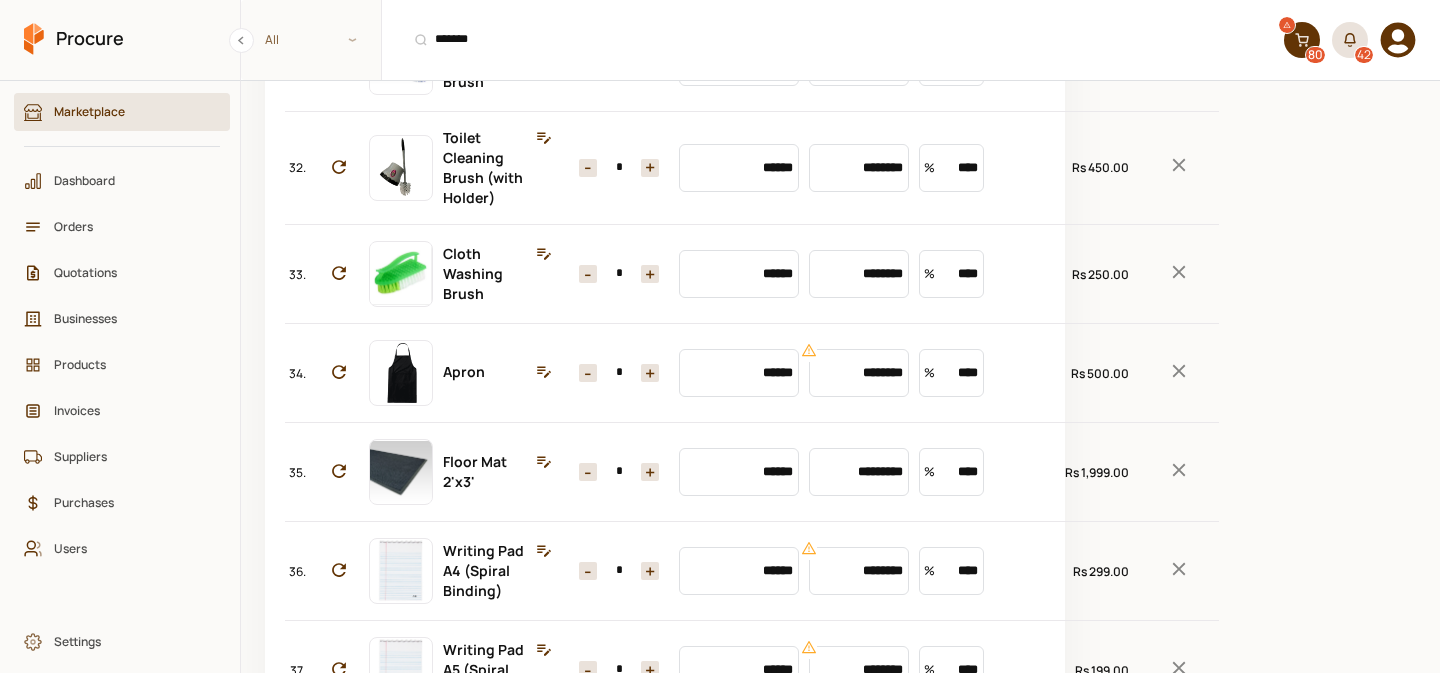 click 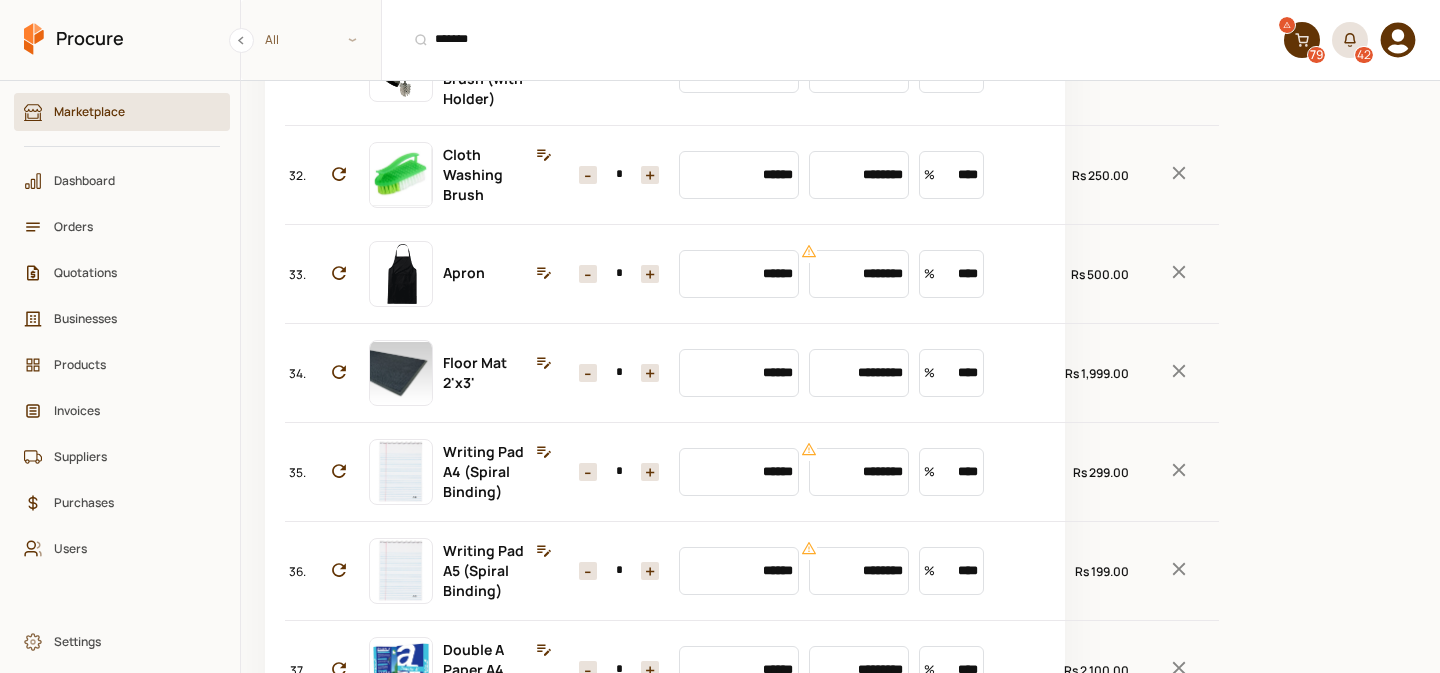 click on "+" at bounding box center (650, -136) 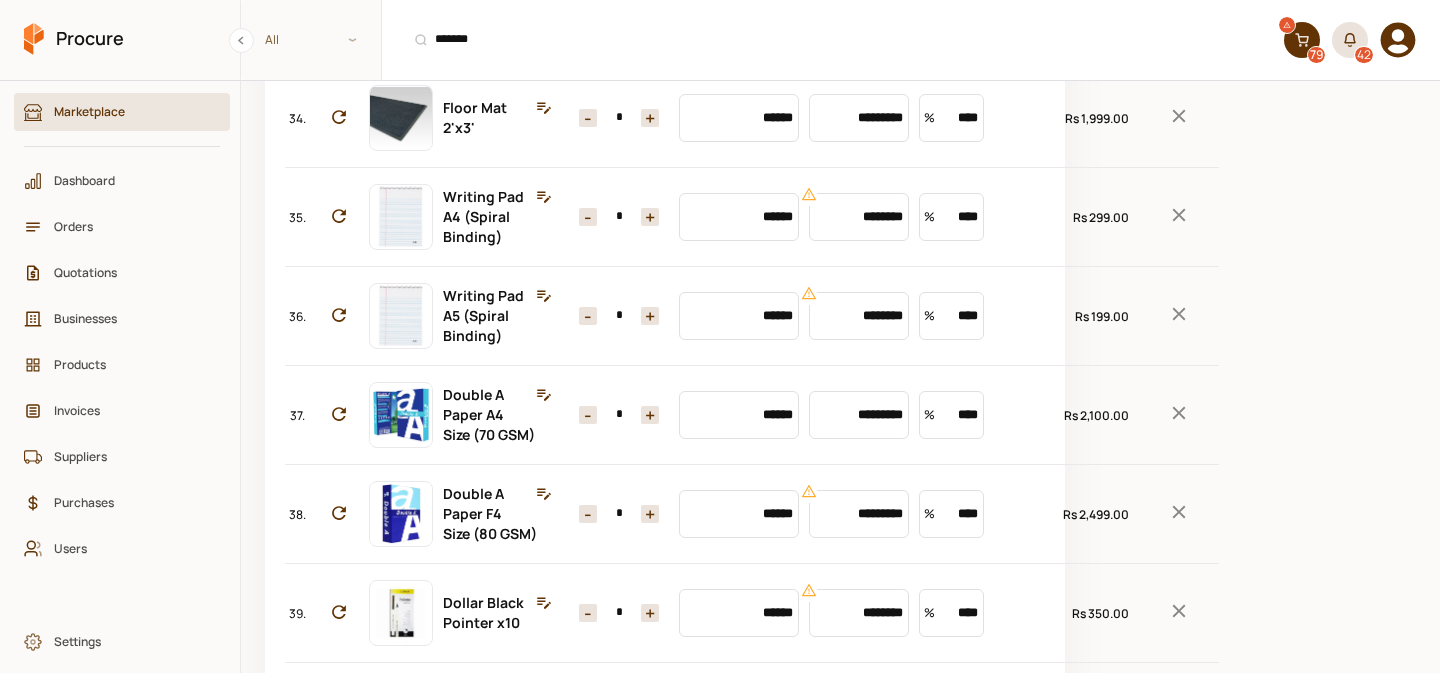 scroll, scrollTop: 3730, scrollLeft: 0, axis: vertical 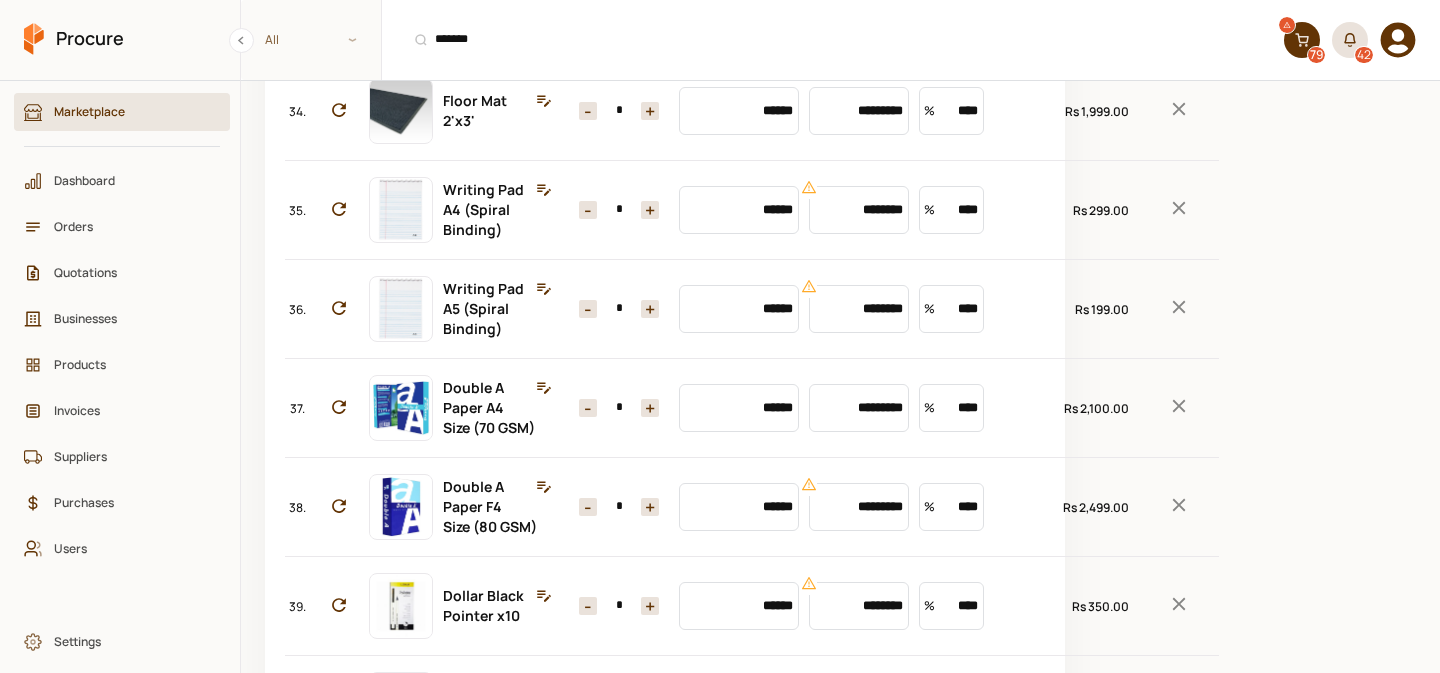 click 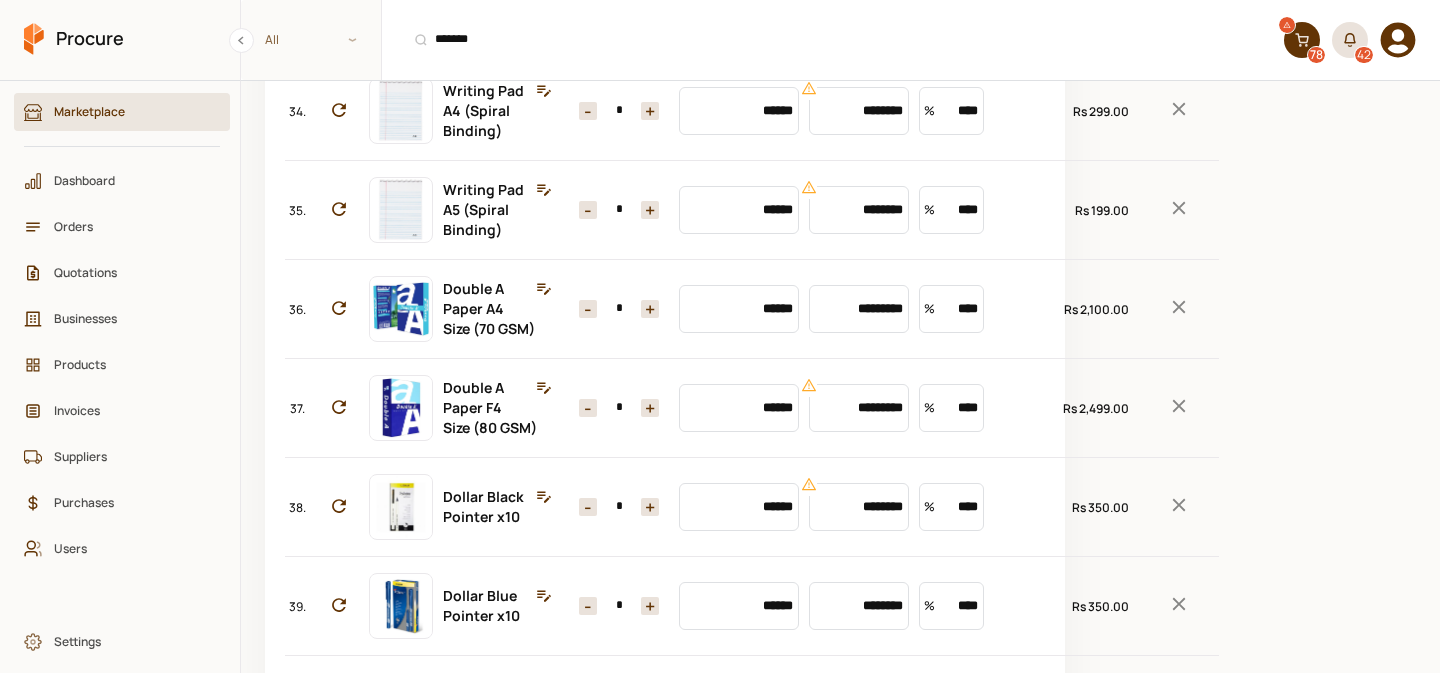click 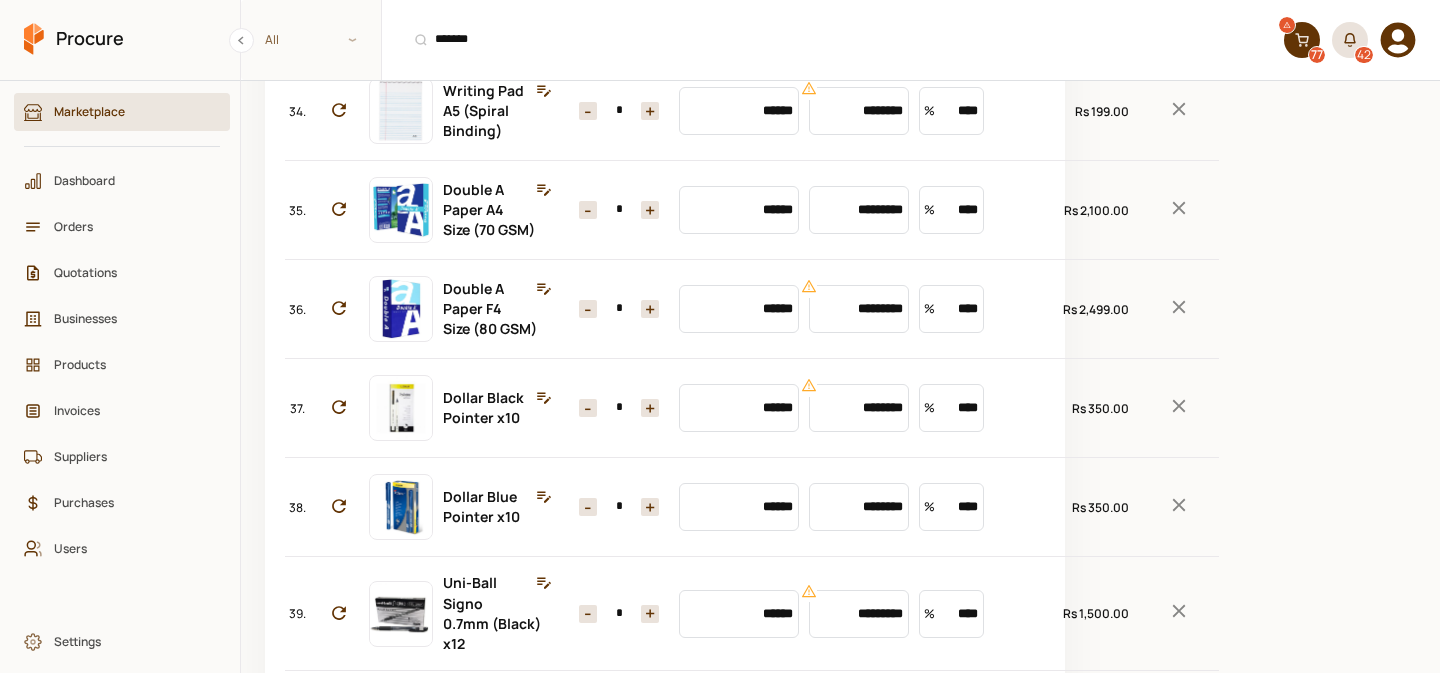 click 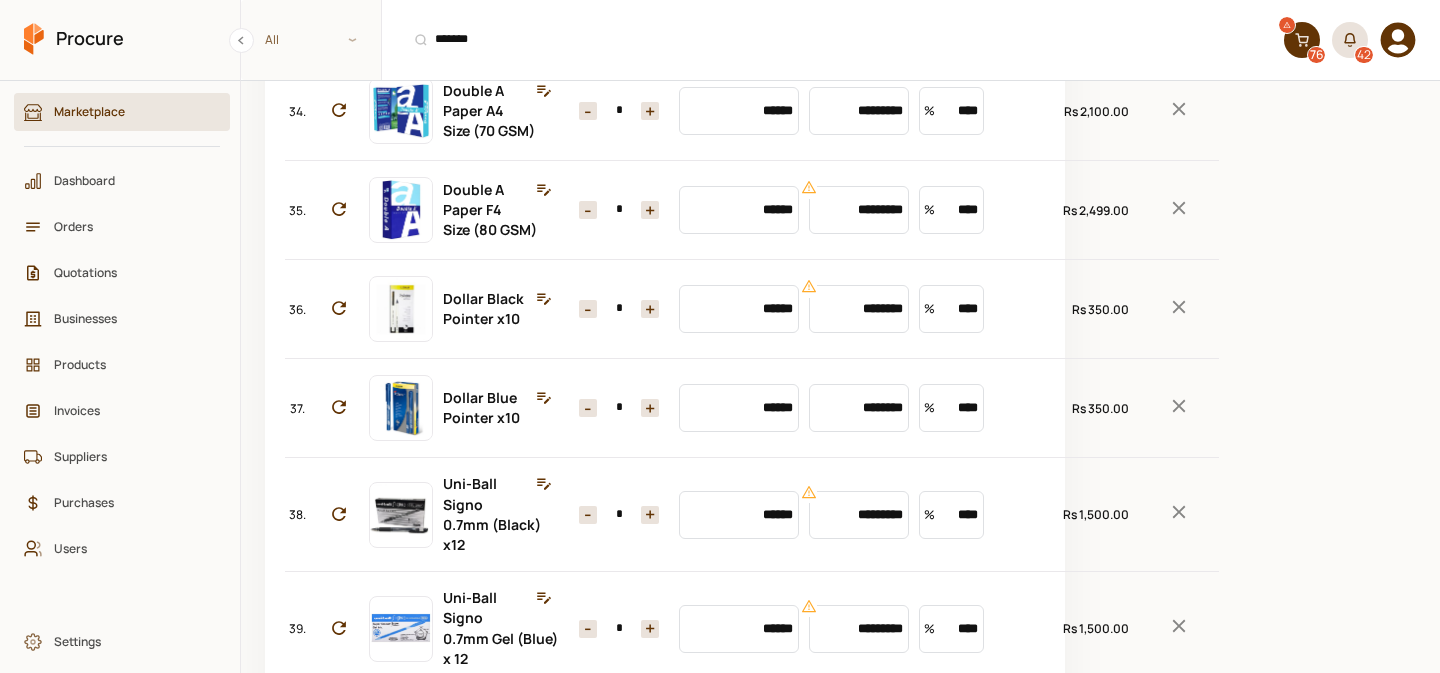 click 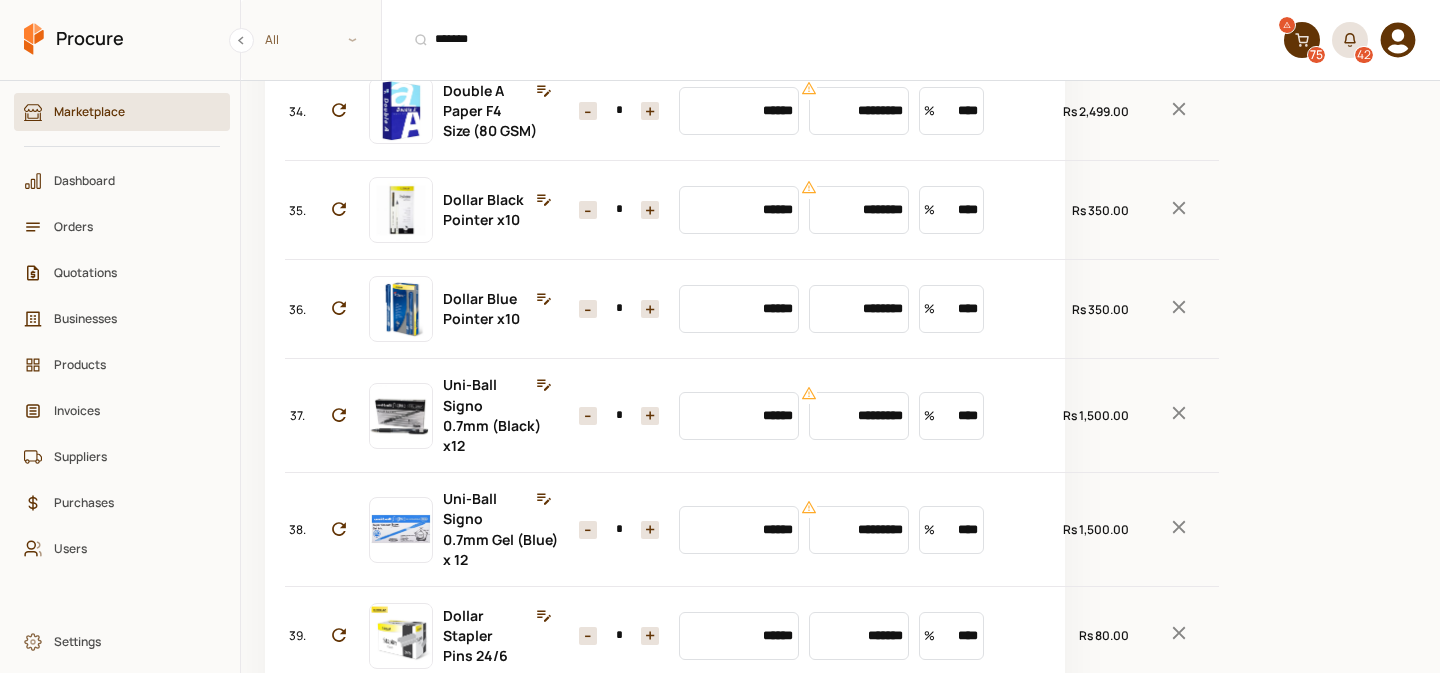 click 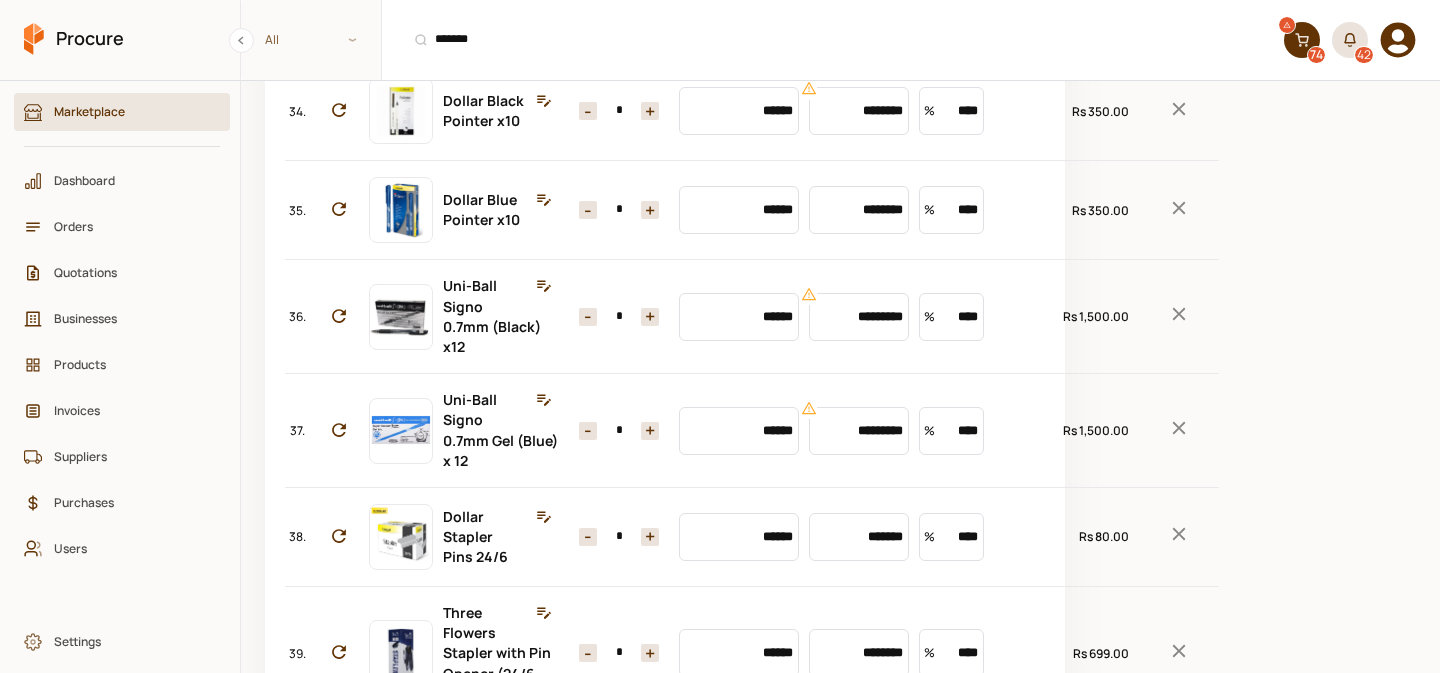click on "*" at bounding box center (619, -87) 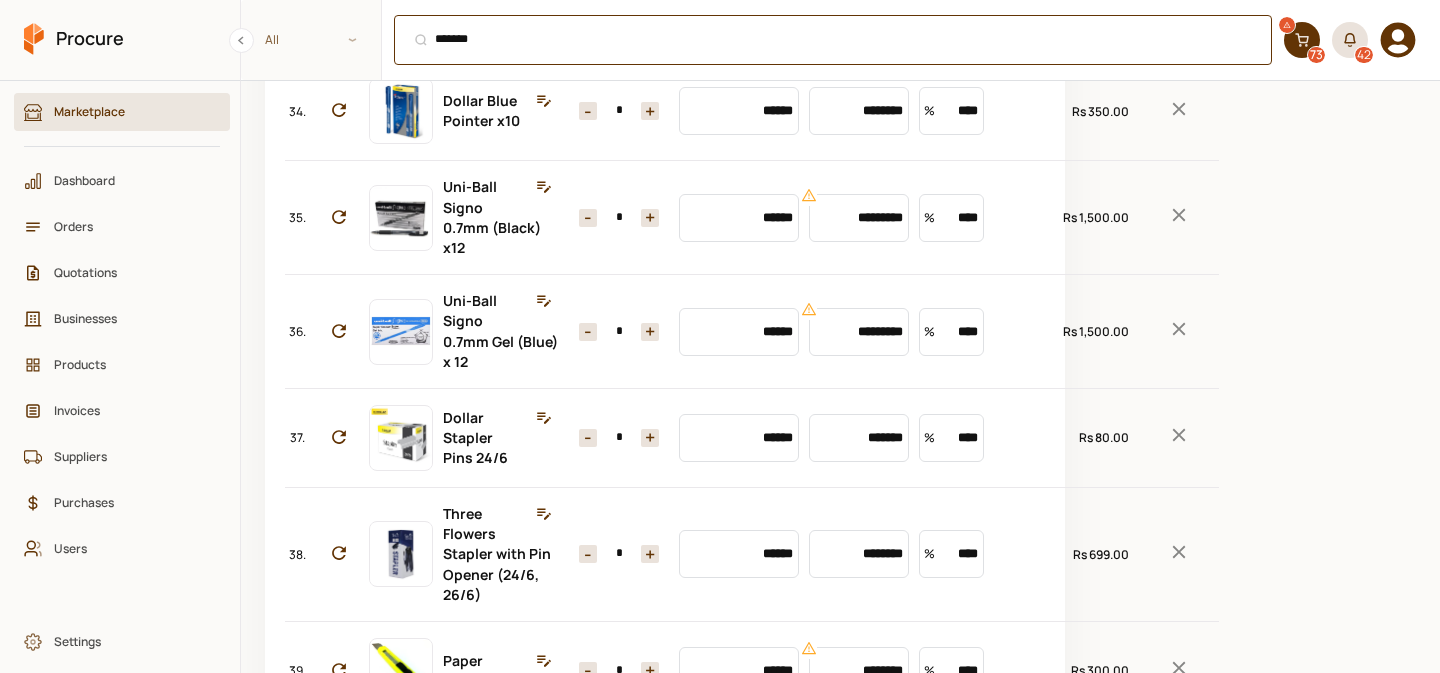 click on "******* ⌘  + K" at bounding box center (833, 40) 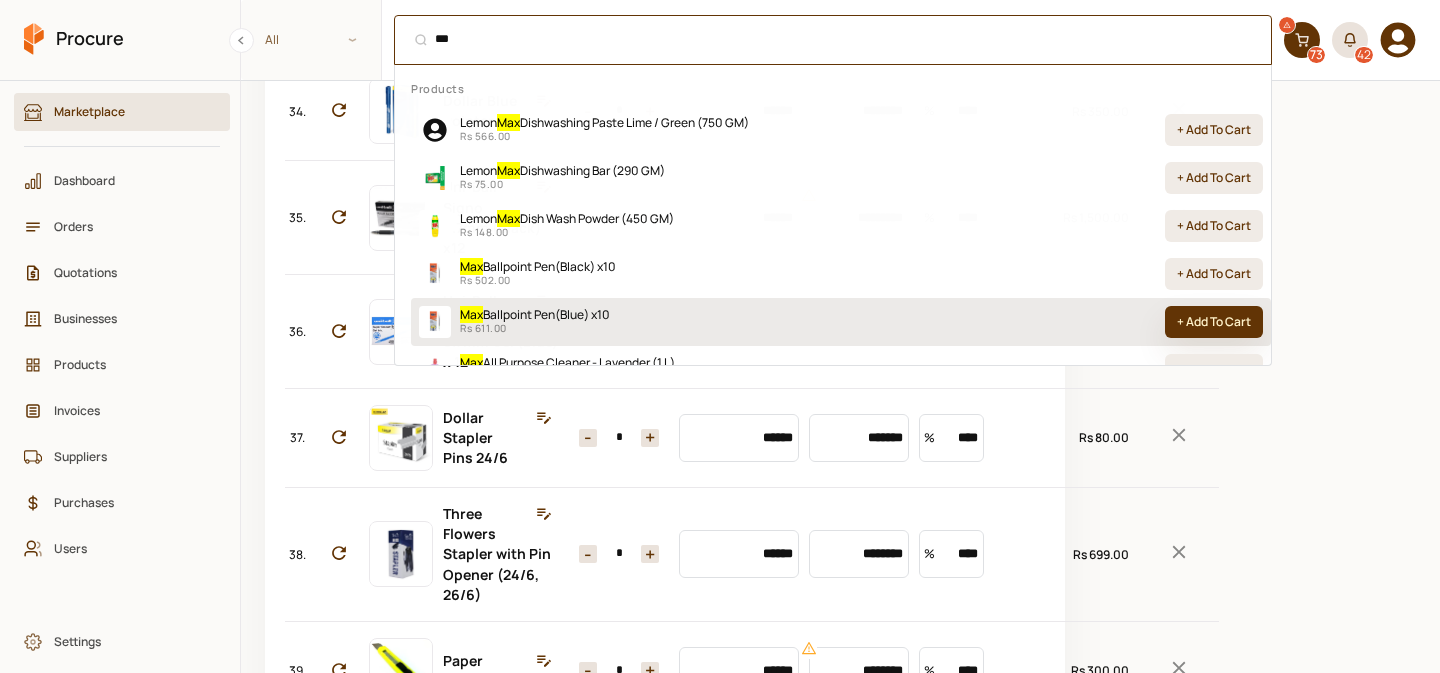 type on "***" 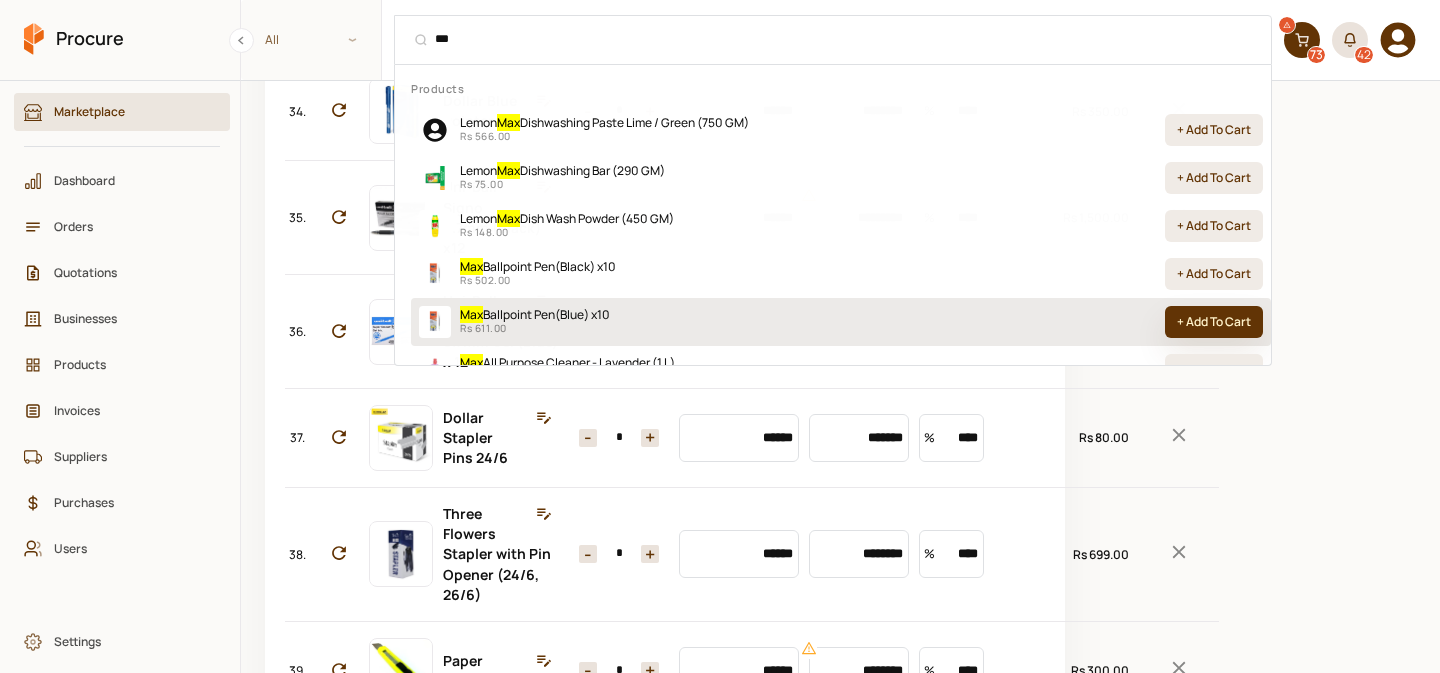 click on "+ Add To Cart" at bounding box center (1214, 322) 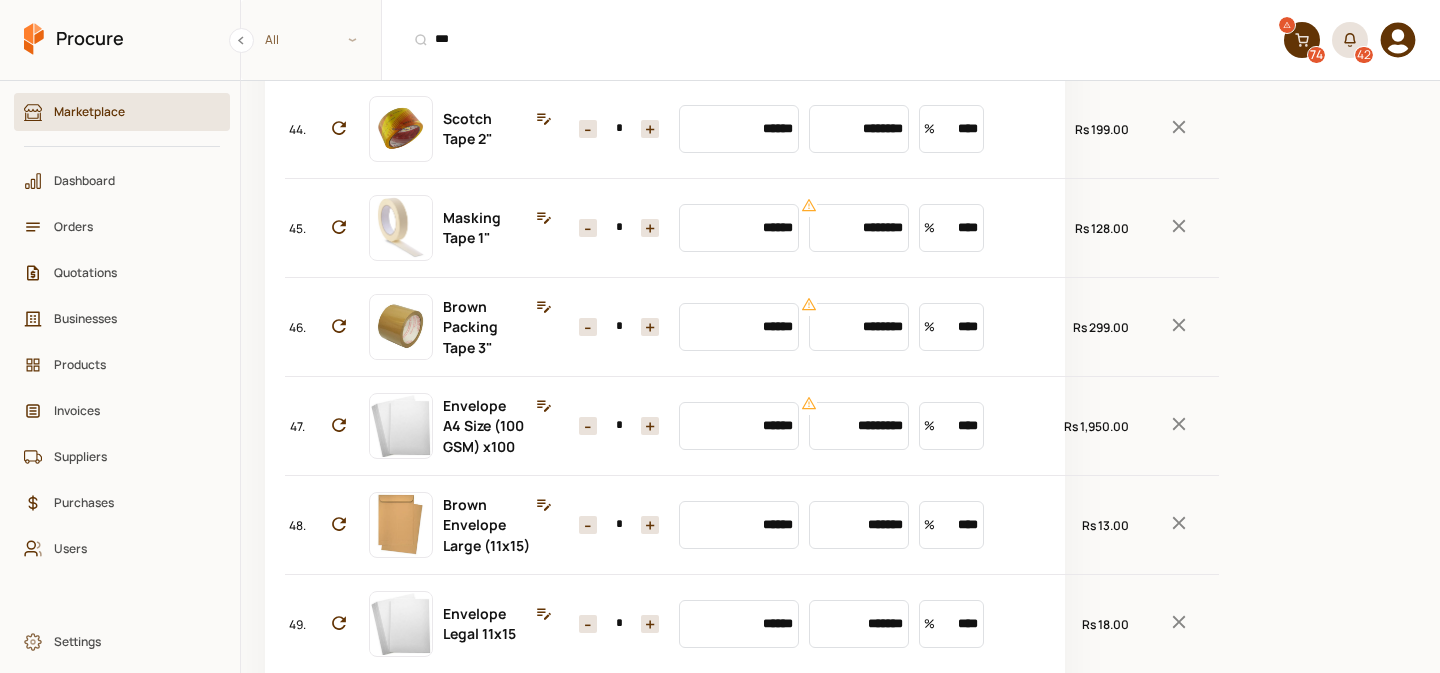 scroll, scrollTop: 4820, scrollLeft: 0, axis: vertical 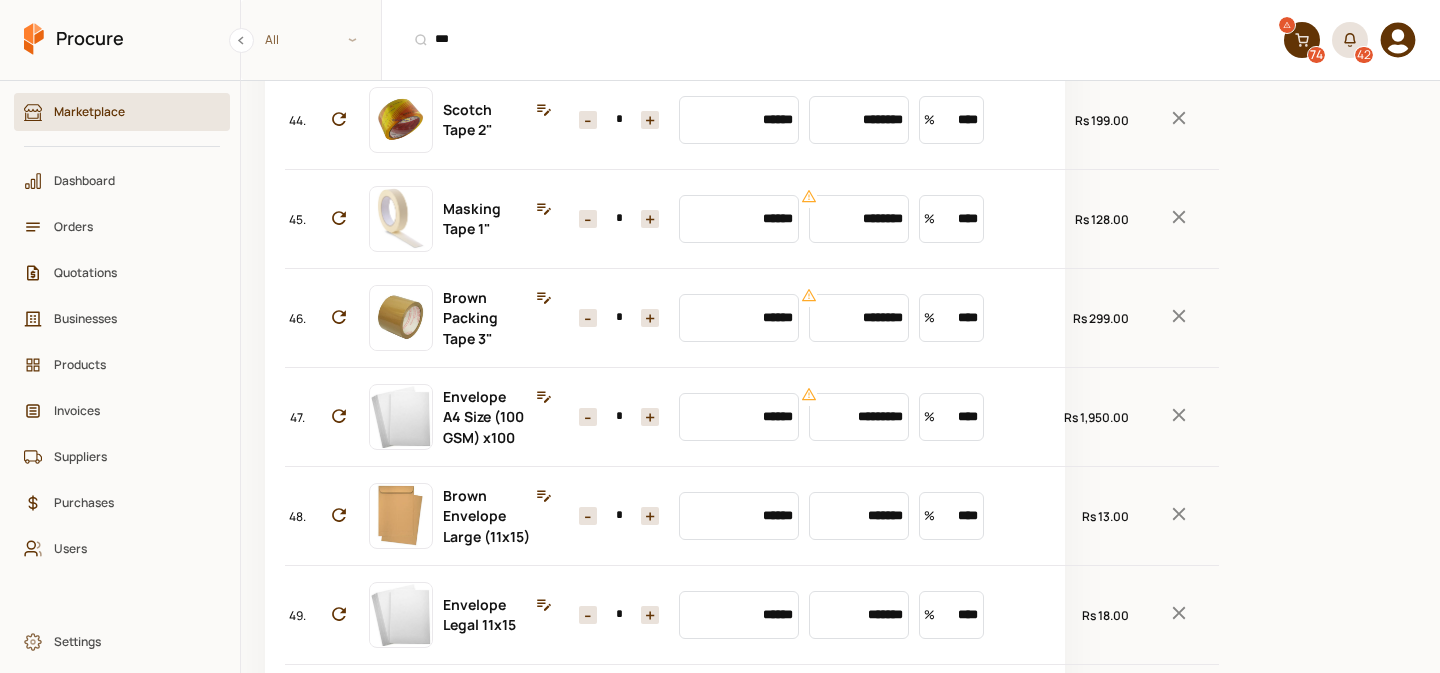click 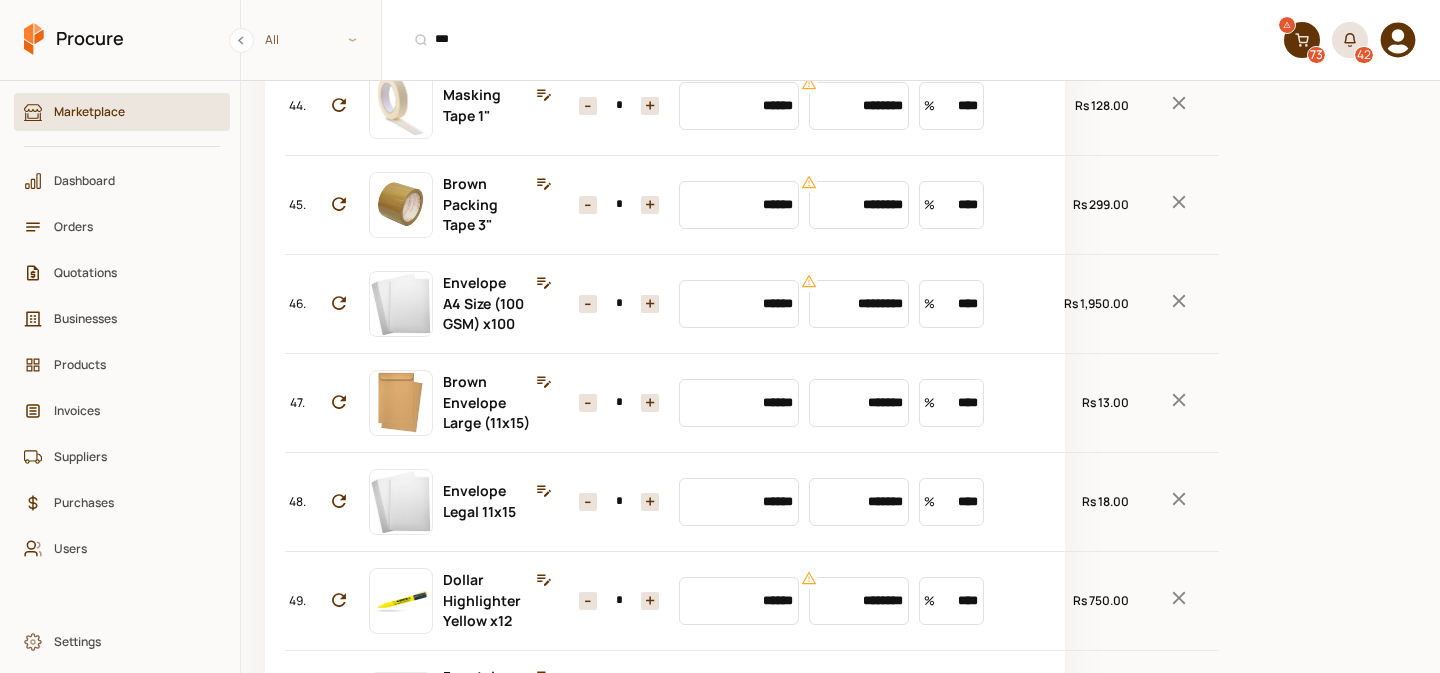 scroll, scrollTop: 5035, scrollLeft: 0, axis: vertical 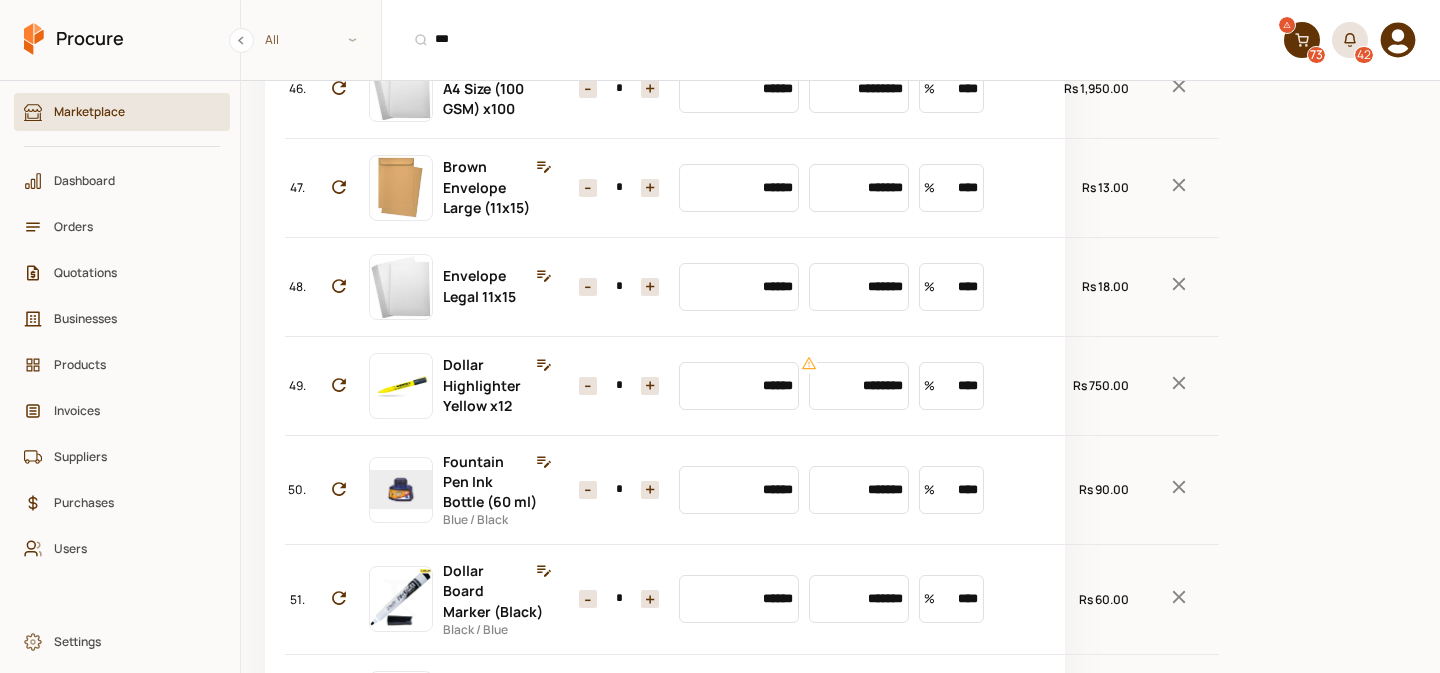 click 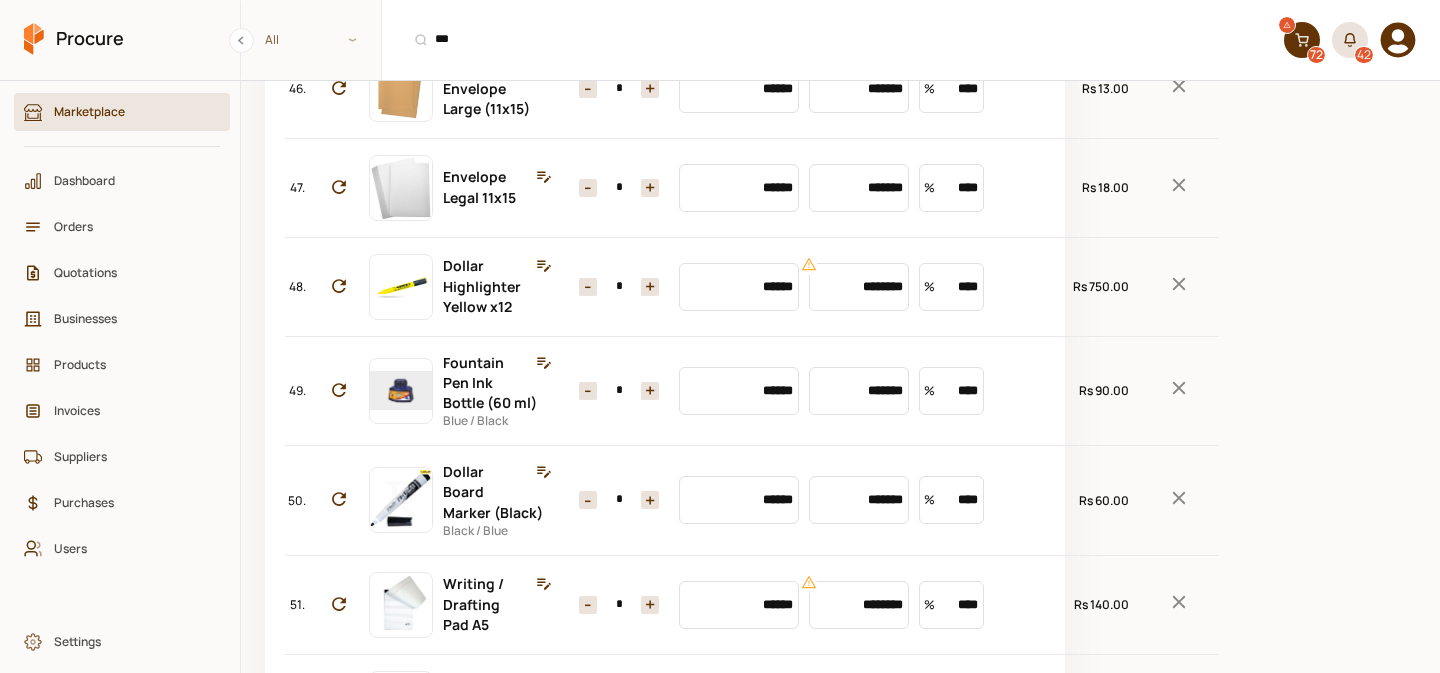 click 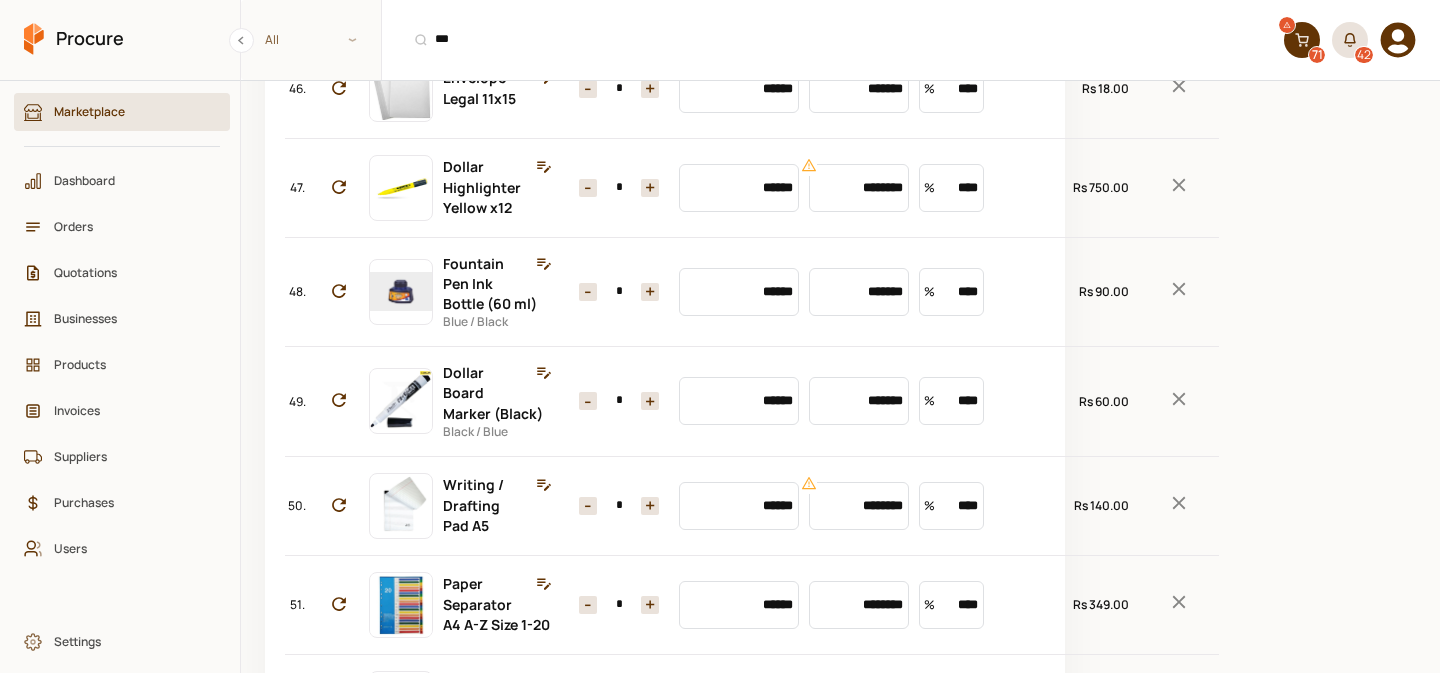 click 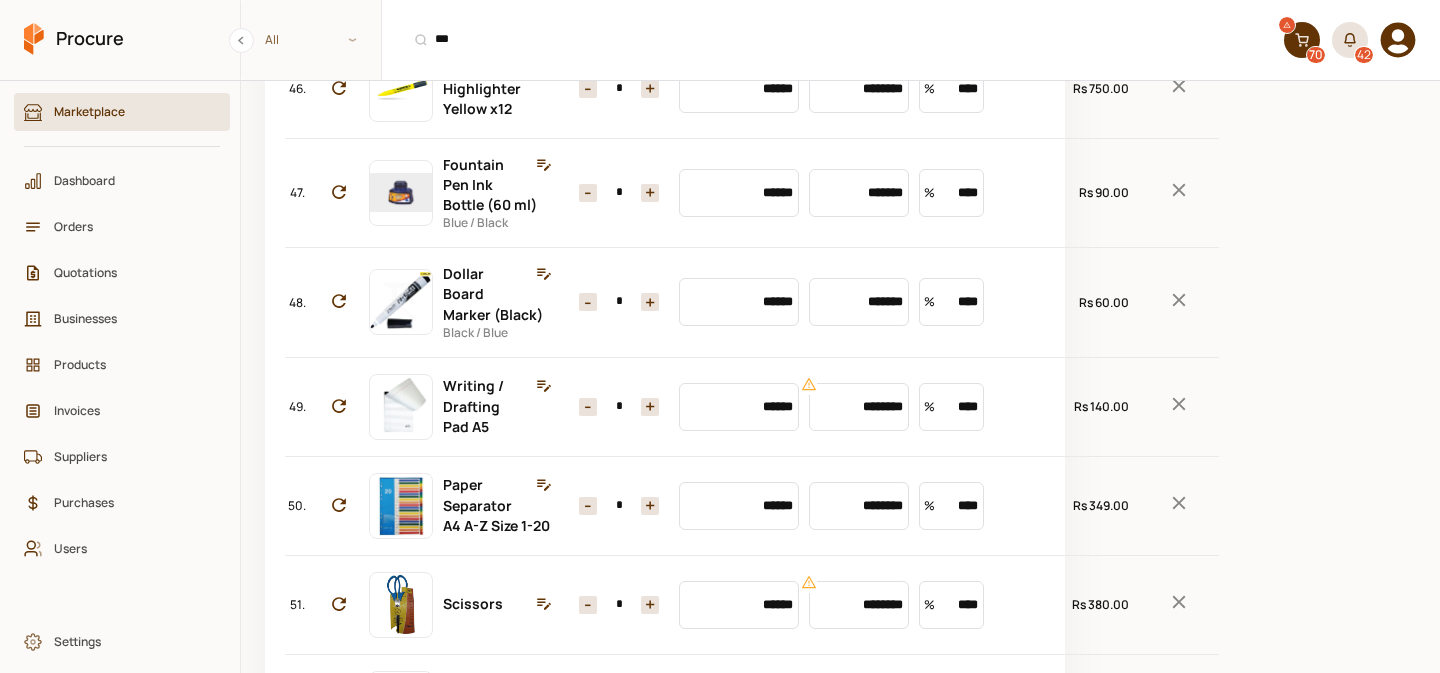 click 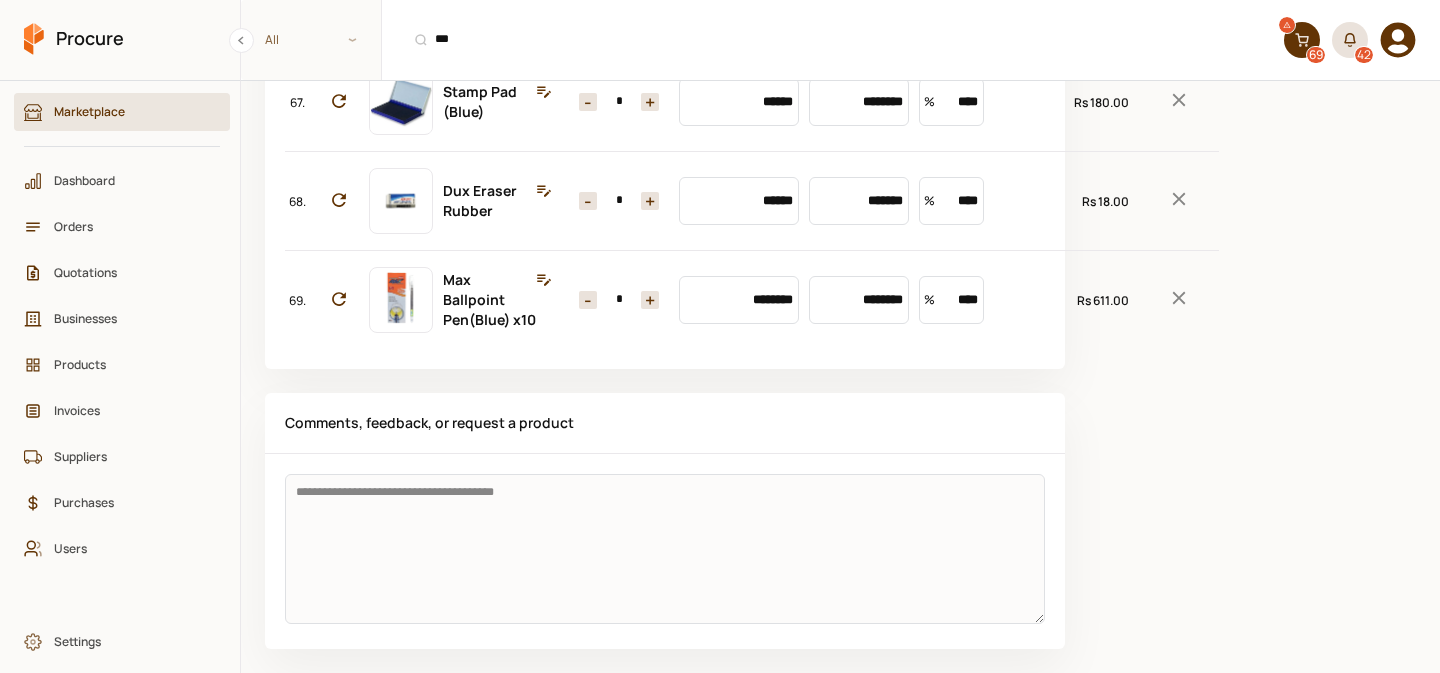 scroll, scrollTop: 8040, scrollLeft: 0, axis: vertical 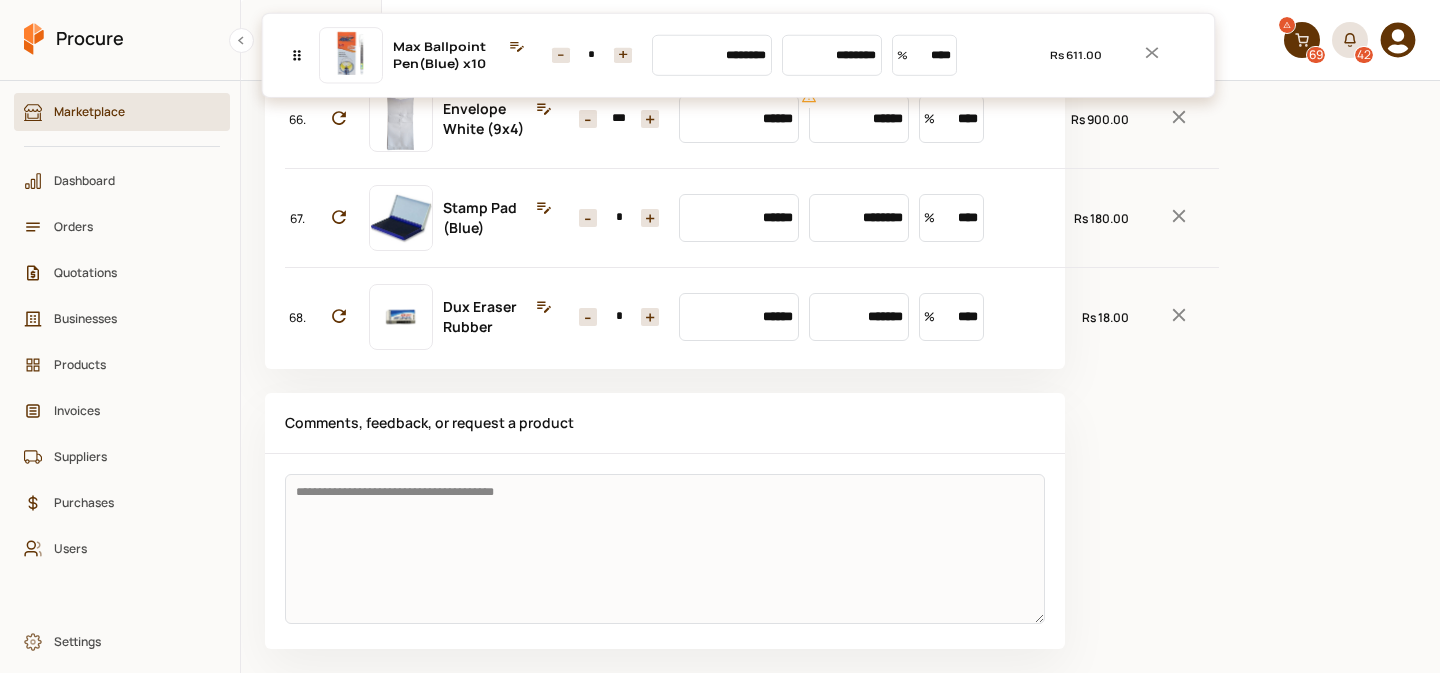 drag, startPoint x: 302, startPoint y: 290, endPoint x: 308, endPoint y: 42, distance: 248.07257 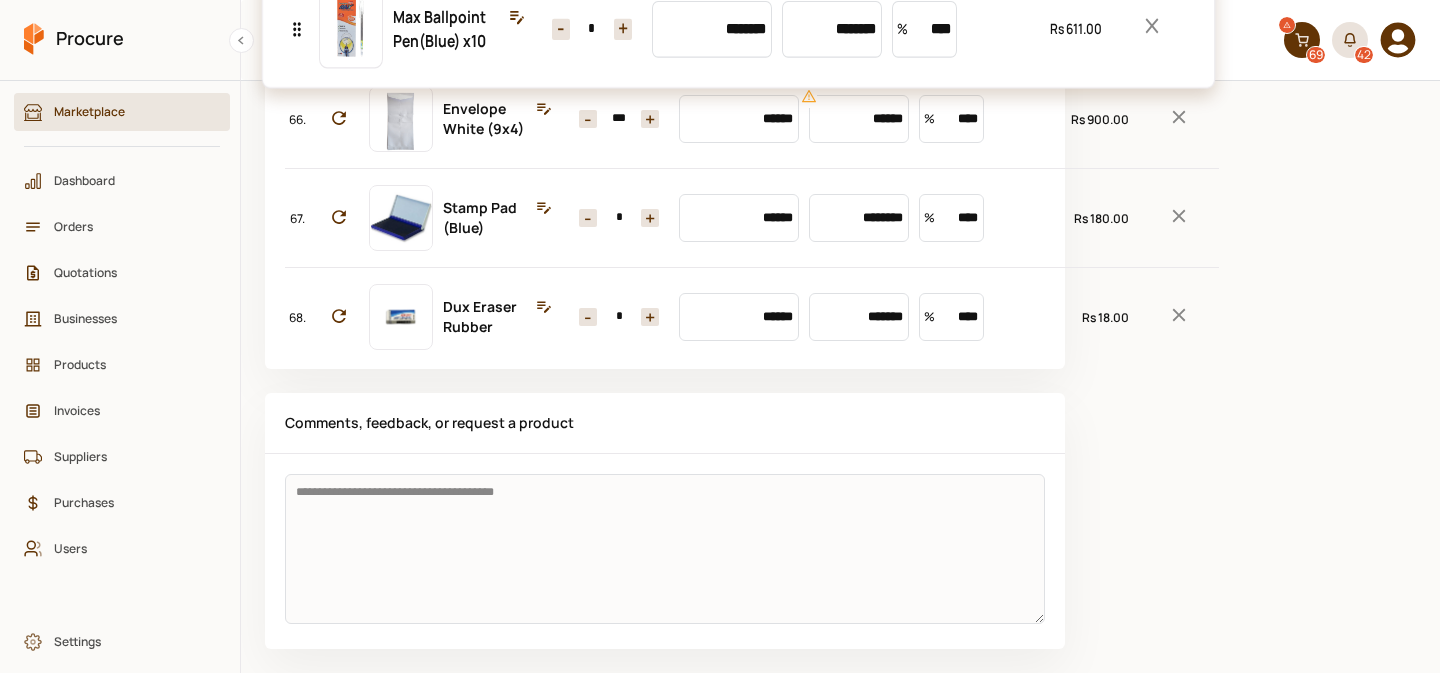 click on "No. Item Quantity Market Price Unit Price Discount  Total 1. Nestle Everyday Tea [PERSON_NAME] (1000 GM) Quantity - *** + Market ****** Price ********* Discount % **** Total Rs 198,000.00 2. White Sugar Fine Quality (1 KG) Quantity - *** + Market ****** Price ******** Discount % **** Total Rs 19,900.00 3. National Refined Salt (Iodized)800 GM Quantity - * + Market ****** Price ******* Discount % **** Total Rs 70.00 4. Nestle Nescafe Instant Coffee 3-in-1 (25 GM) x30 150 Sache Quantity - * + Market ****** Price ********* Discount % **** Total Rs 4,500.00 5. Tapal Danedar Tea Bags (600 Pcs) Quantity - ** + Market ****** Price ********* Discount % **** Total Rs 66,000.00 6. Lipton Green Tea Zesty Lemon & Honey (25 Pcs) Quantity - ** + Market ****** Price ******** Discount % **** Total Rs 7,125.00 7. Toyo Nasic Orbit Glass x6 Quantity - * + Market ****** Price ******** Discount % **** Total Rs 4,194.00 8. SMD High Performance Light 6" (12W) Quantity - * + Market ****** Price ********* Discount % **** Total 9. -" at bounding box center (665, -3286) 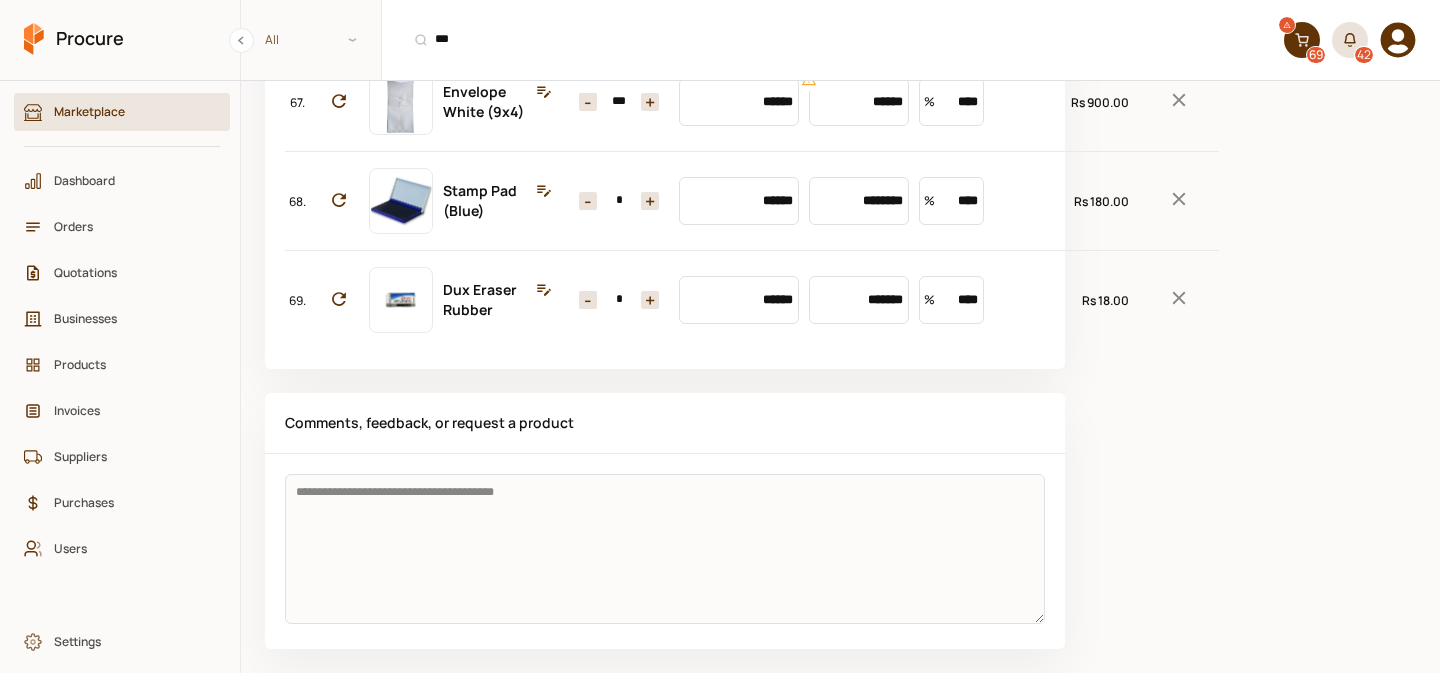 scroll, scrollTop: 7297, scrollLeft: 0, axis: vertical 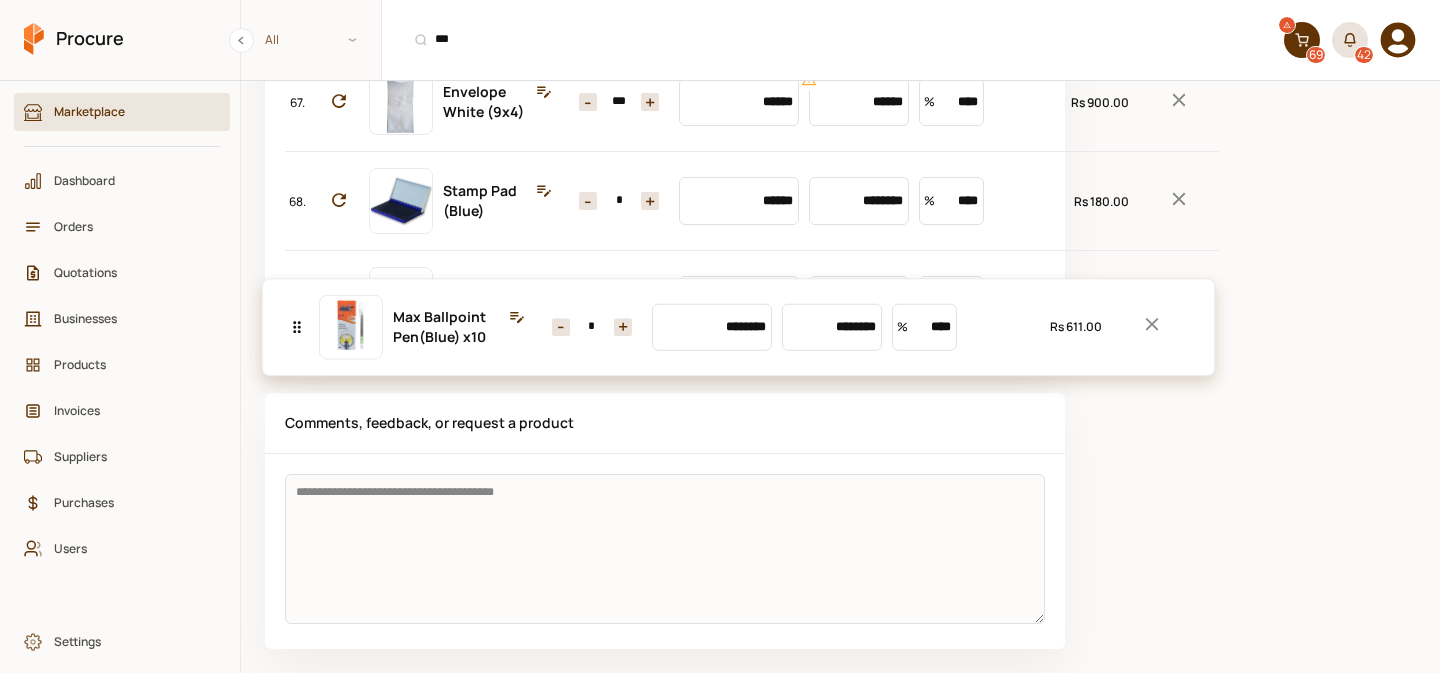 drag, startPoint x: 299, startPoint y: 625, endPoint x: 309, endPoint y: 339, distance: 286.17477 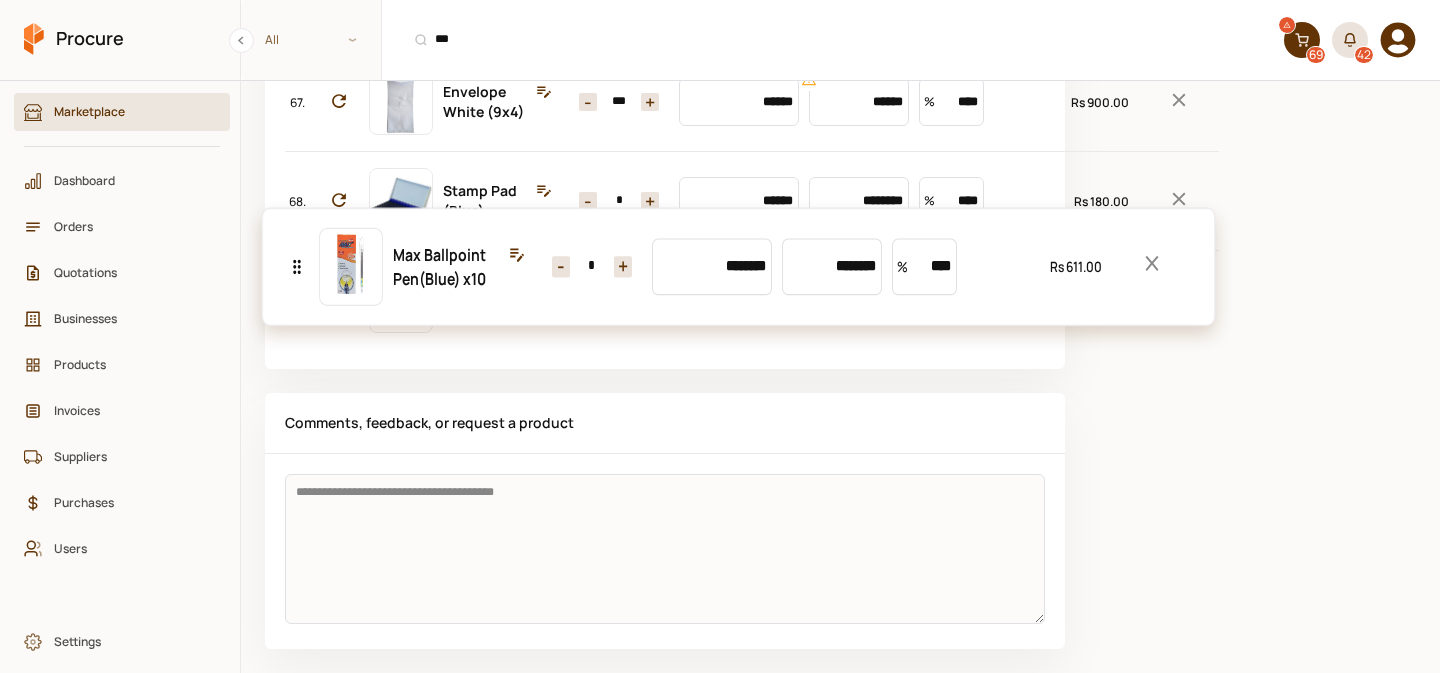 click on "No. Item Quantity Market Price Unit Price Discount  Total 1. Nestle Everyday Tea [PERSON_NAME] (1000 GM) Quantity - *** + Market ****** Price ********* Discount % **** Total Rs 198,000.00 2. White Sugar Fine Quality (1 KG) Quantity - *** + Market ****** Price ******** Discount % **** Total Rs 19,900.00 3. National Refined Salt (Iodized)800 GM Quantity - * + Market ****** Price ******* Discount % **** Total Rs 70.00 4. Nestle Nescafe Instant Coffee 3-in-1 (25 GM) x30 150 Sache Quantity - * + Market ****** Price ********* Discount % **** Total Rs 4,500.00 5. Tapal Danedar Tea Bags (600 Pcs) Quantity - ** + Market ****** Price ********* Discount % **** Total Rs 66,000.00 6. Lipton Green Tea Zesty Lemon & Honey (25 Pcs) Quantity - ** + Market ****** Price ******** Discount % **** Total Rs 7,125.00 7. Toyo Nasic Orbit Glass x6 Quantity - * + Market ****** Price ******** Discount % **** Total Rs 4,194.00 8. SMD High Performance Light 6" (12W) Quantity - * + Market ****** Price ********* Discount % **** Total 9. -" at bounding box center (665, -3286) 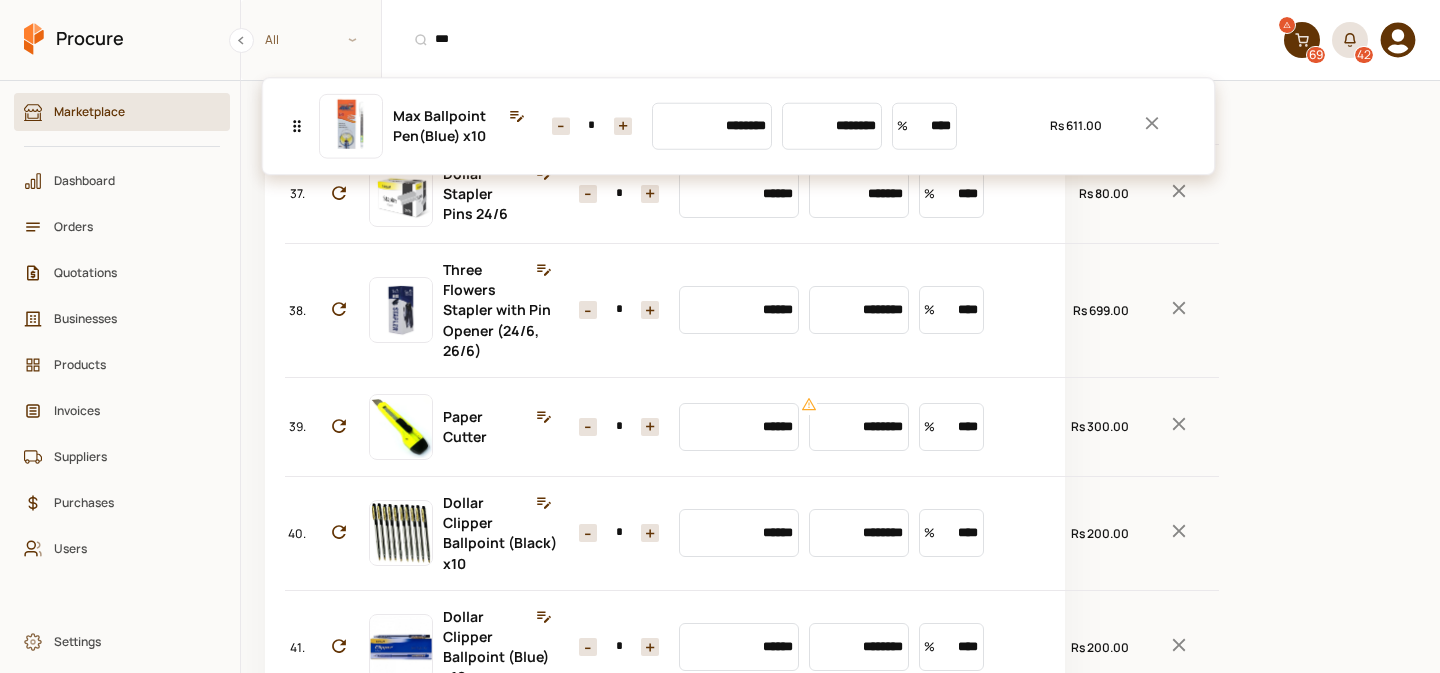 scroll, scrollTop: 4085, scrollLeft: 0, axis: vertical 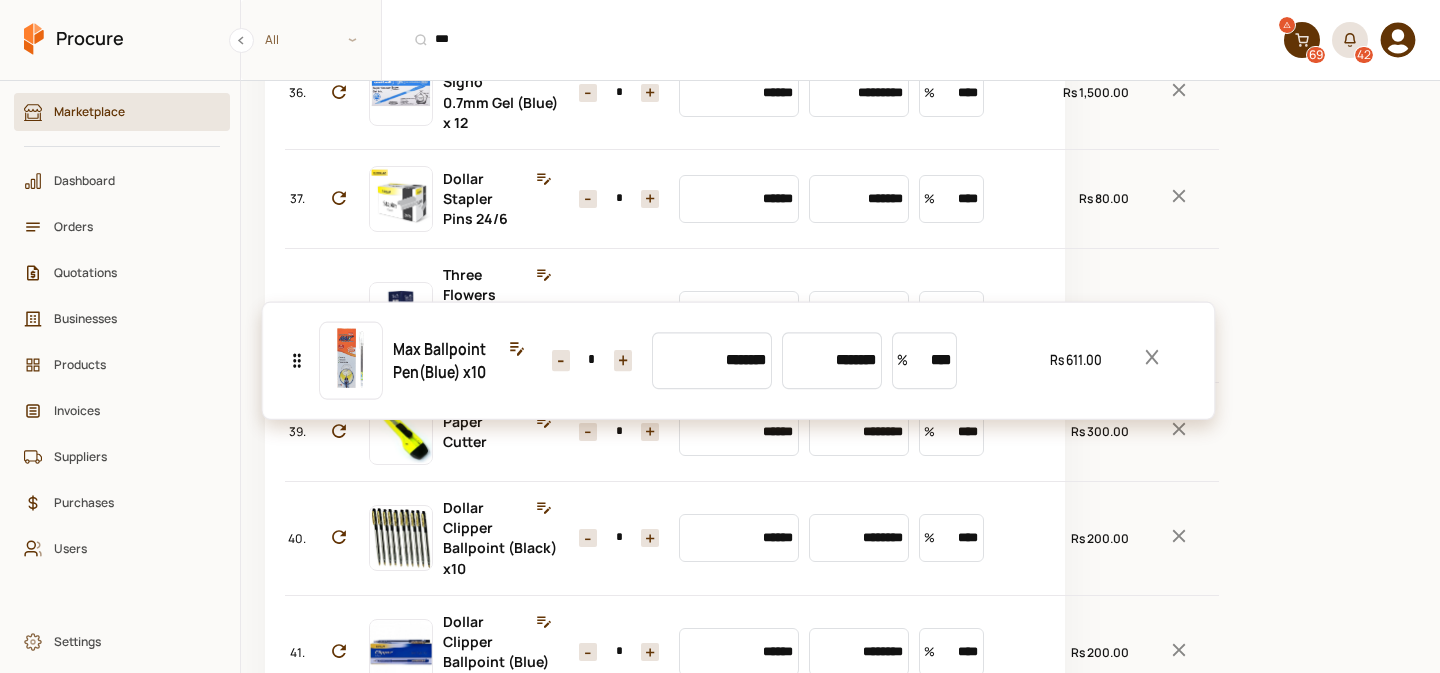 drag, startPoint x: 298, startPoint y: 282, endPoint x: 278, endPoint y: 341, distance: 62.297672 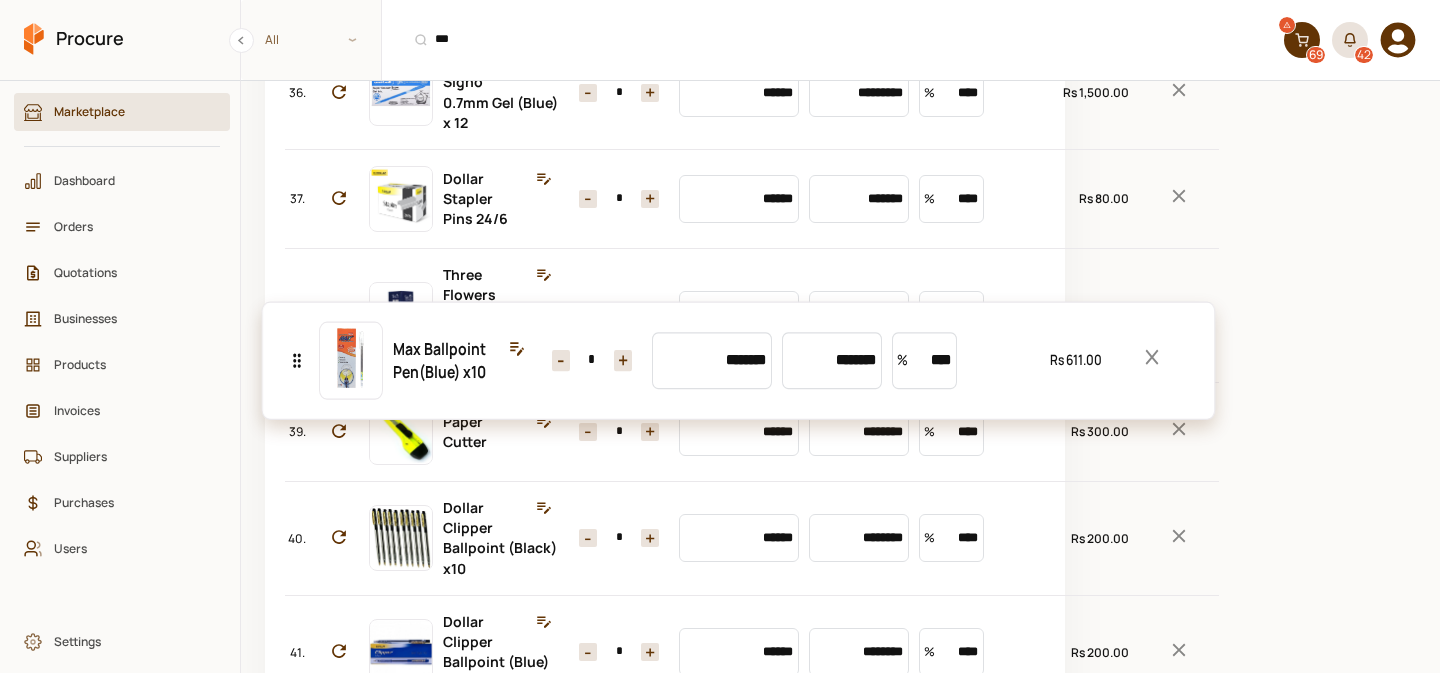 click on "No. Item Quantity Market Price Unit Price Discount  Total 1. Nestle Everyday Tea [PERSON_NAME] (1000 GM) Quantity - *** + Market ****** Price ********* Discount % **** Total Rs 198,000.00 2. White Sugar Fine Quality (1 KG) Quantity - *** + Market ****** Price ******** Discount % **** Total Rs 19,900.00 3. National Refined Salt (Iodized)800 GM Quantity - * + Market ****** Price ******* Discount % **** Total Rs 70.00 4. Nestle Nescafe Instant Coffee 3-in-1 (25 GM) x30 150 Sache Quantity - * + Market ****** Price ********* Discount % **** Total Rs 4,500.00 5. Tapal Danedar Tea Bags (600 Pcs) Quantity - ** + Market ****** Price ********* Discount % **** Total Rs 66,000.00 6. Lipton Green Tea Zesty Lemon & Honey (25 Pcs) Quantity - ** + Market ****** Price ******** Discount % **** Total Rs 7,125.00 7. Toyo Nasic Orbit Glass x6 Quantity - * + Market ****** Price ******** Discount % **** Total Rs 4,194.00 8. SMD High Performance Light 6" (12W) Quantity - * + Market ****** Price ********* Discount % **** Total 9. -" at bounding box center (665, -205) 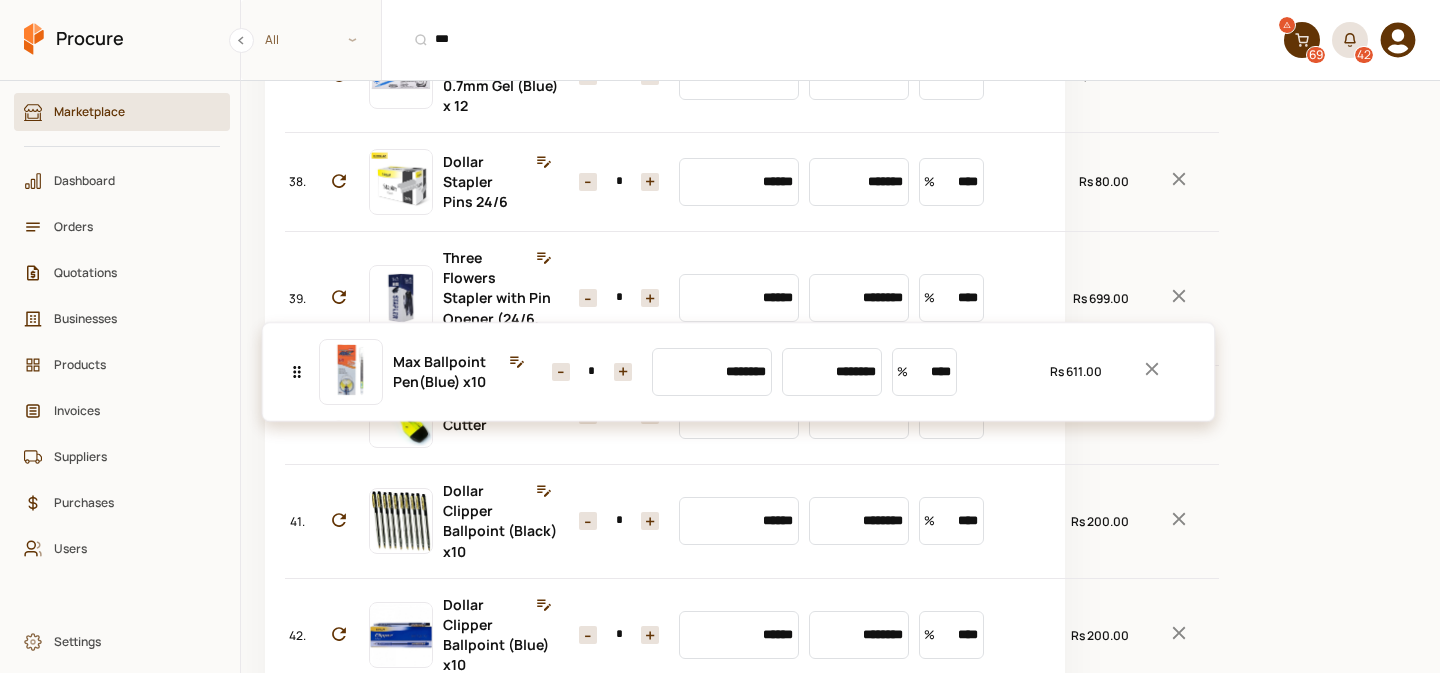 click on "No. Item Quantity Market Price Unit Price Discount  Total 1. Nestle Everyday Tea [PERSON_NAME] (1000 GM) Quantity - *** + Market ****** Price ********* Discount % **** Total Rs 198,000.00 2. White Sugar Fine Quality (1 KG) Quantity - *** + Market ****** Price ******** Discount % **** Total Rs 19,900.00 3. National Refined Salt (Iodized)800 GM Quantity - * + Market ****** Price ******* Discount % **** Total Rs 70.00 4. Nestle Nescafe Instant Coffee 3-in-1 (25 GM) x30 150 Sache Quantity - * + Market ****** Price ********* Discount % **** Total Rs 4,500.00 5. Tapal Danedar Tea Bags (600 Pcs) Quantity - ** + Market ****** Price ********* Discount % **** Total Rs 66,000.00 6. Lipton Green Tea Zesty Lemon & Honey (25 Pcs) Quantity - ** + Market ****** Price ******** Discount % **** Total Rs 7,125.00 7. Toyo Nasic Orbit Glass x6 Quantity - * + Market ****** Price ******** Discount % **** Total Rs 4,194.00 8. SMD High Performance Light 6" (12W) Quantity - * + Market ****** Price ********* Discount % **** Total 9. -" at bounding box center (665, -205) 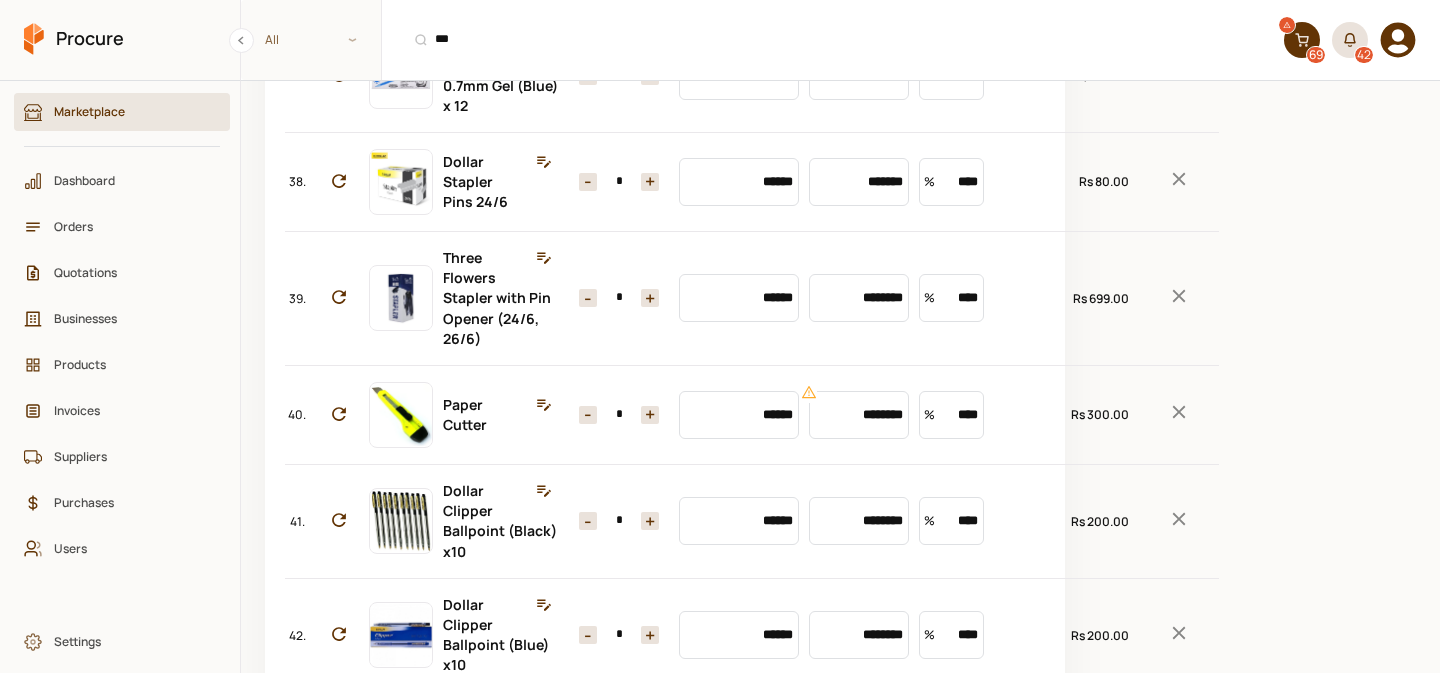 click on "*" at bounding box center [619, -244] 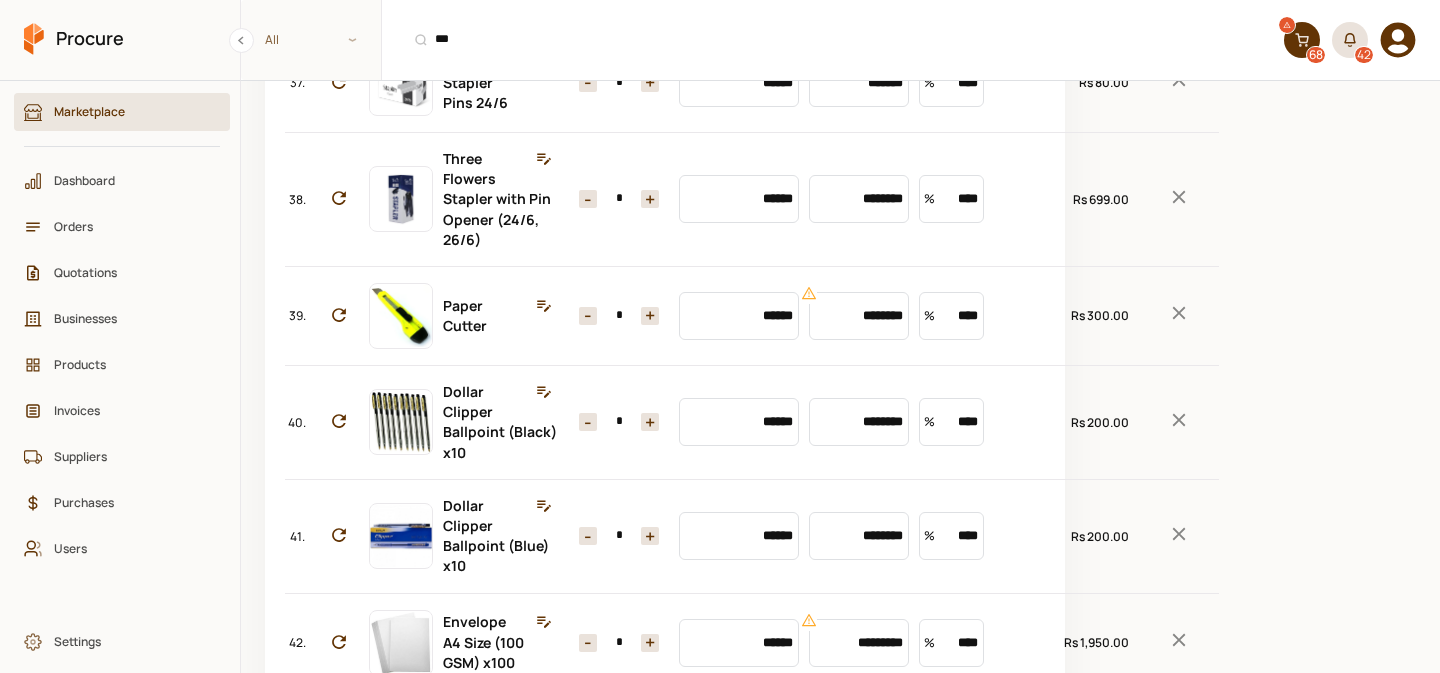 click 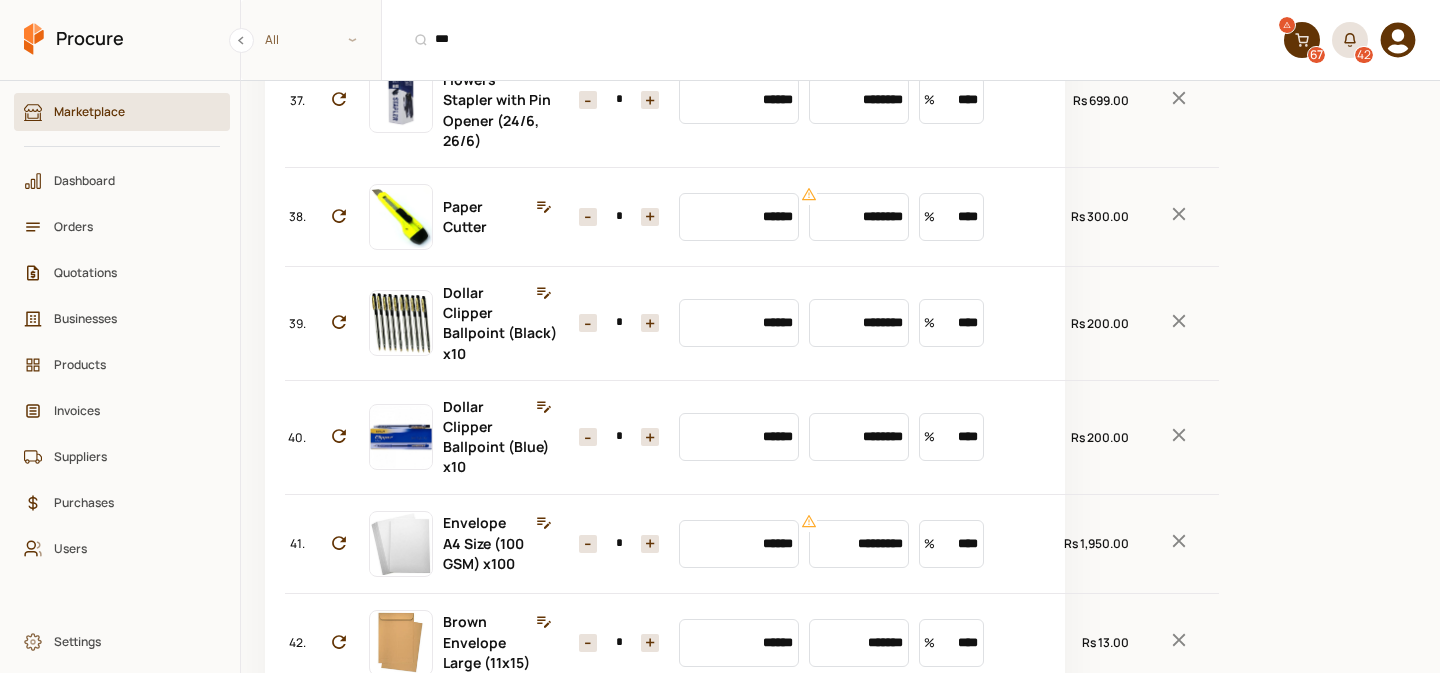 click 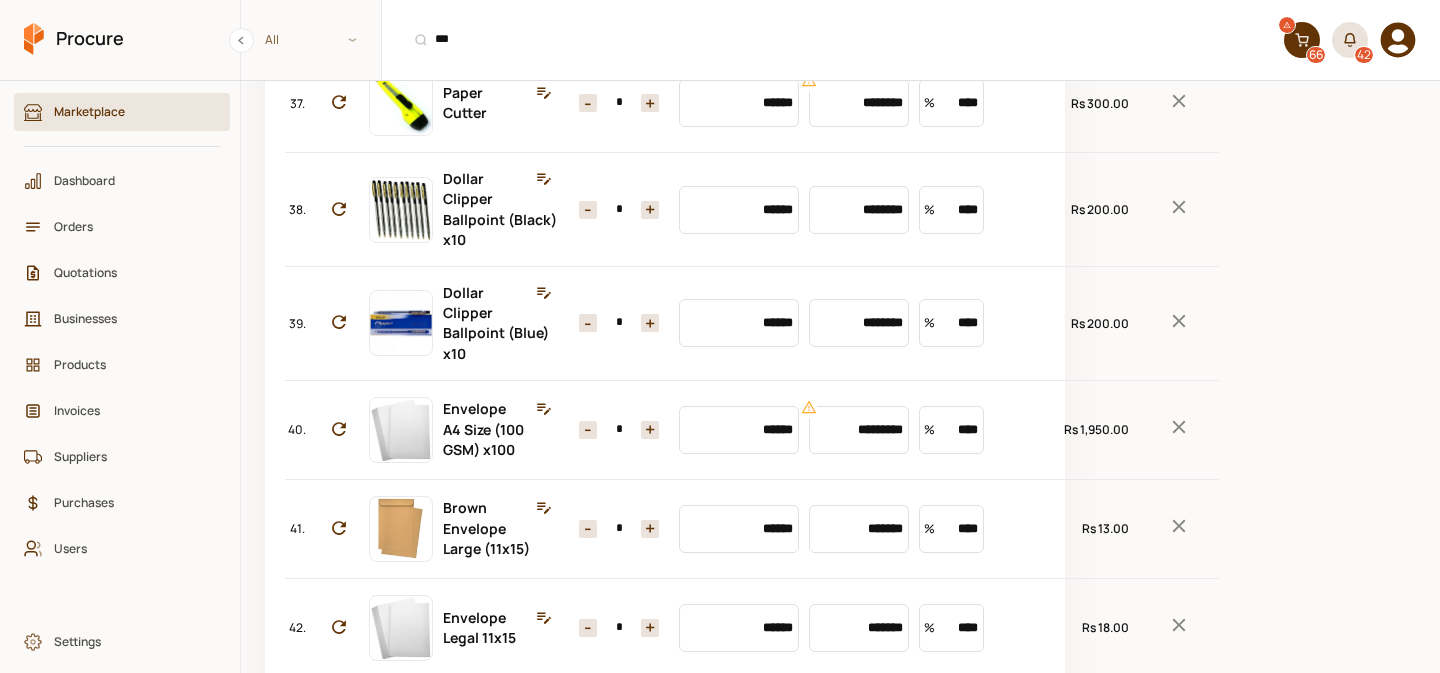 click 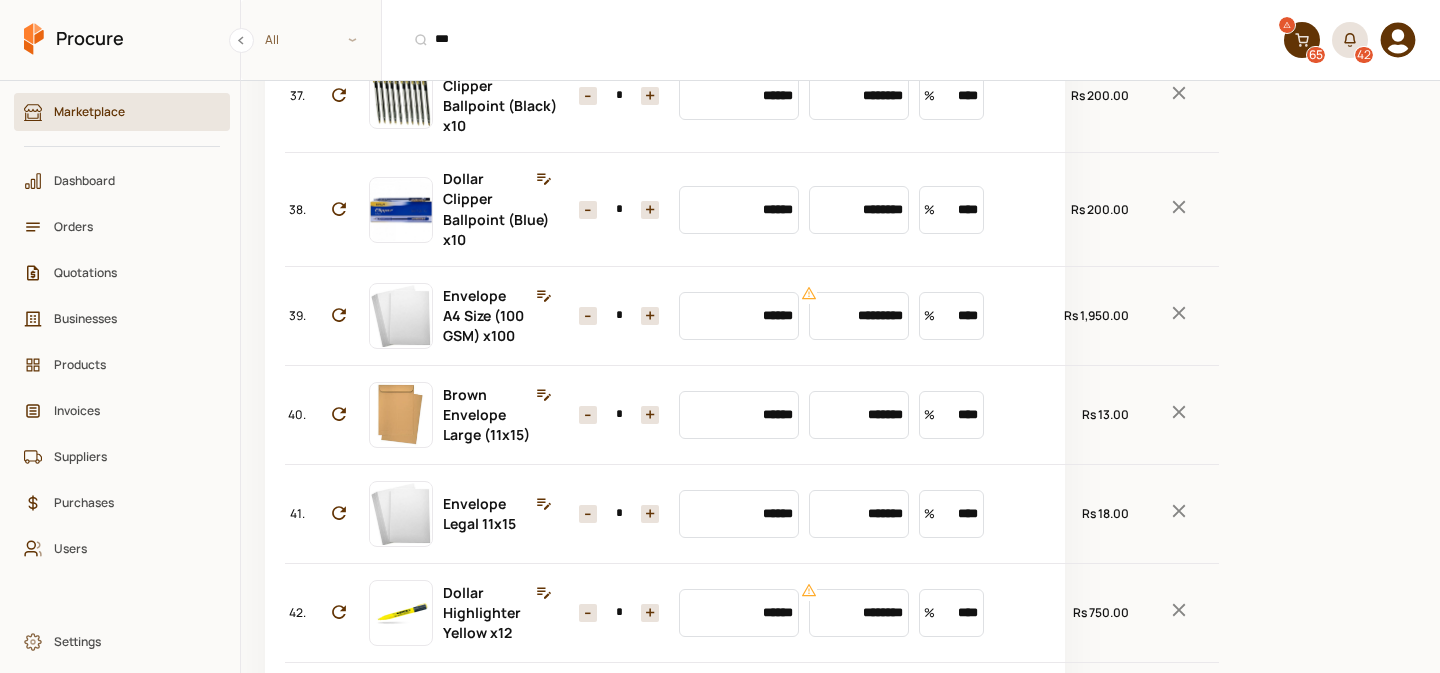 click 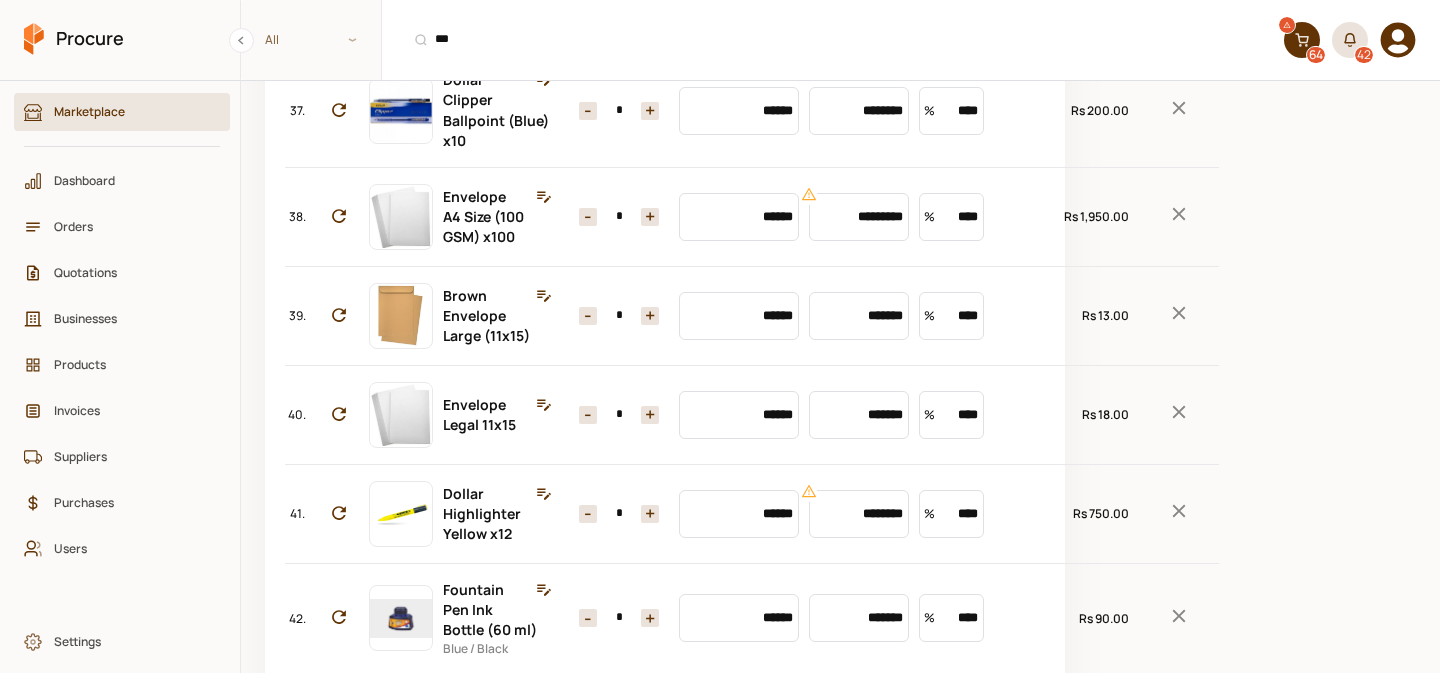 click at bounding box center (1179, -227) 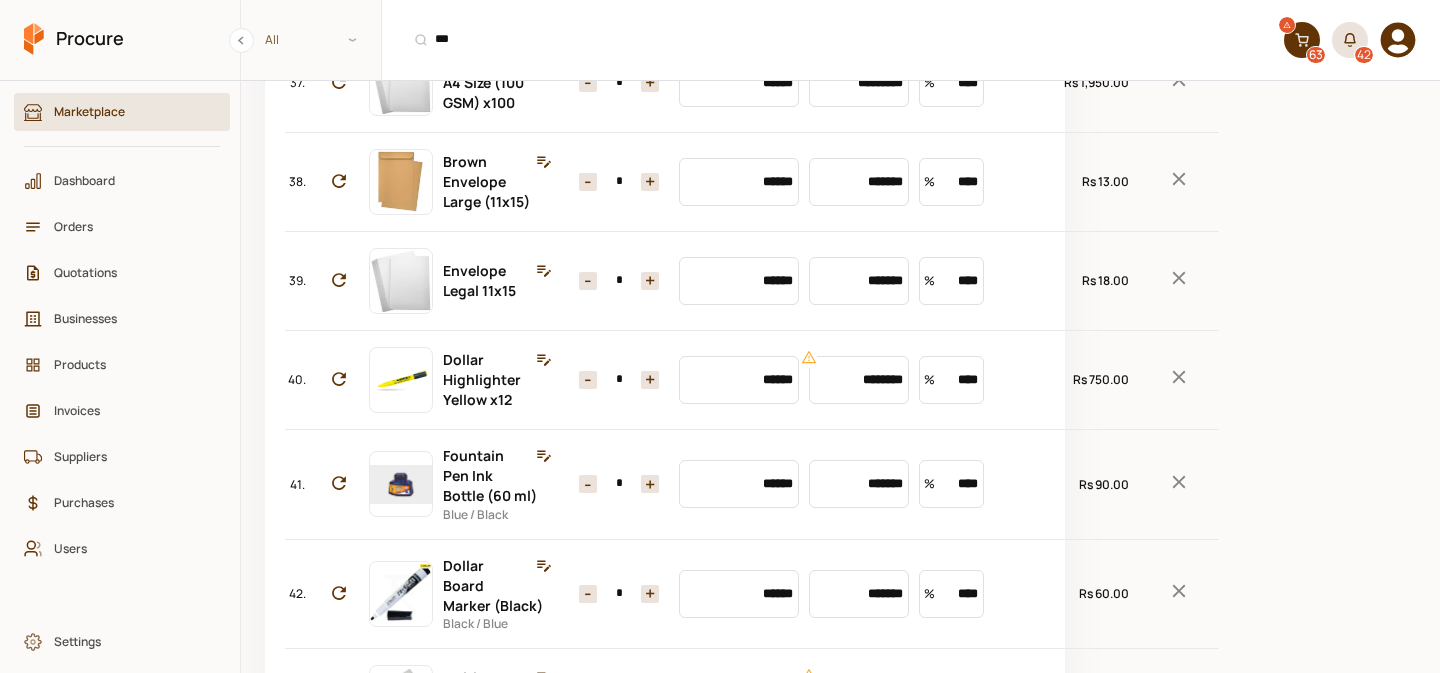 click 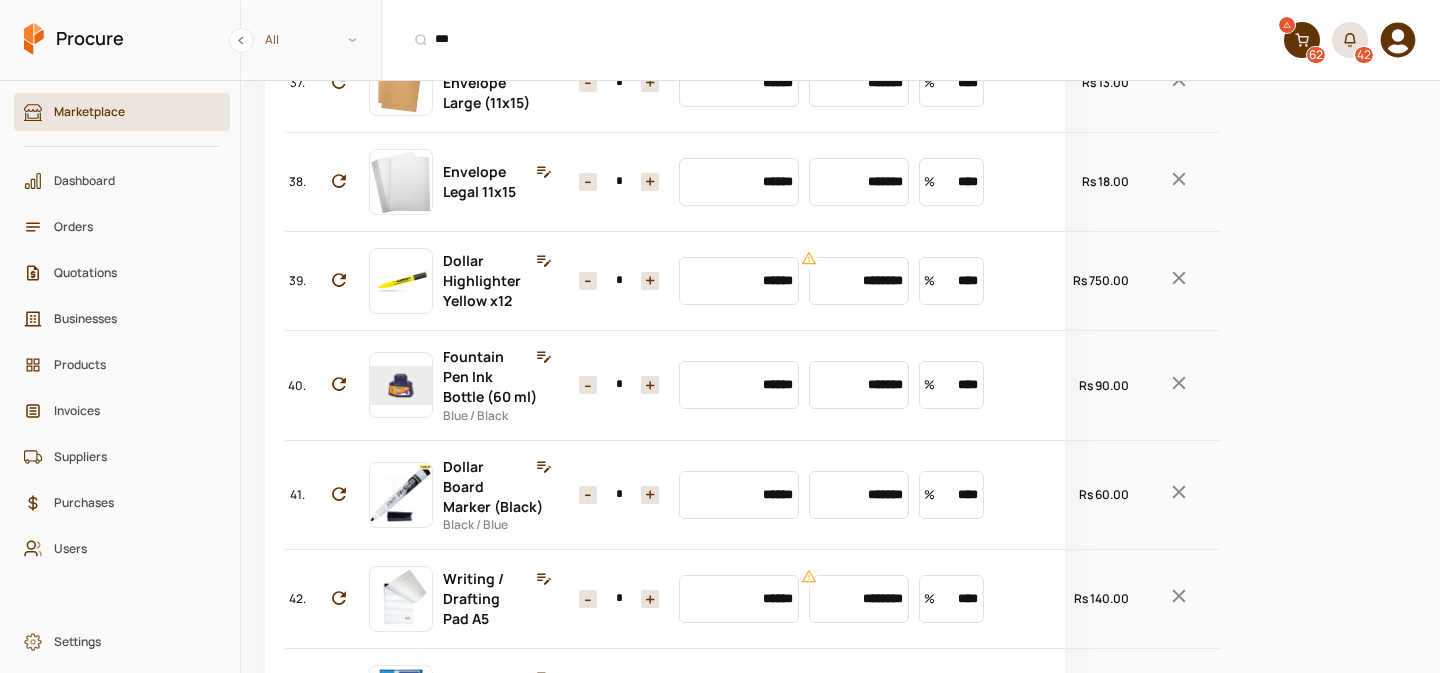 click 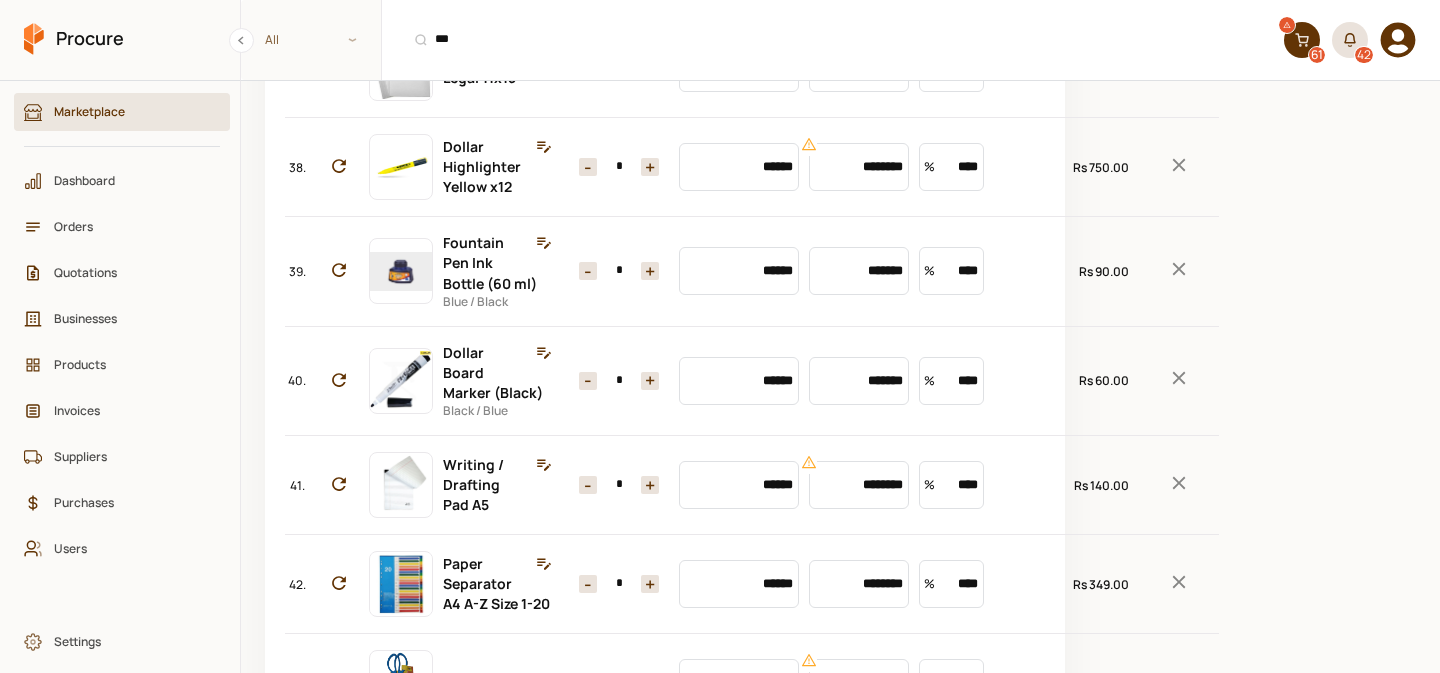 click 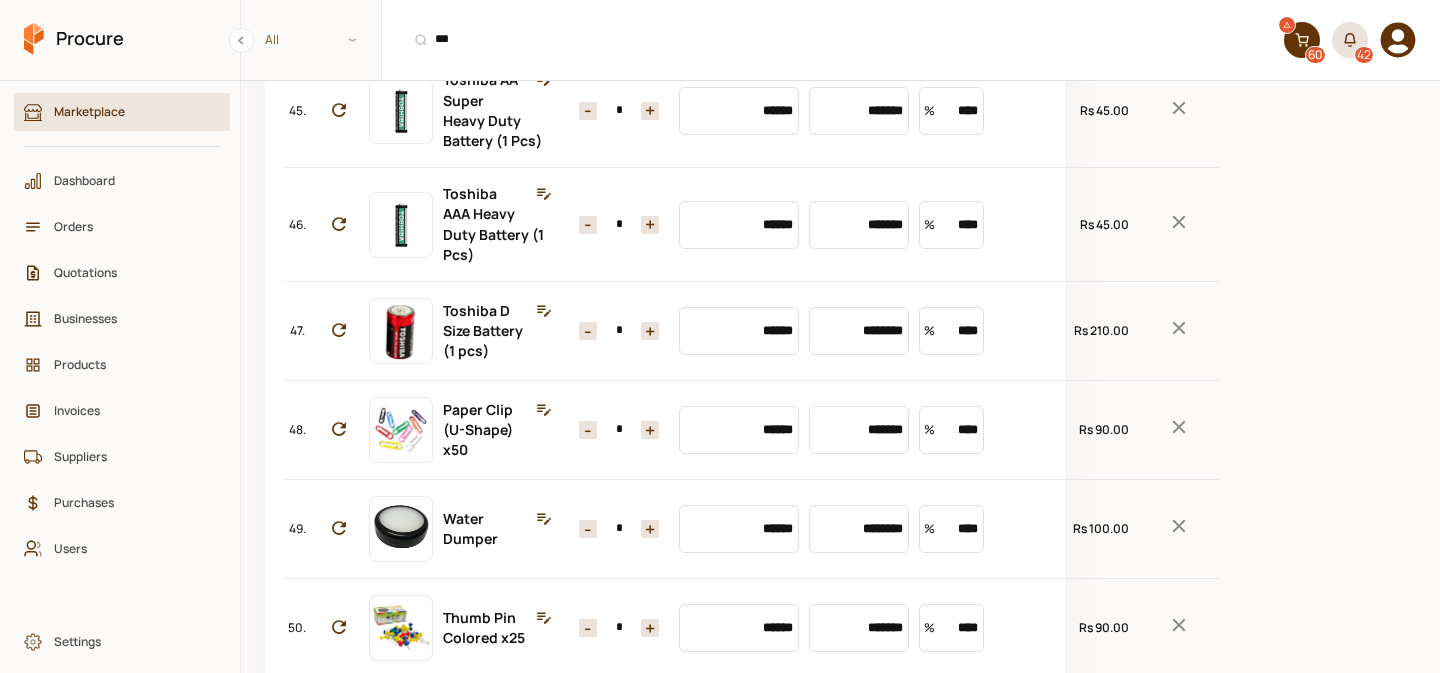 scroll, scrollTop: 4863, scrollLeft: 0, axis: vertical 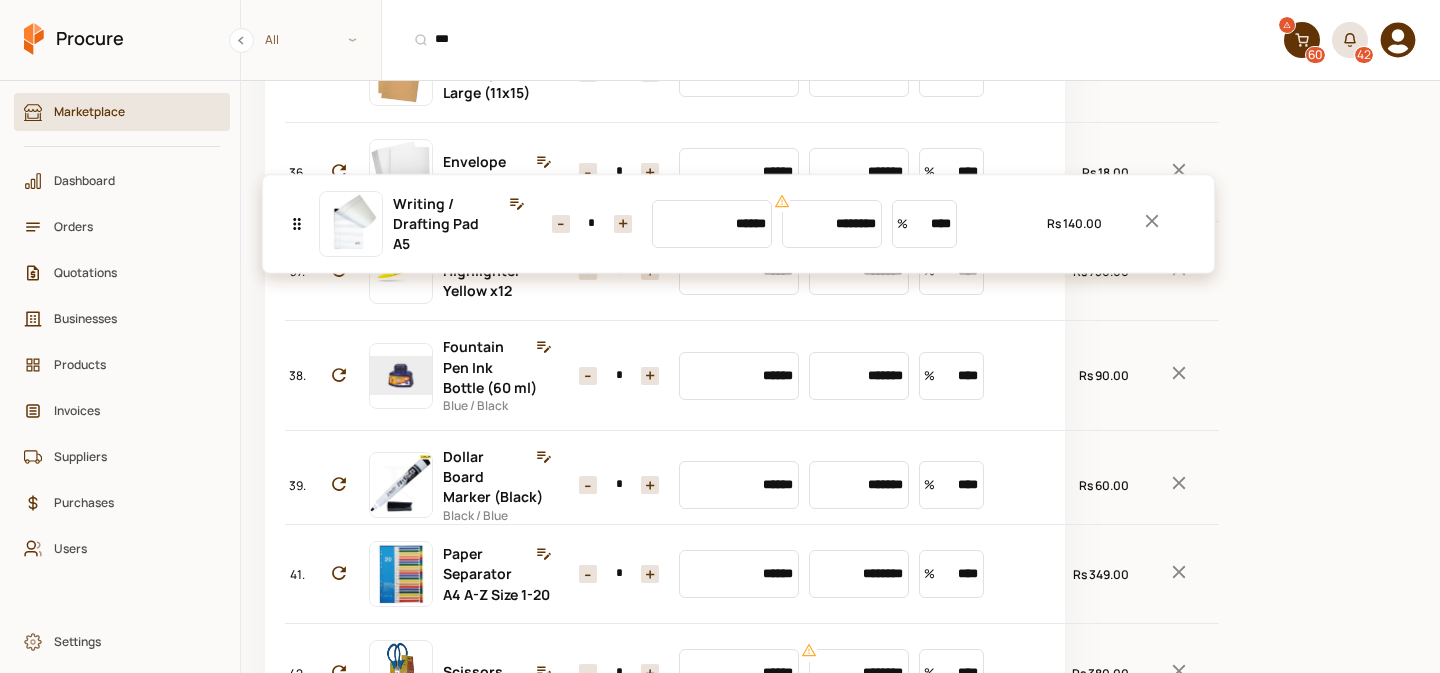 drag, startPoint x: 299, startPoint y: 303, endPoint x: 308, endPoint y: 395, distance: 92.43917 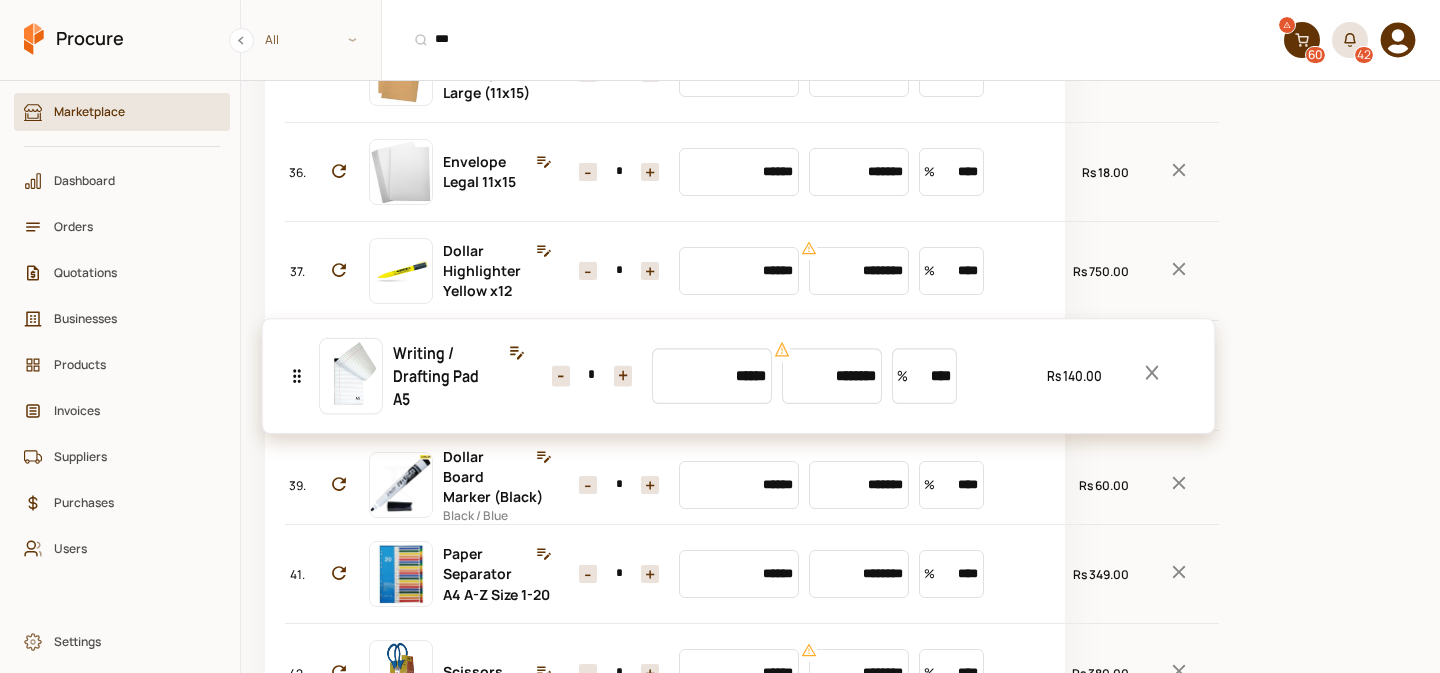 click on "No. Item Quantity Market Price Unit Price Discount  Total 1. Nestle Everyday Tea [PERSON_NAME] (1000 GM) Quantity - *** + Market ****** Price ********* Discount % **** Total Rs 198,000.00 2. White Sugar Fine Quality (1 KG) Quantity - *** + Market ****** Price ******** Discount % **** Total Rs 19,900.00 3. National Refined Salt (Iodized)800 GM Quantity - * + Market ****** Price ******* Discount % **** Total Rs 70.00 4. Nestle Nescafe Instant Coffee 3-in-1 (25 GM) x30 150 Sache Quantity - * + Market ****** Price ********* Discount % **** Total Rs 4,500.00 5. Tapal Danedar Tea Bags (600 Pcs) Quantity - ** + Market ****** Price ********* Discount % **** Total Rs 66,000.00 6. Lipton Green Tea Zesty Lemon & Honey (25 Pcs) Quantity - ** + Market ****** Price ******** Discount % **** Total Rs 7,125.00 7. Toyo Nasic Orbit Glass x6 Quantity - * + Market ****** Price ******** Discount % **** Total Rs 4,194.00 8. SMD High Performance Light 6" (12W) Quantity - * + Market ****** Price ********* Discount % **** Total 9. -" at bounding box center [665, -593] 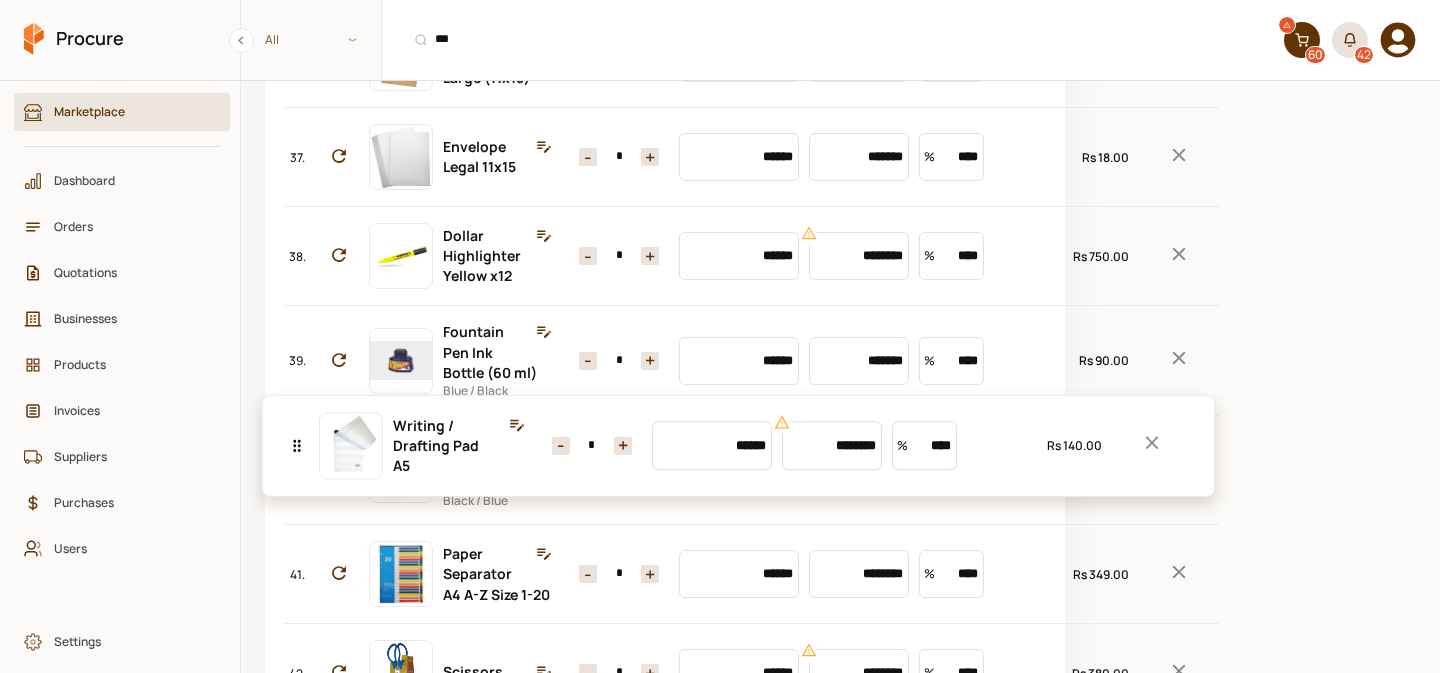 drag, startPoint x: 294, startPoint y: 385, endPoint x: 295, endPoint y: 459, distance: 74.00676 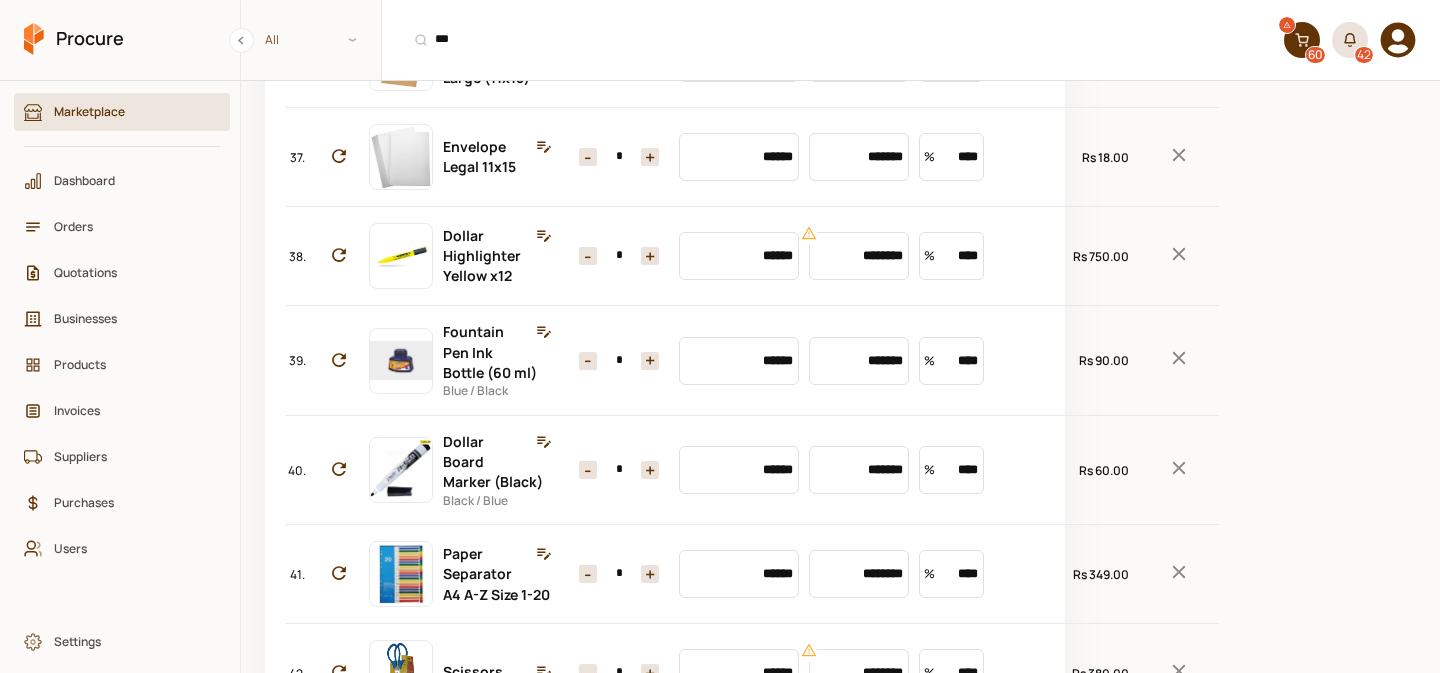 click on "*" at bounding box center [619, -140] 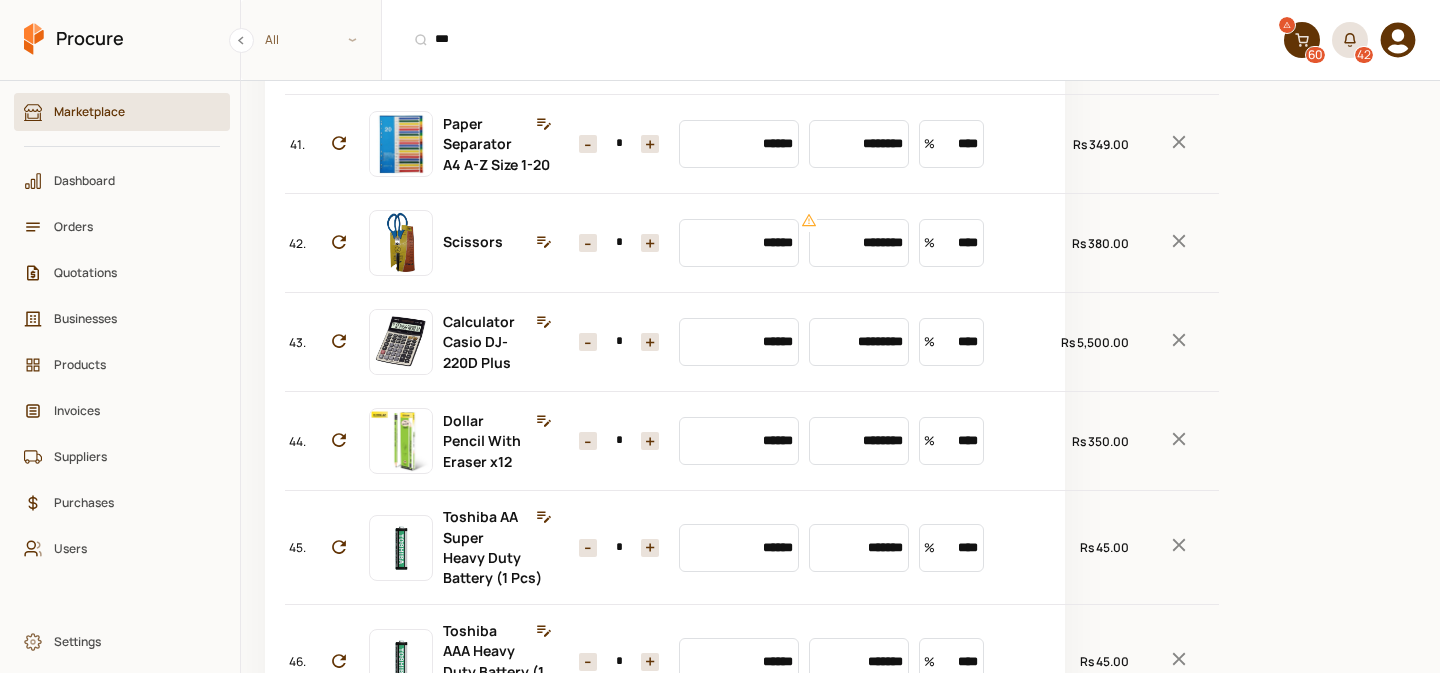 scroll, scrollTop: 4412, scrollLeft: 0, axis: vertical 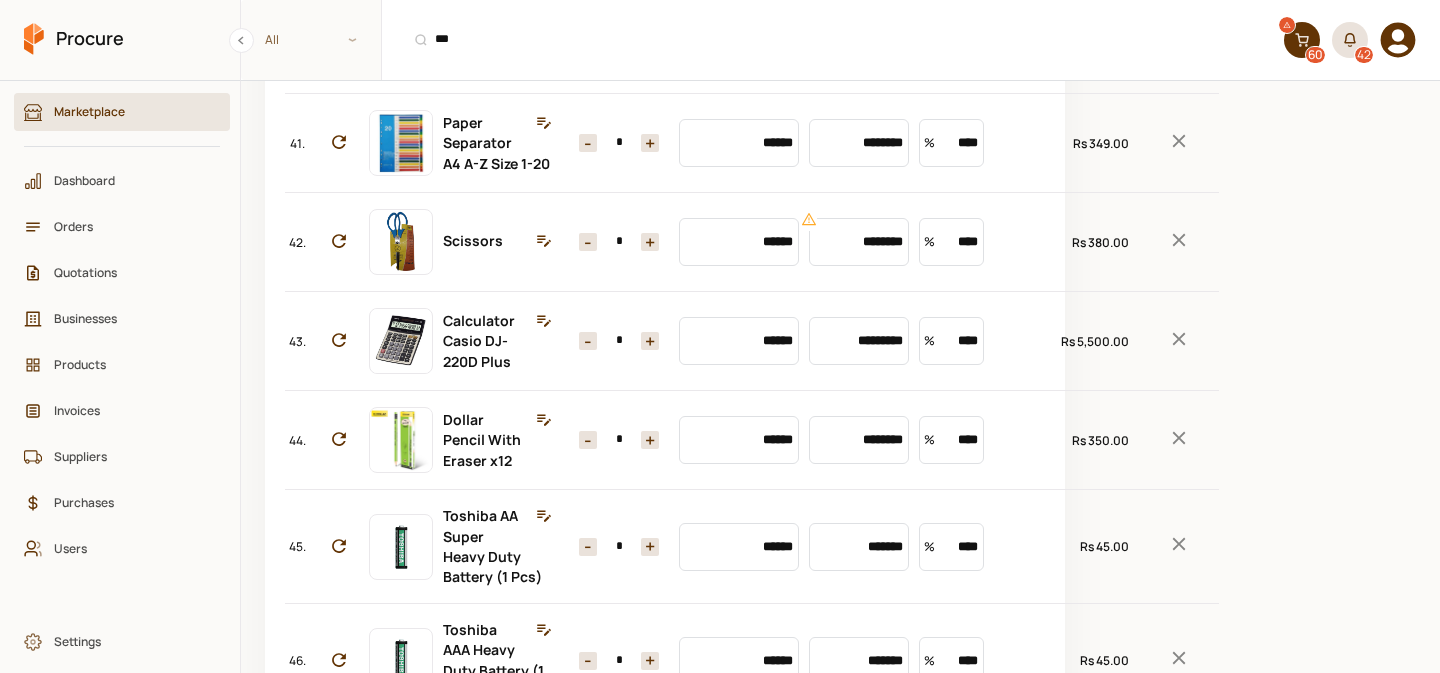 click 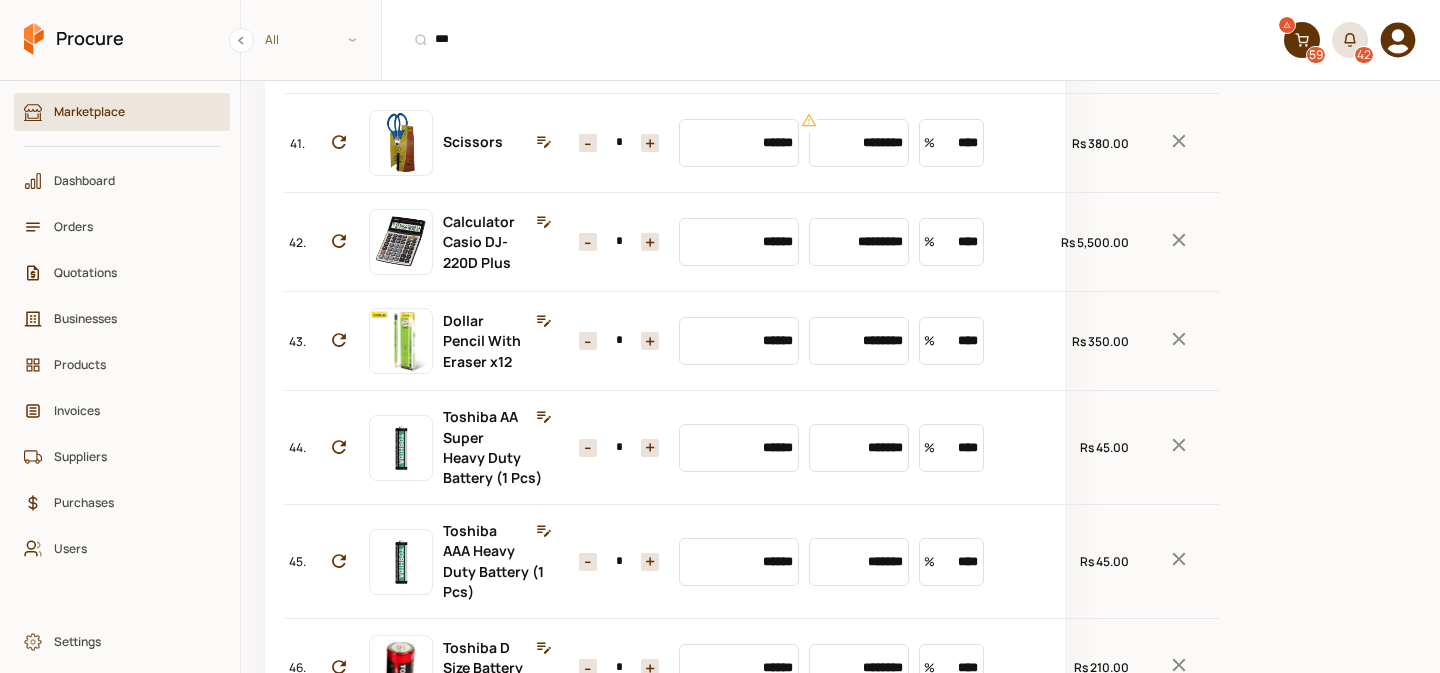 click 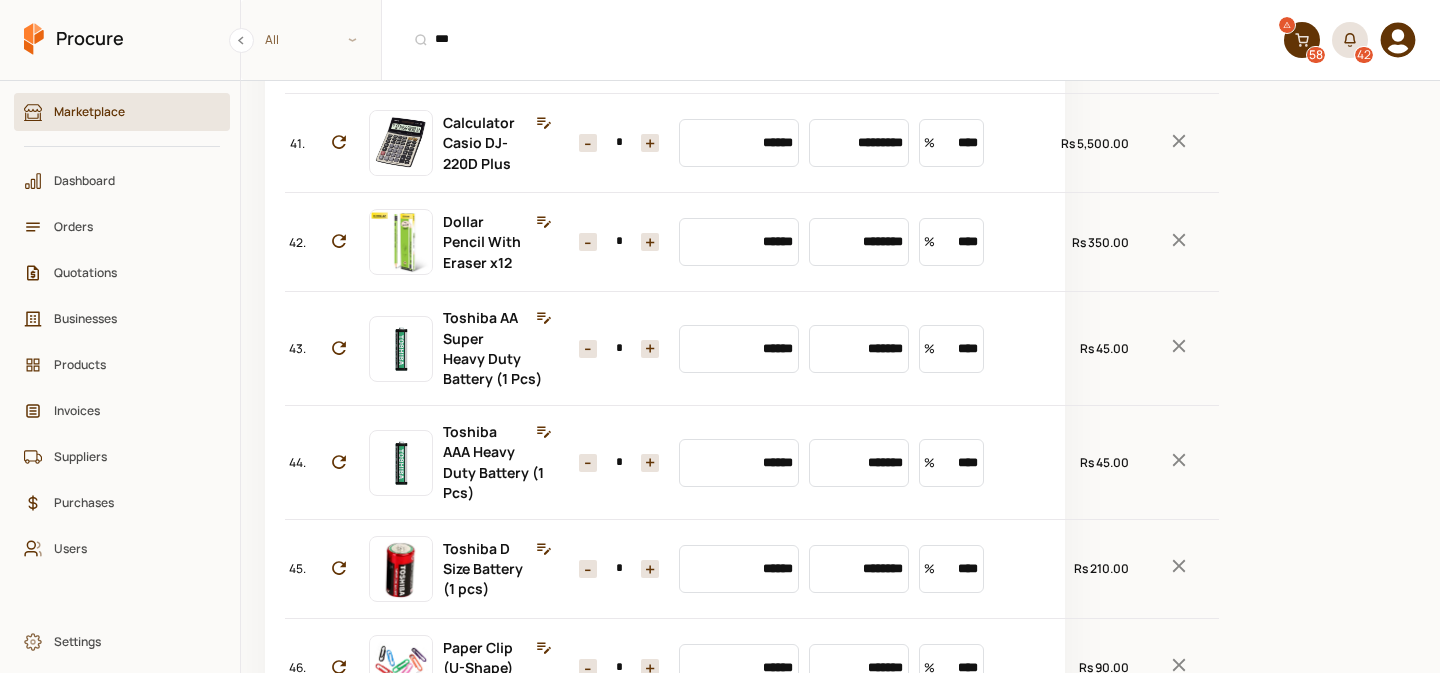 click 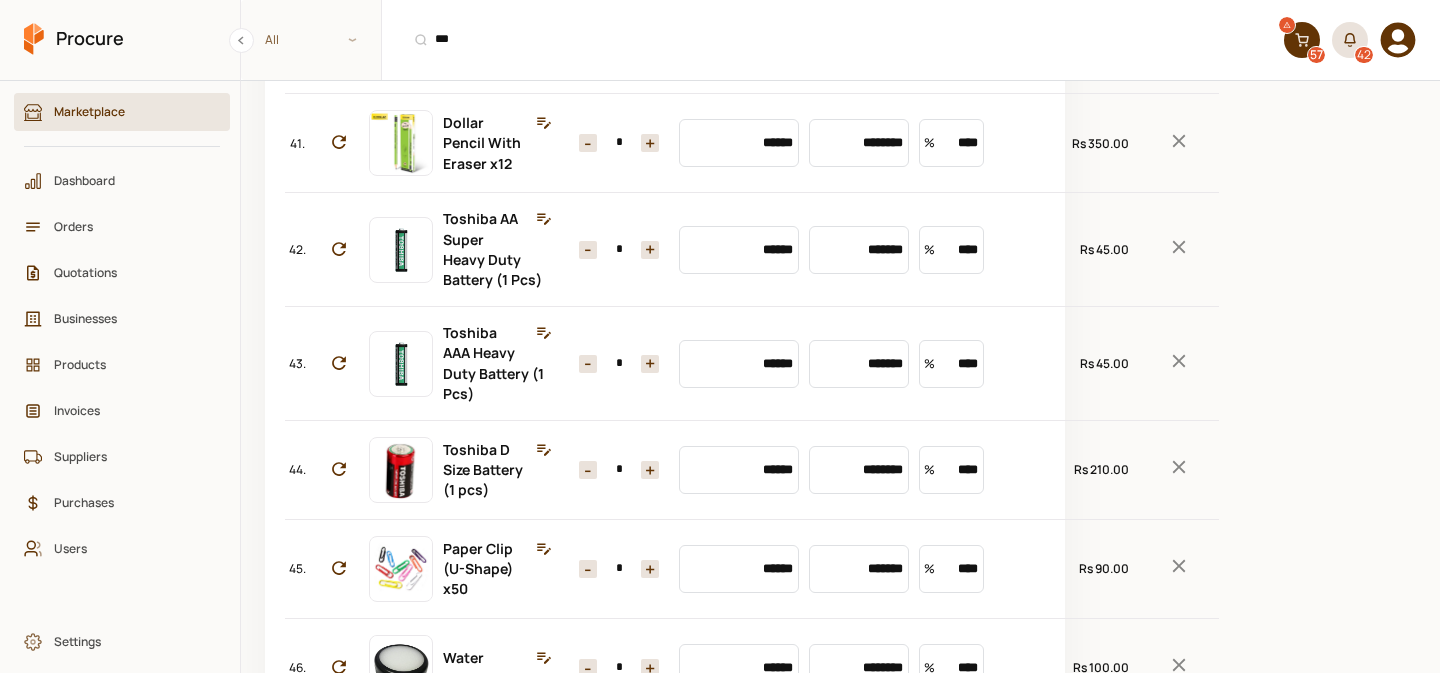 click 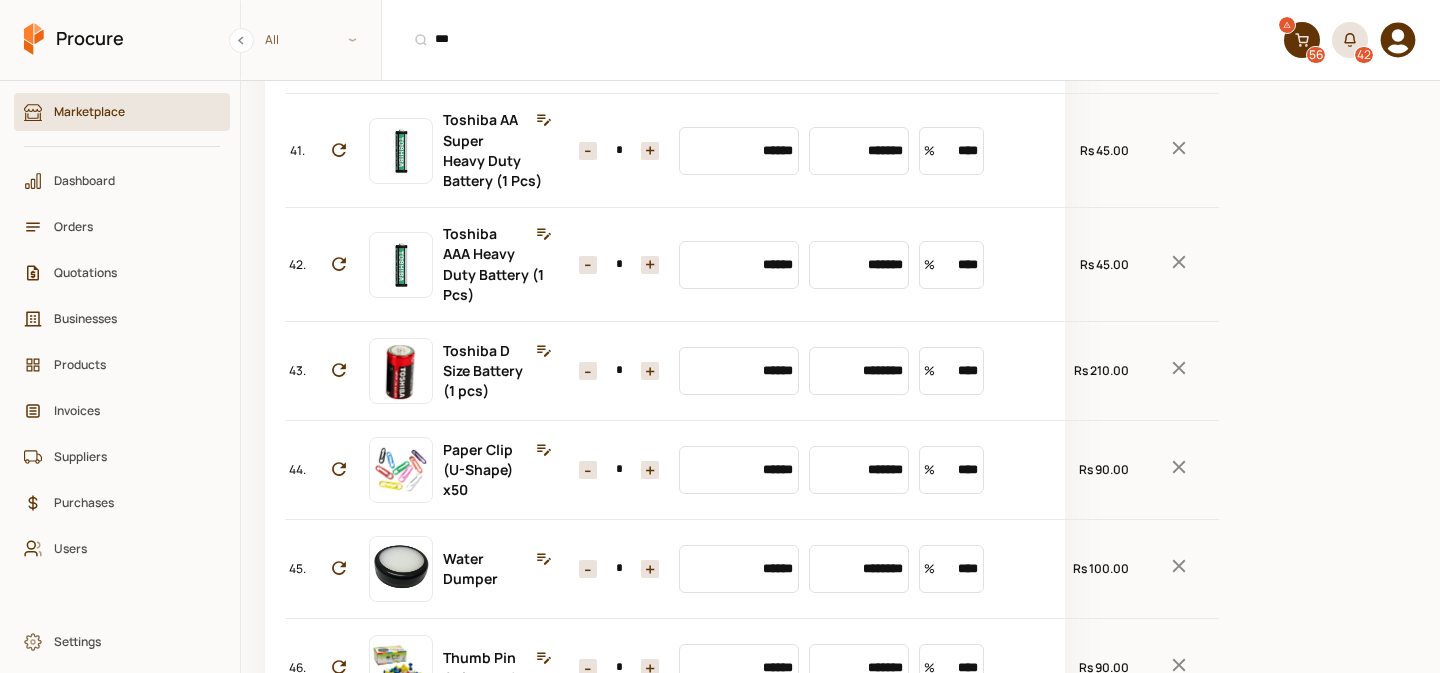 click 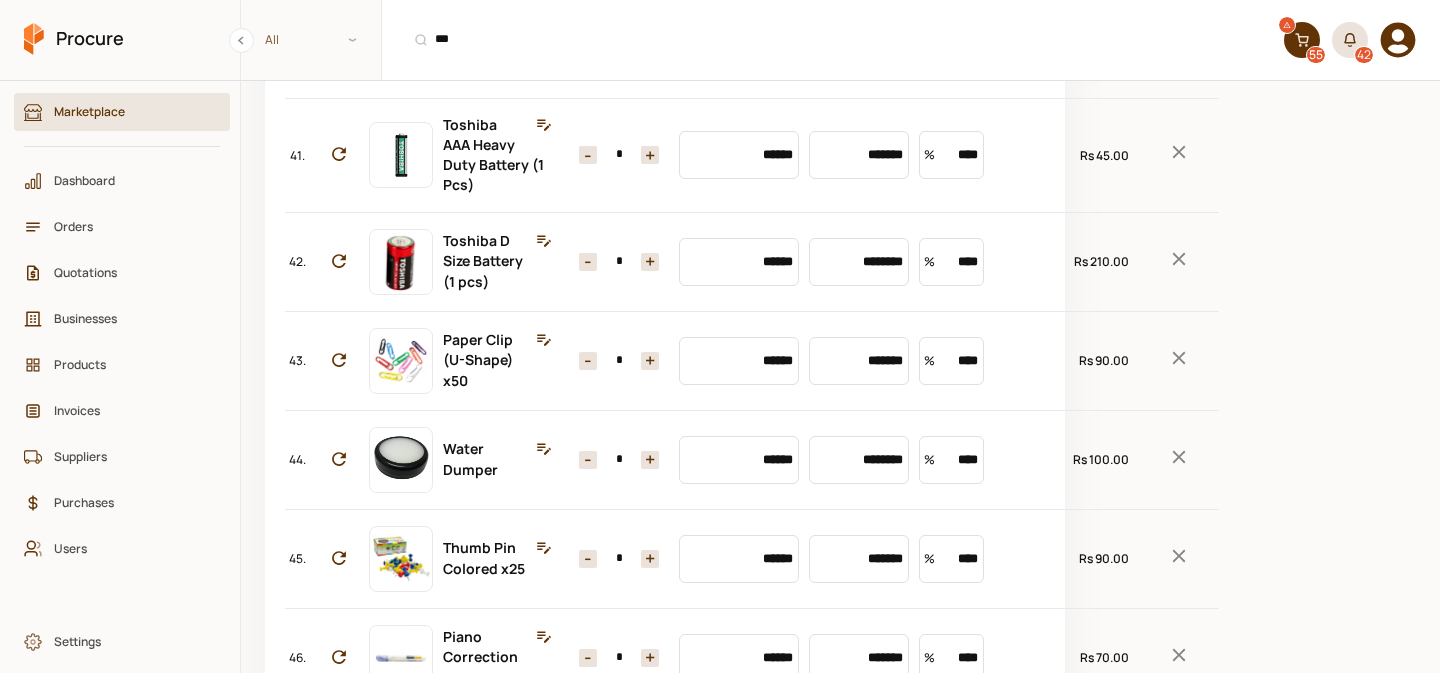 click 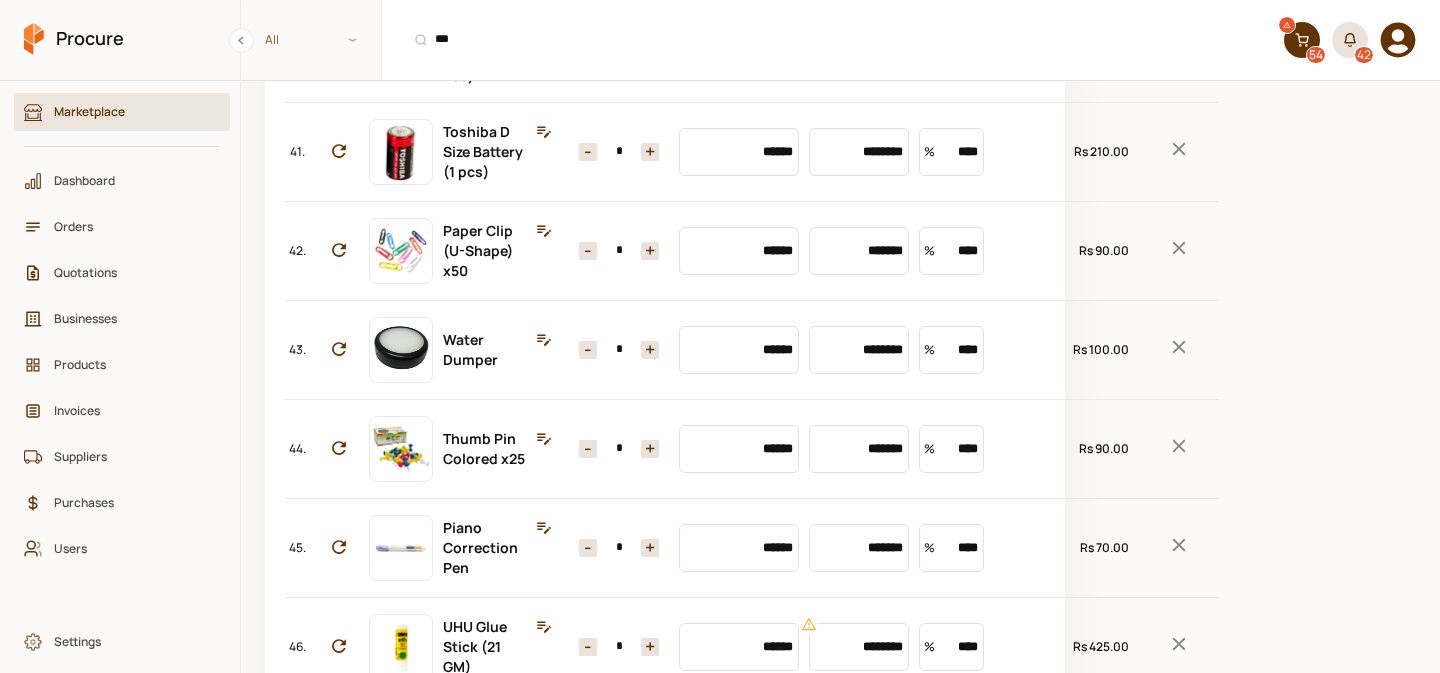 click at bounding box center [1179, -472] 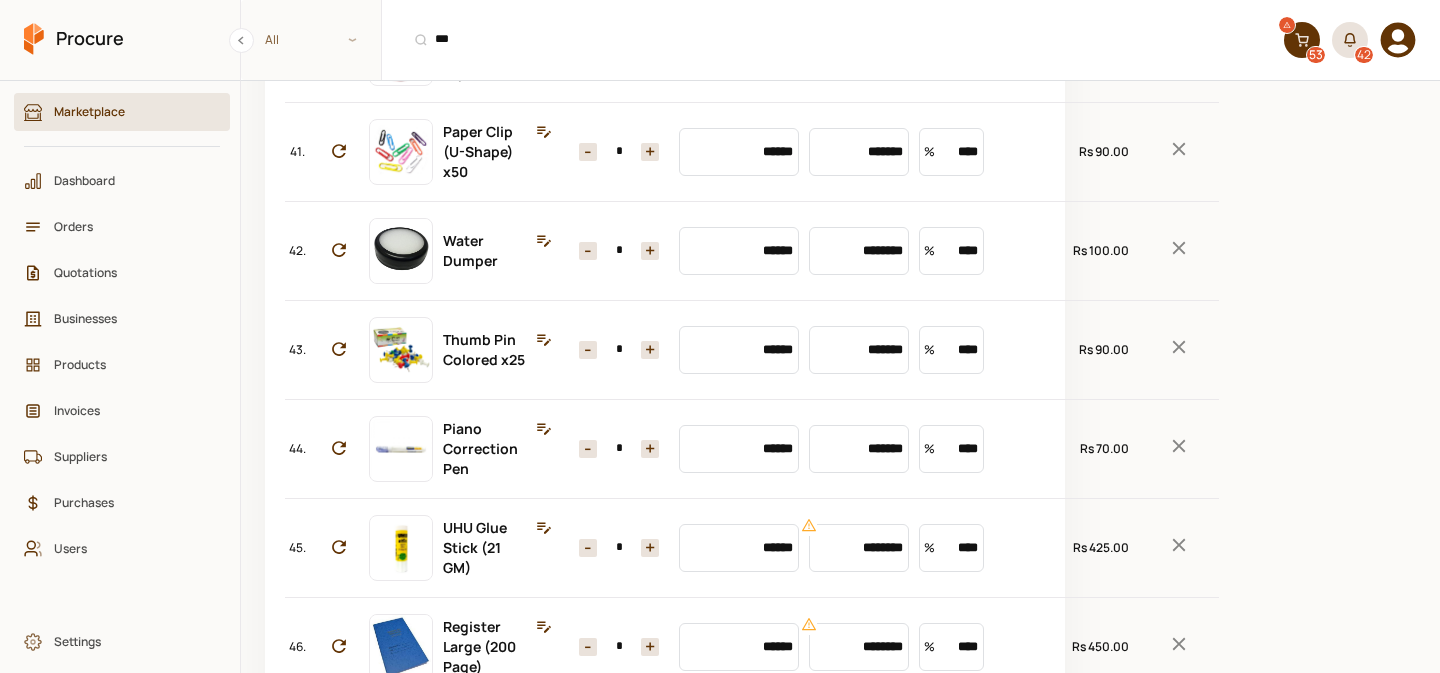 click at bounding box center (1179, -472) 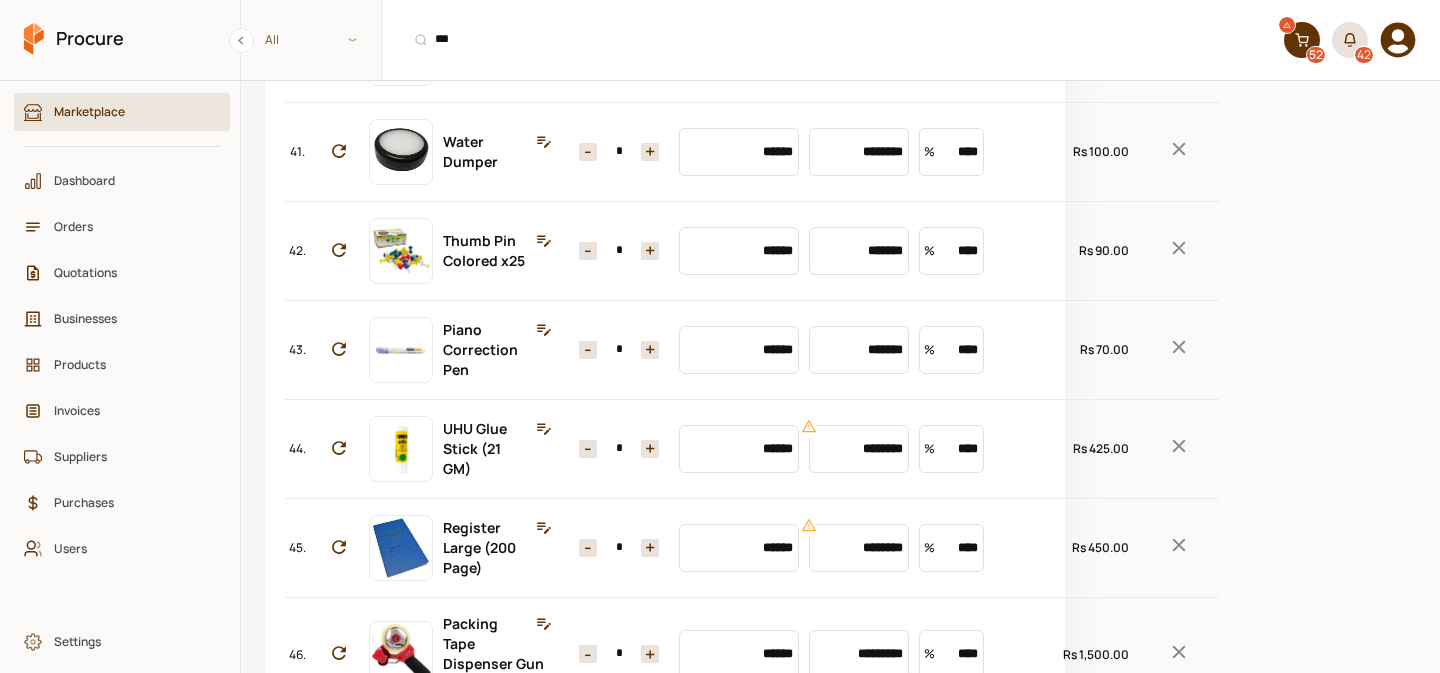 click 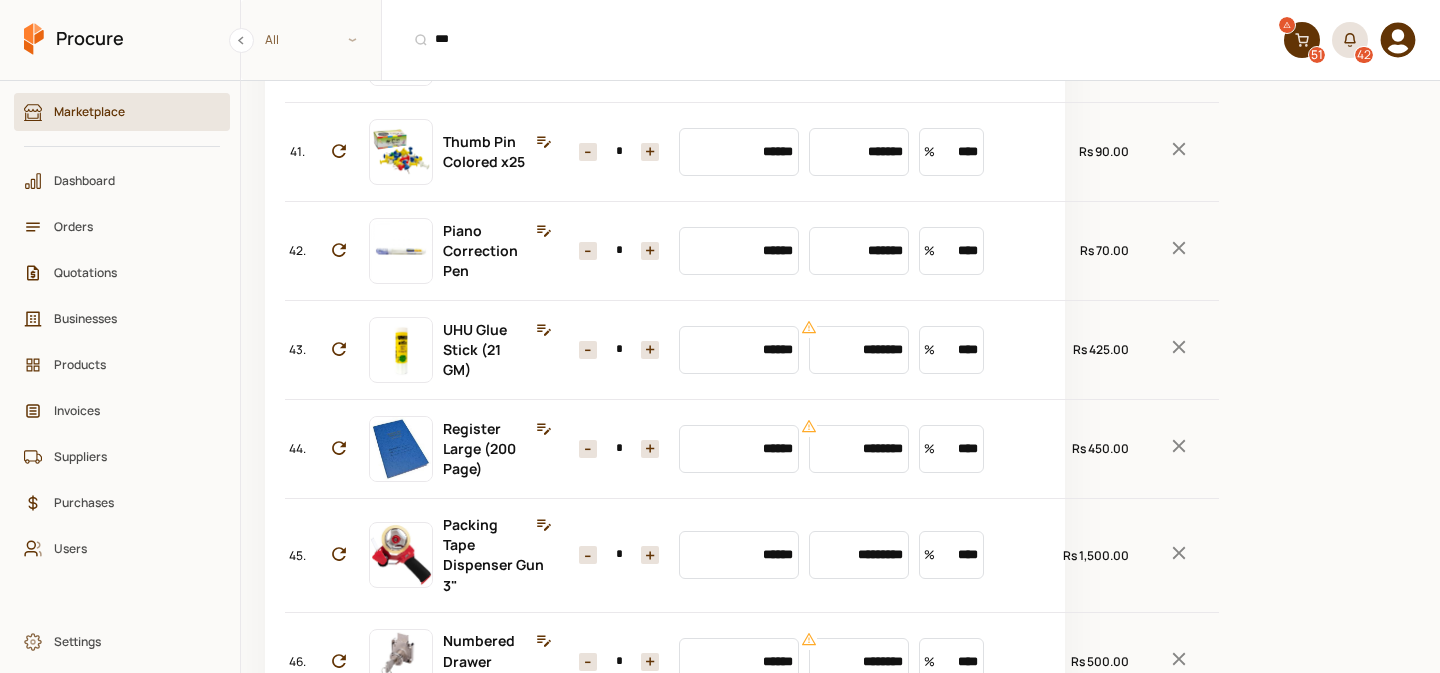 click at bounding box center [1179, -472] 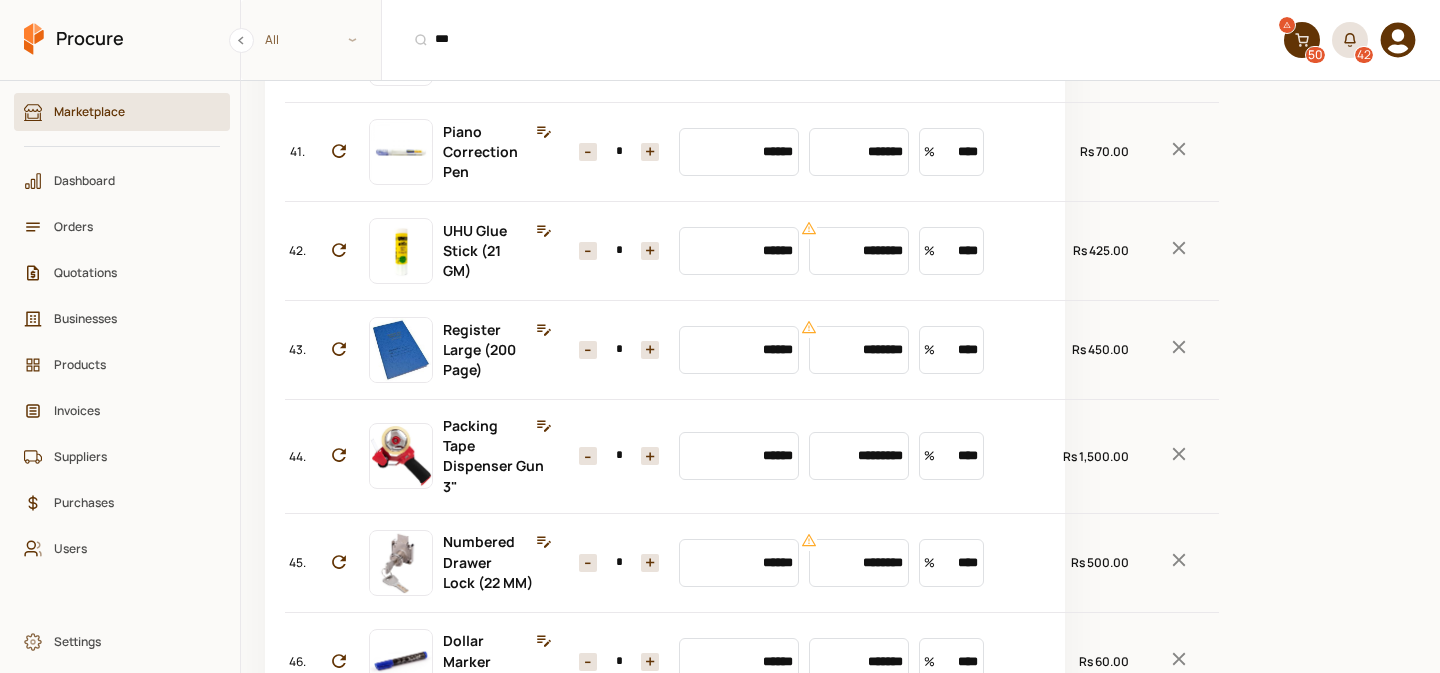 click 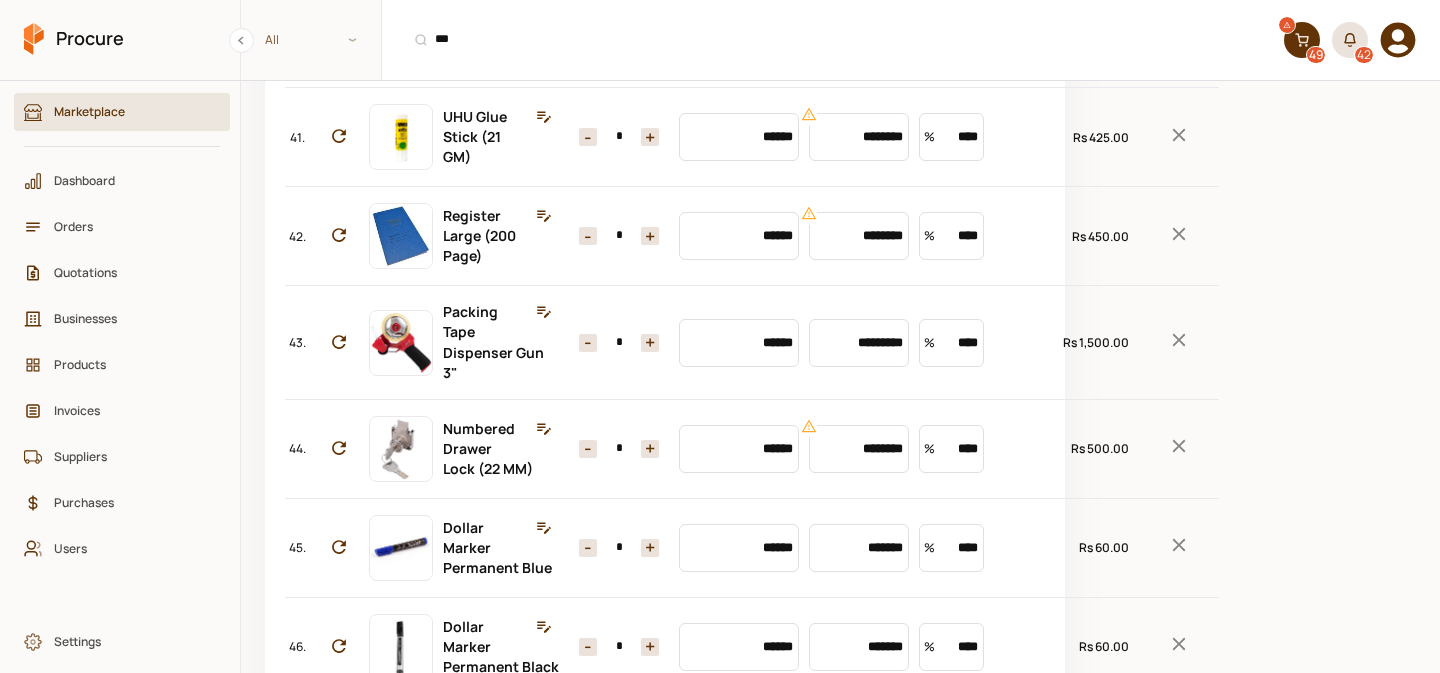 click 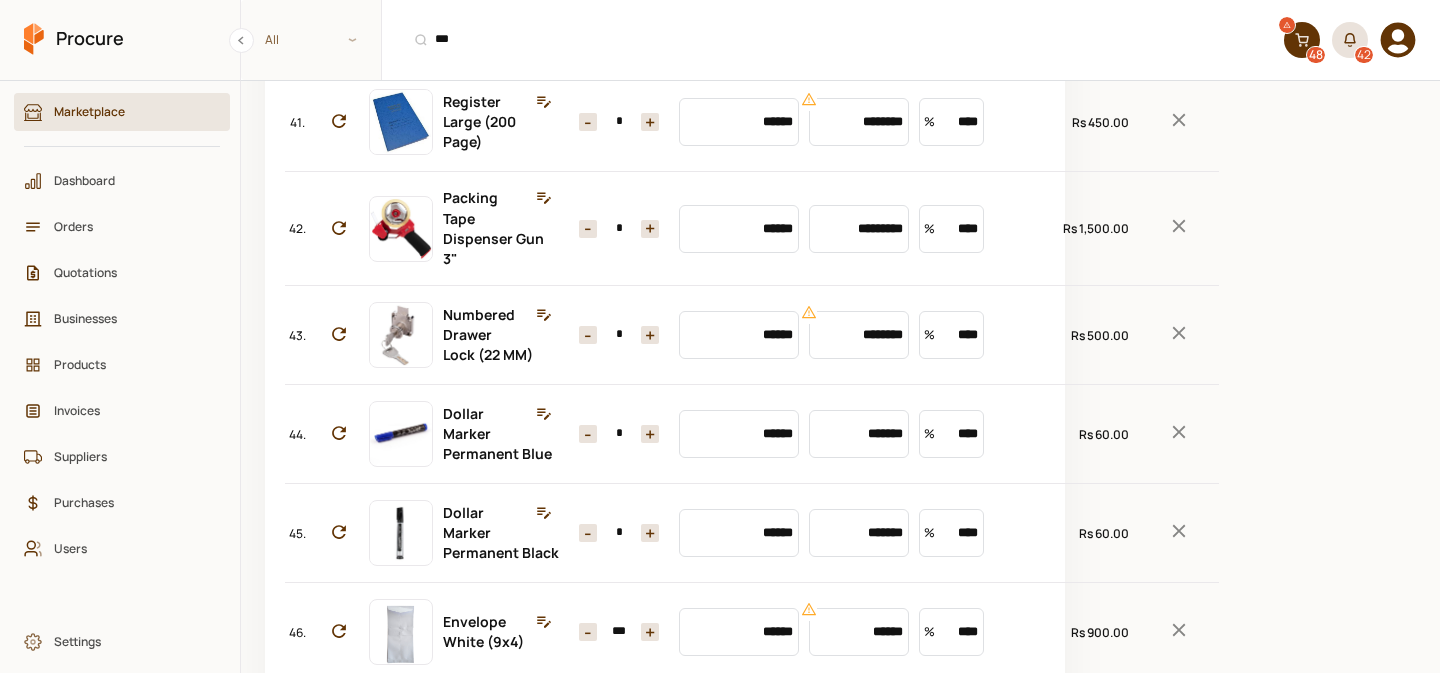 click at bounding box center [1179, -472] 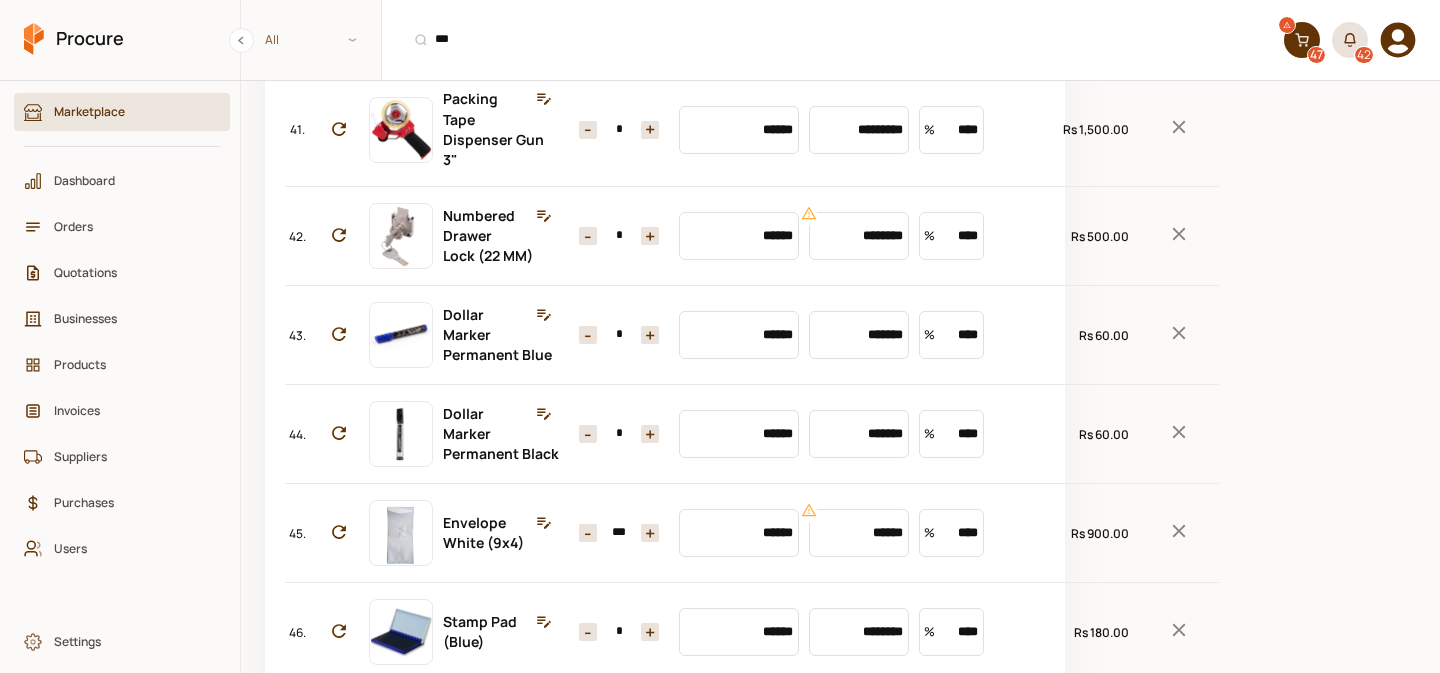click at bounding box center (1179, -472) 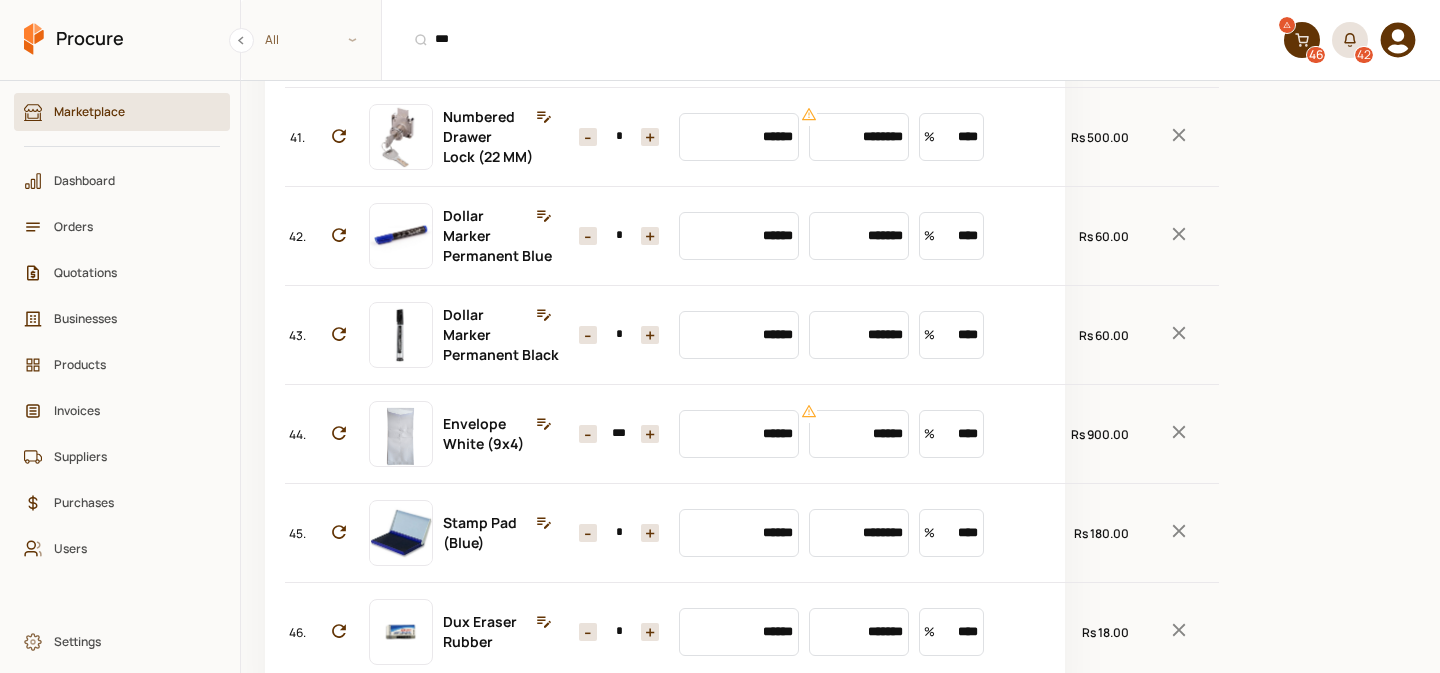 click at bounding box center [1179, -472] 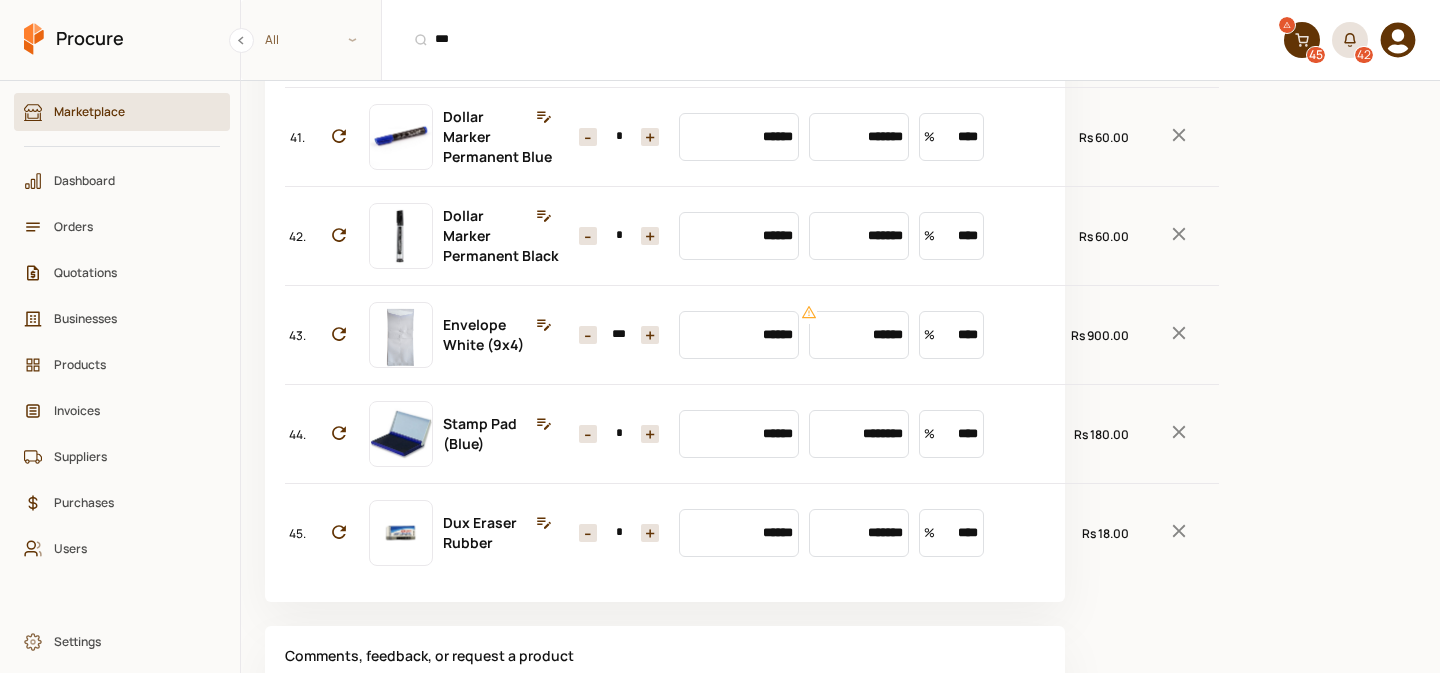 click at bounding box center (1179, -472) 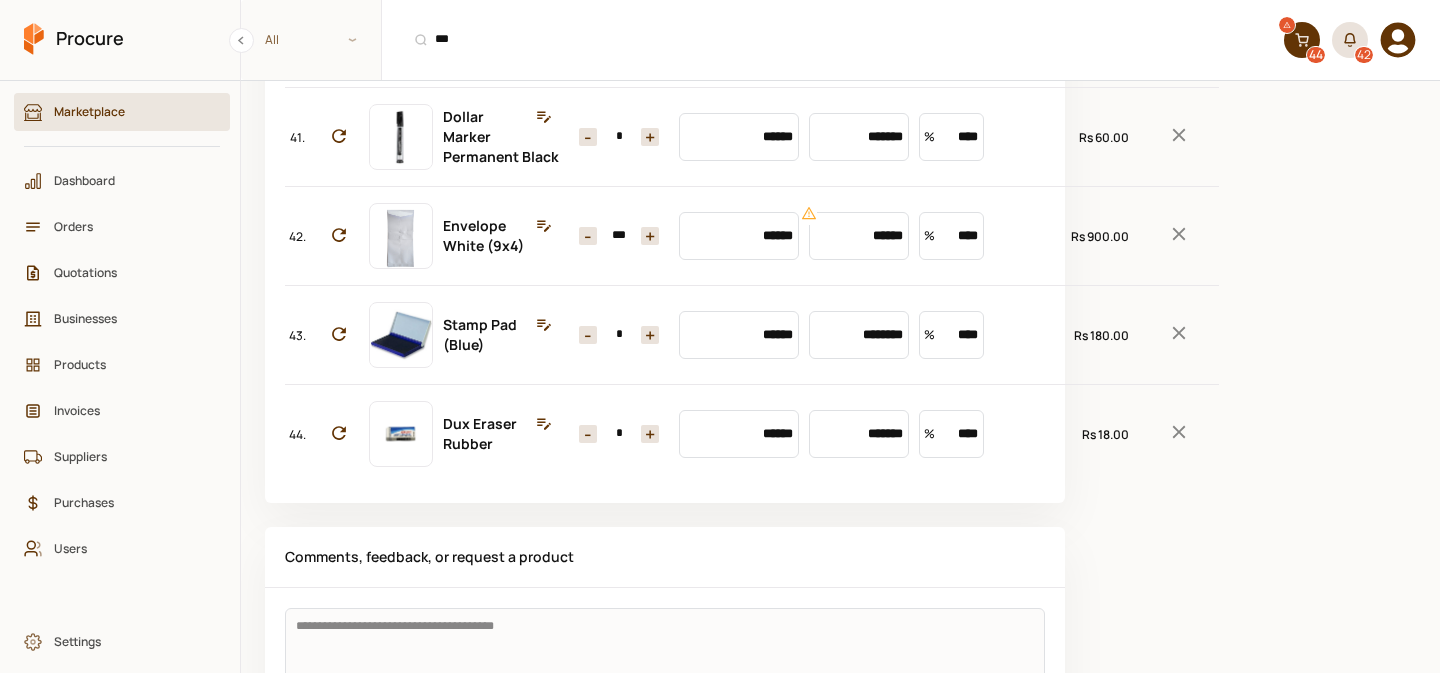 click at bounding box center [1179, -472] 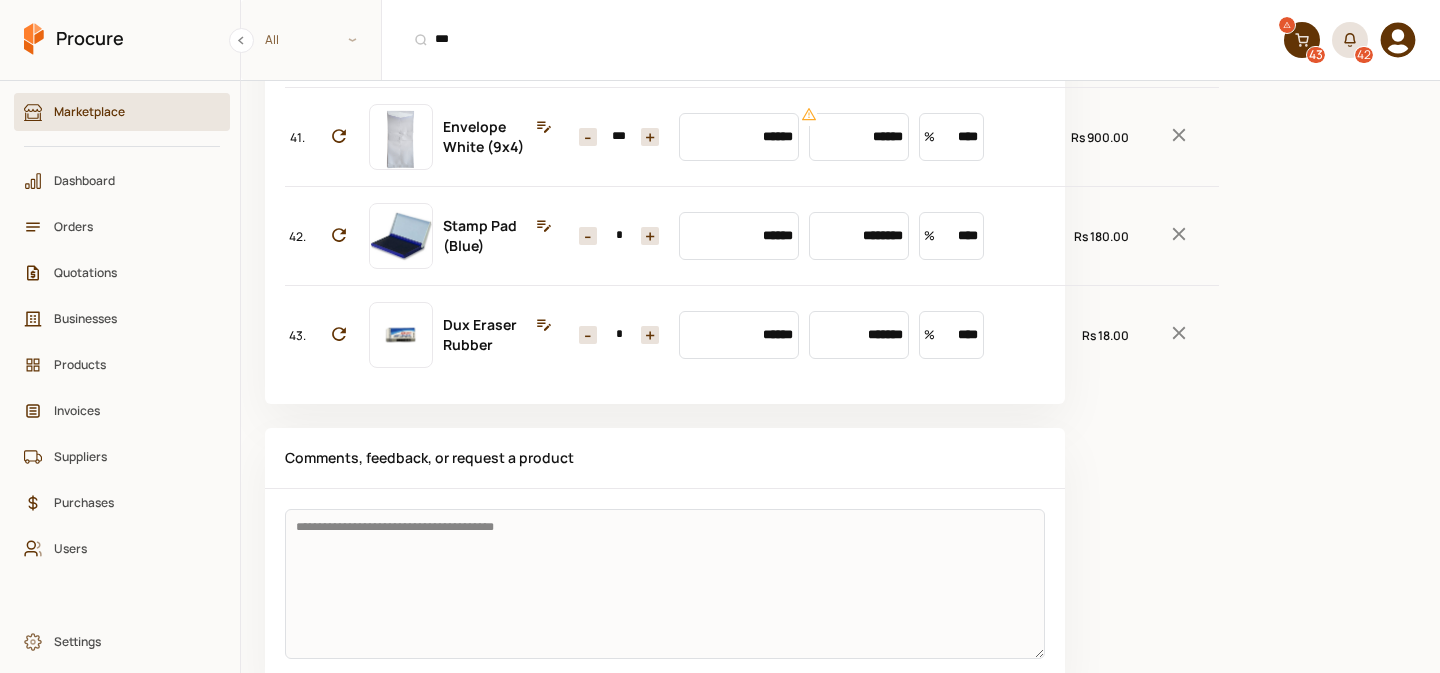 click at bounding box center [1179, -472] 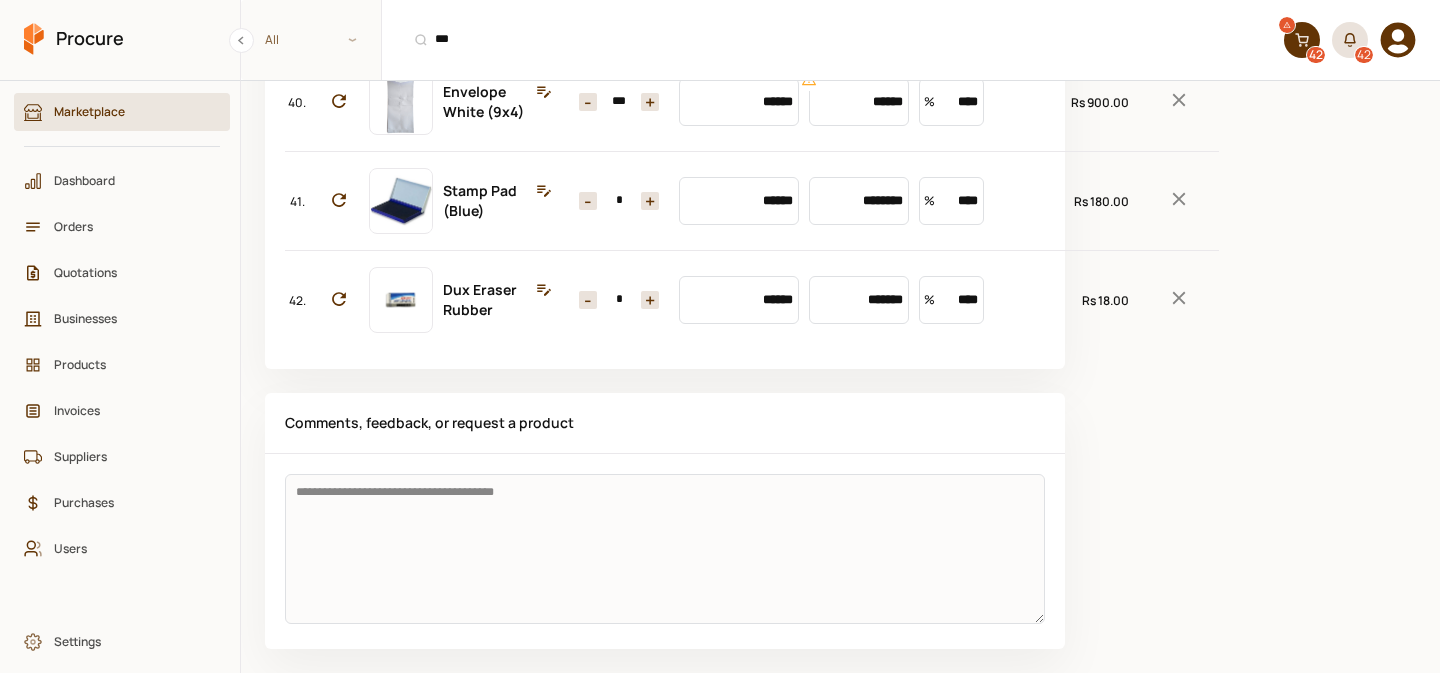 click 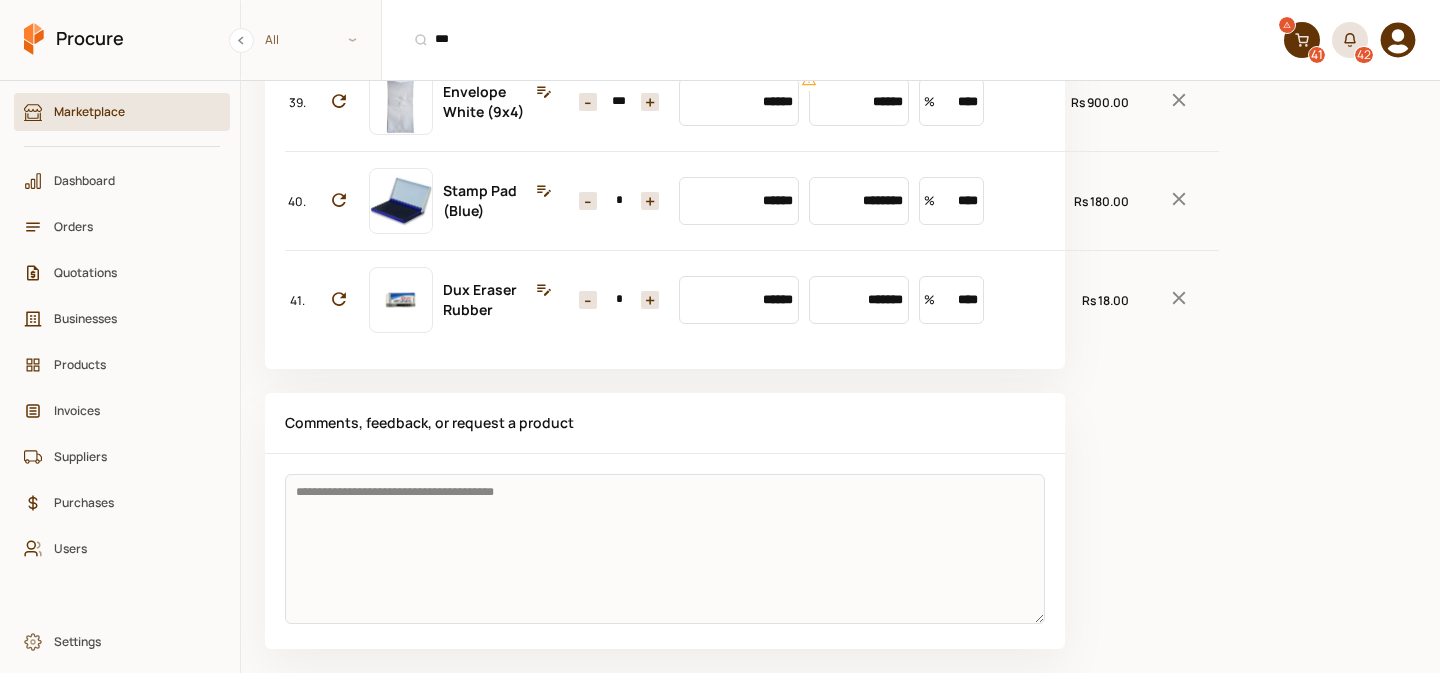 click at bounding box center (1179, -302) 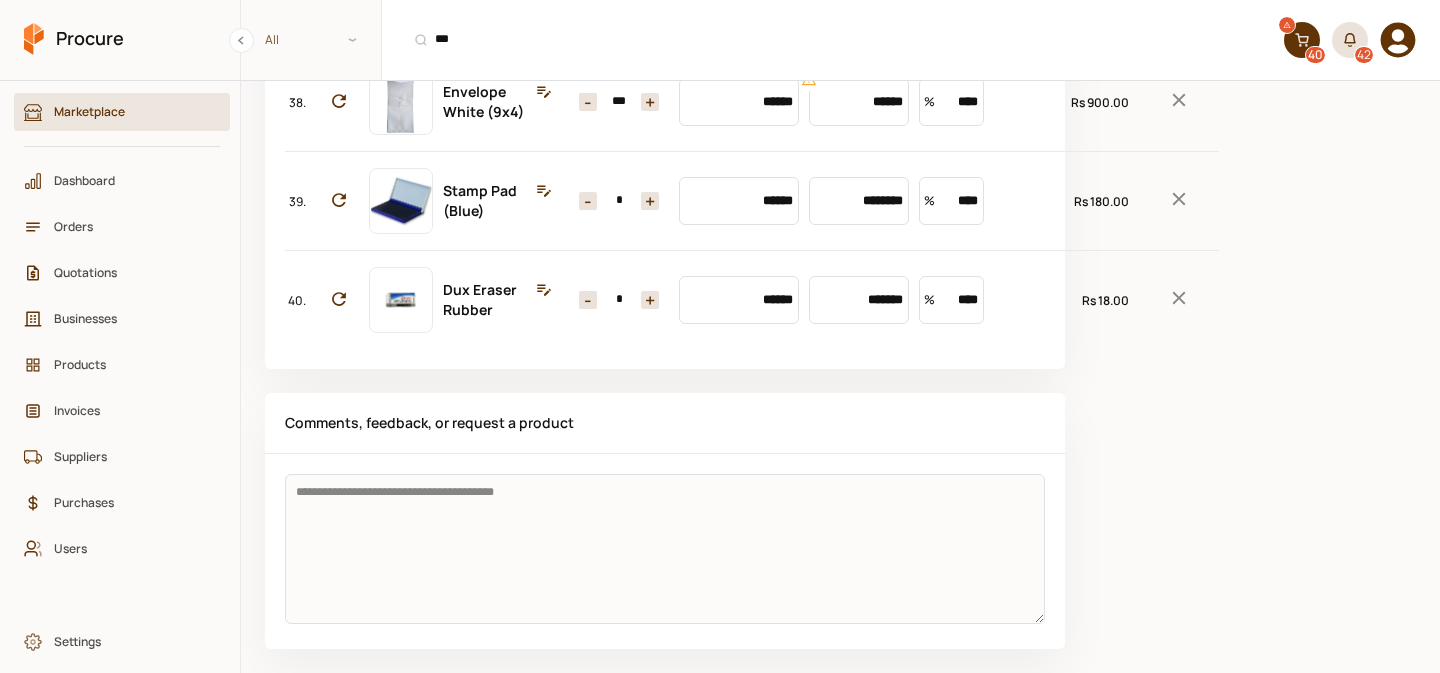 click 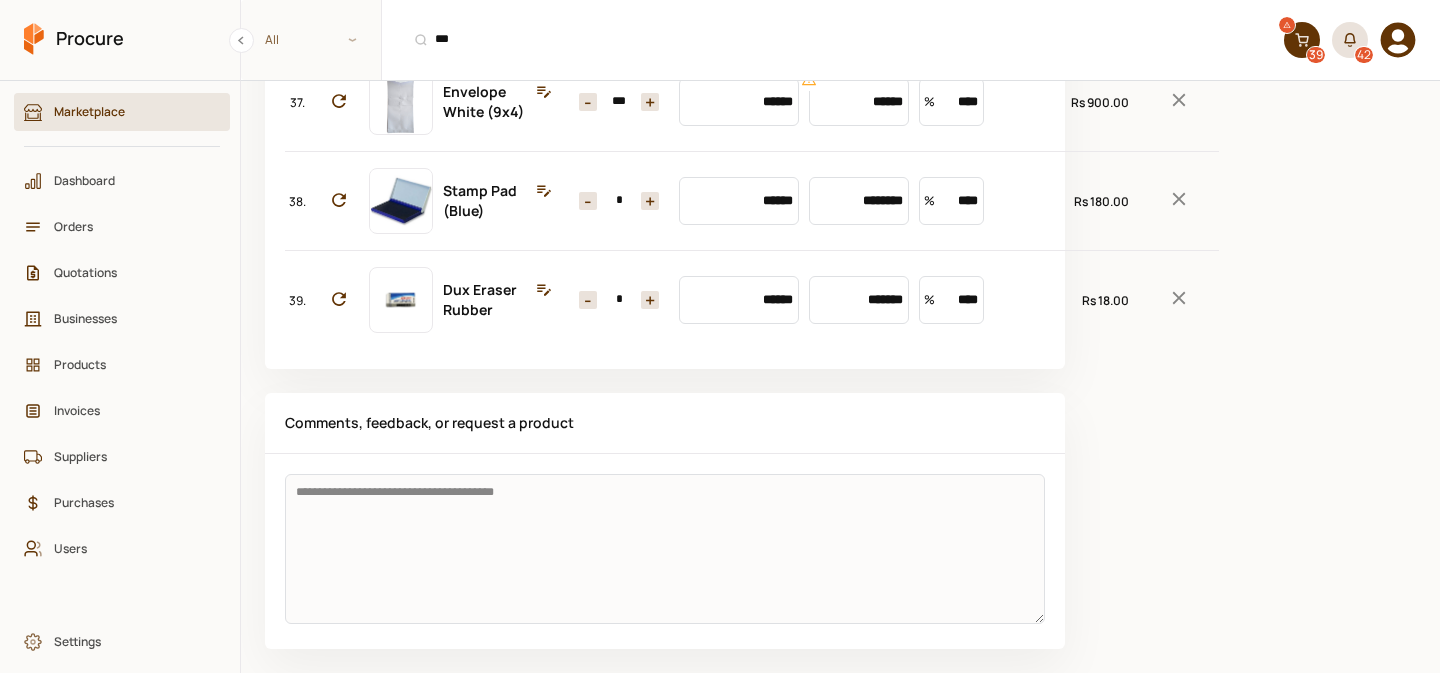 click at bounding box center [1179, -96] 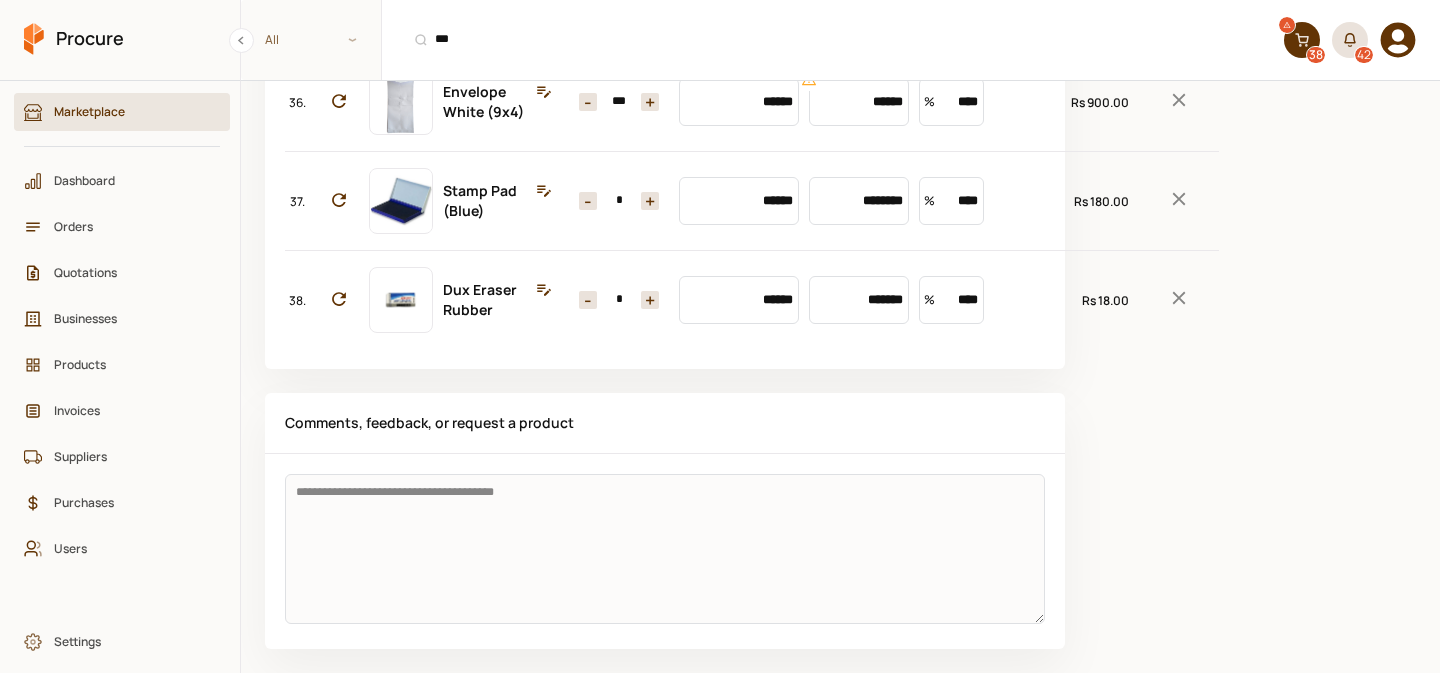 click at bounding box center [1179, 3] 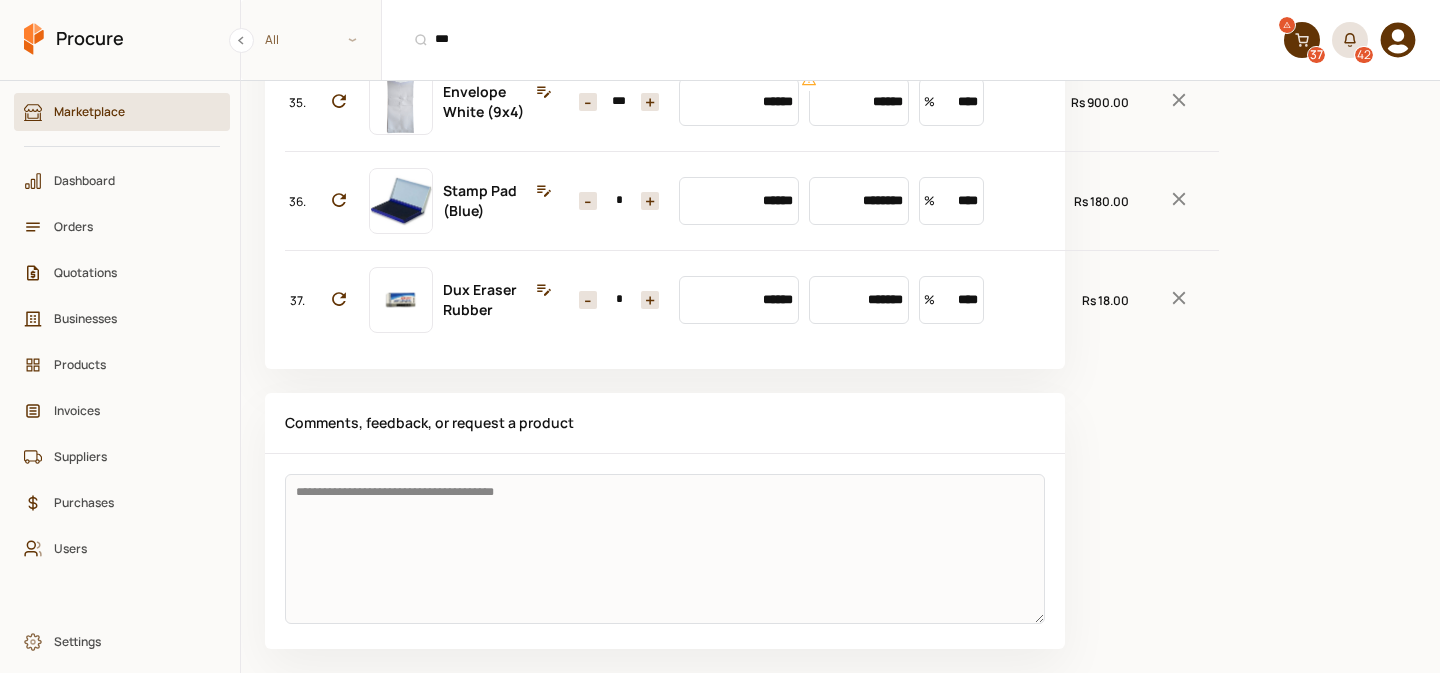 scroll, scrollTop: 4331, scrollLeft: 0, axis: vertical 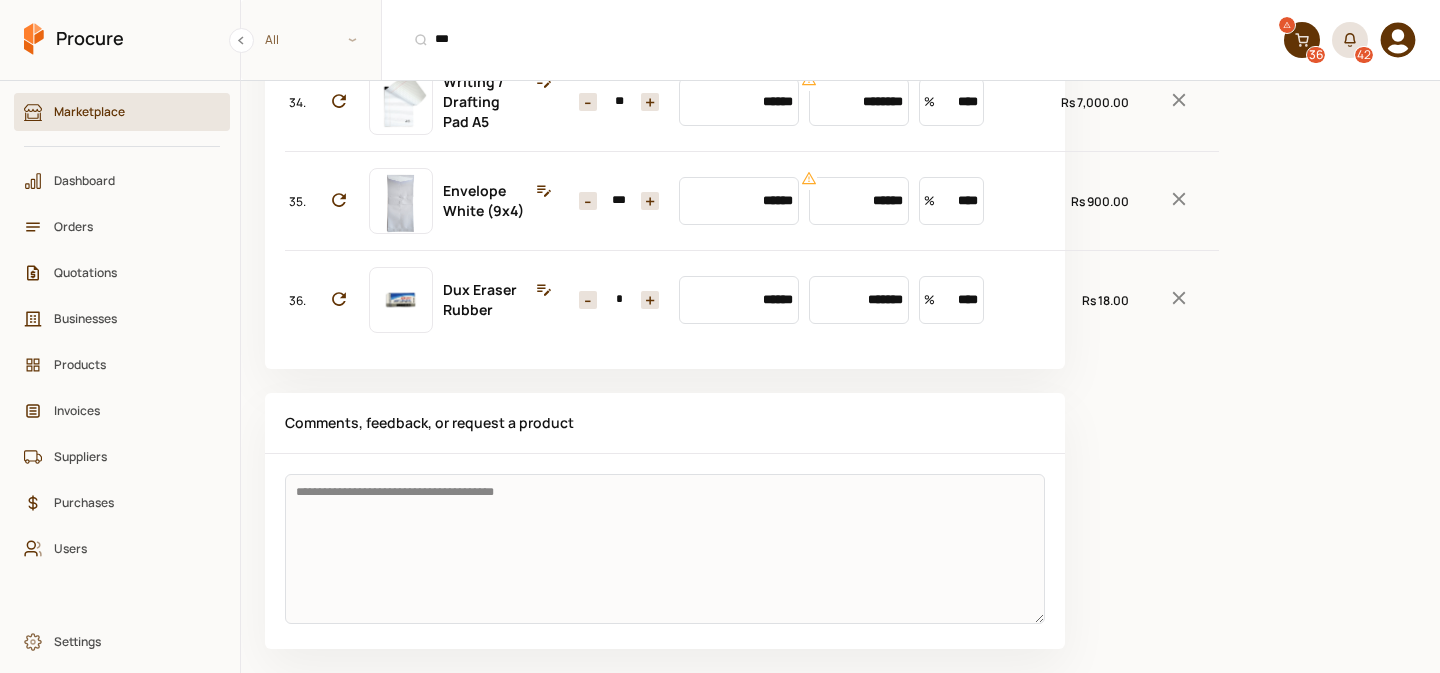 click 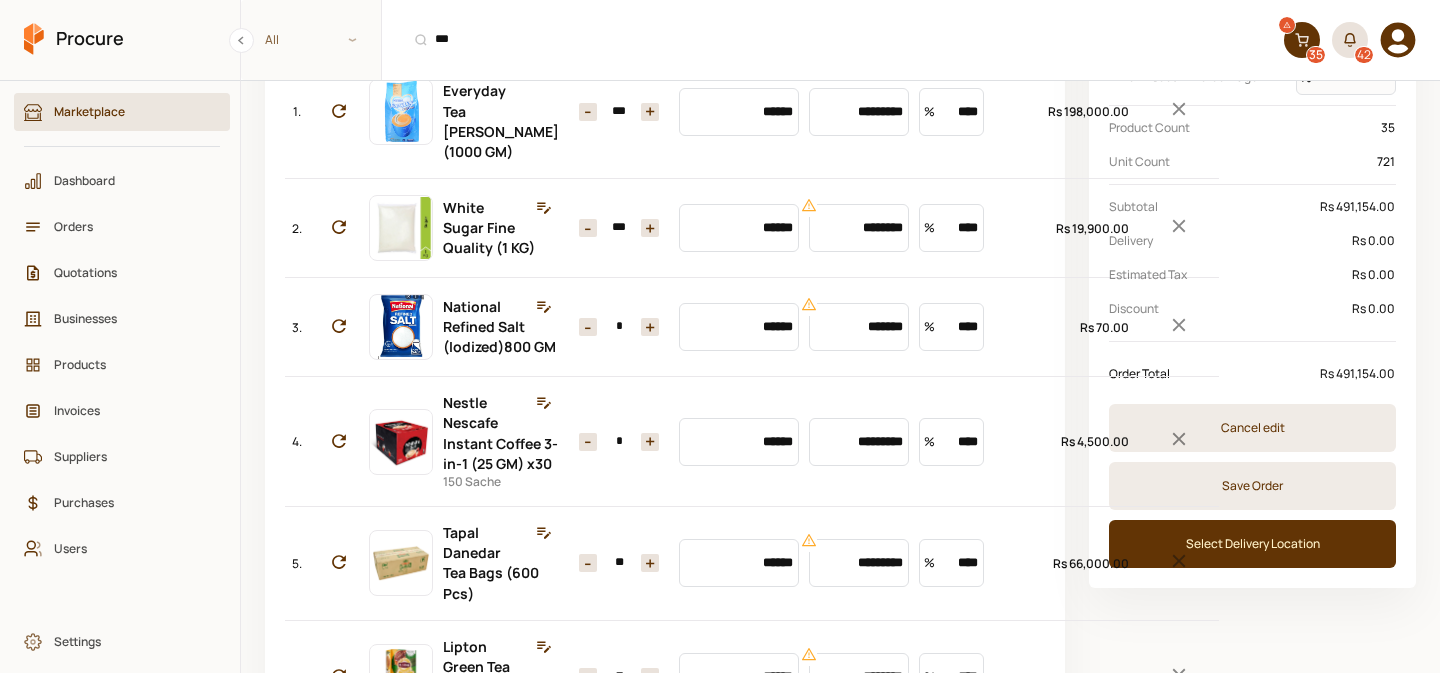 scroll, scrollTop: 223, scrollLeft: 0, axis: vertical 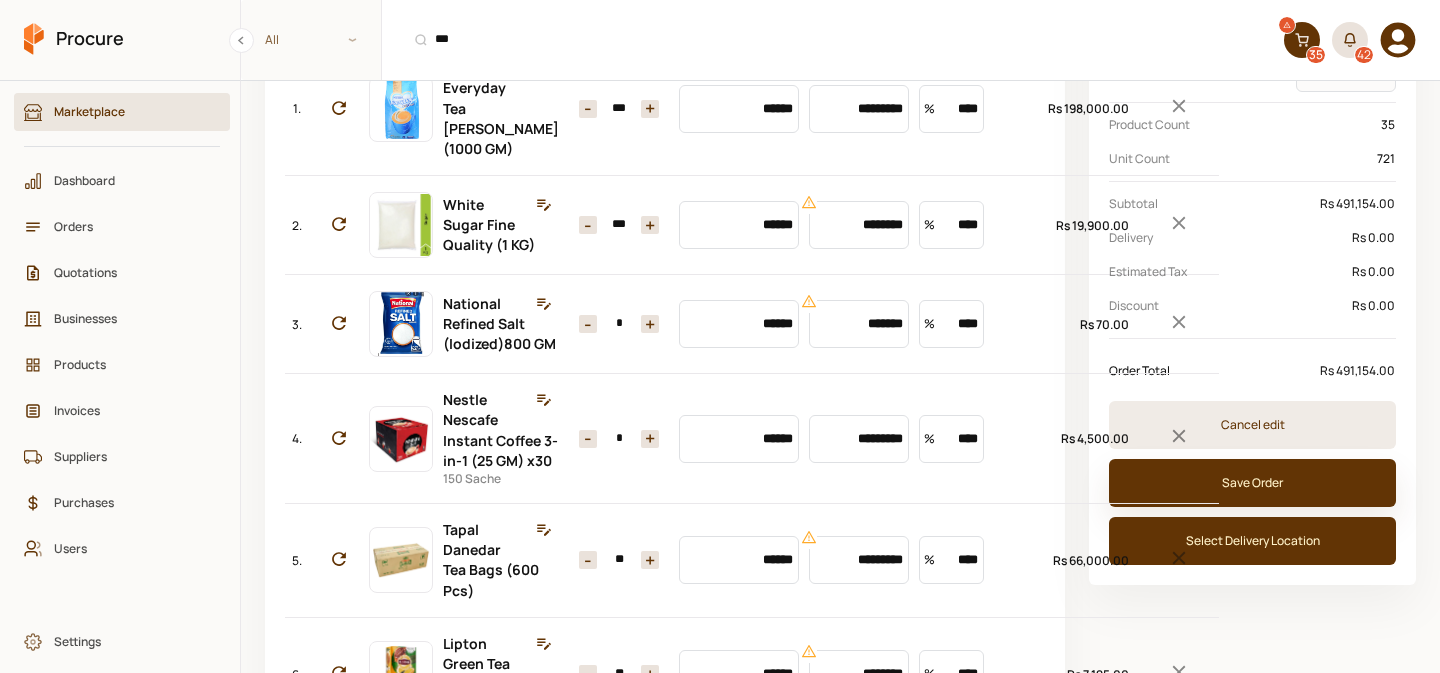 click on "Save Order" at bounding box center [1252, 483] 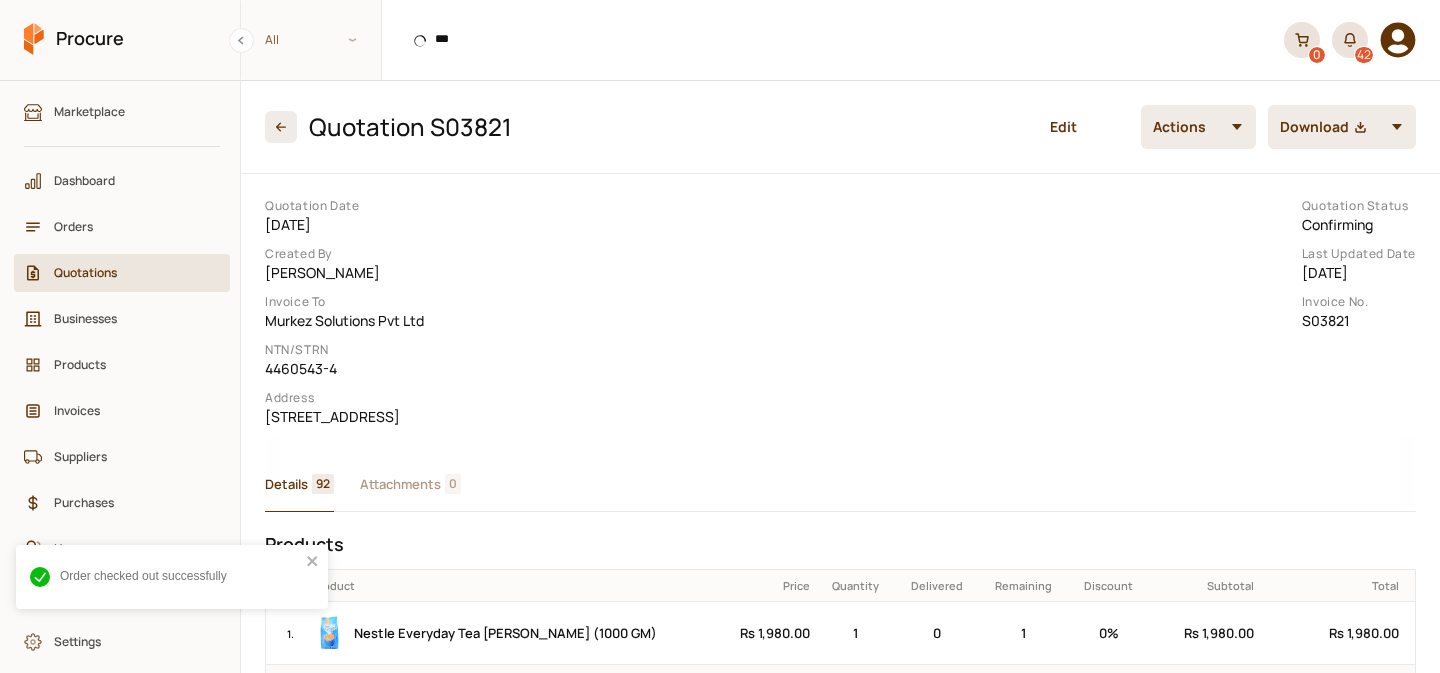 scroll, scrollTop: 0, scrollLeft: 0, axis: both 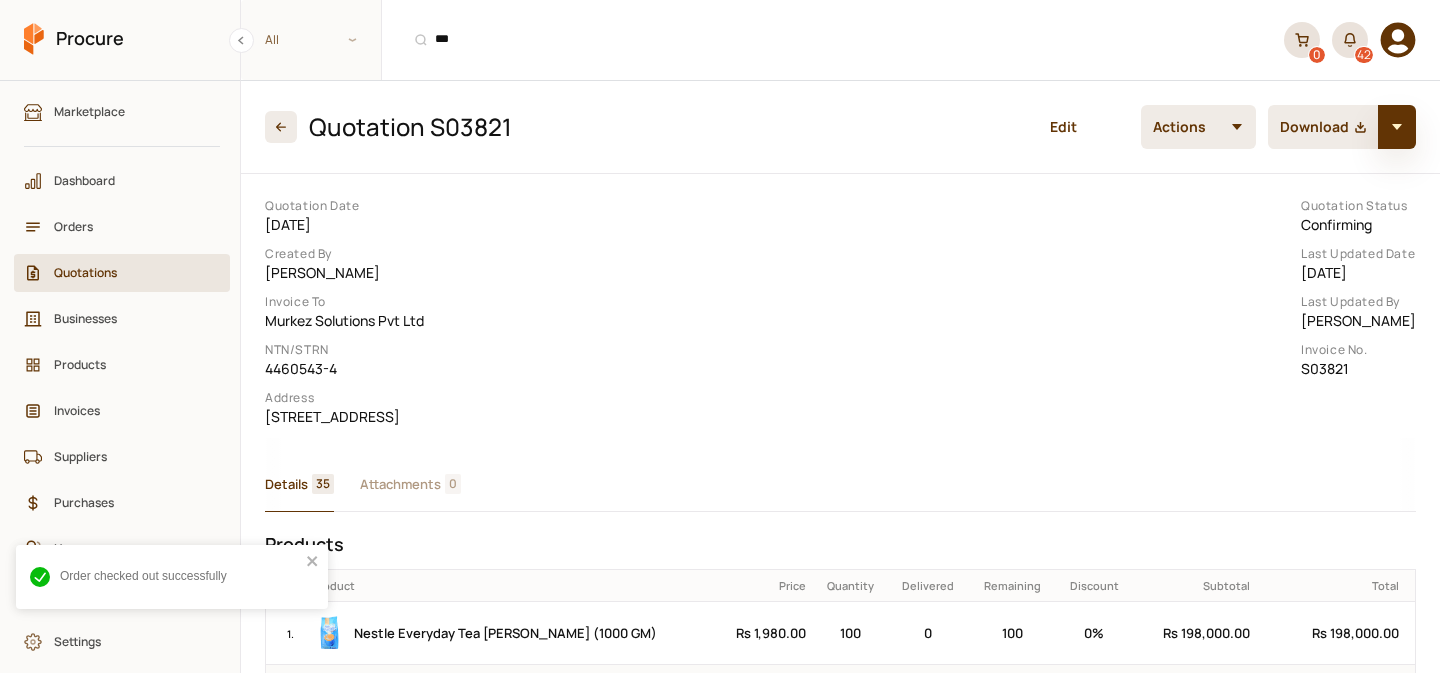 click 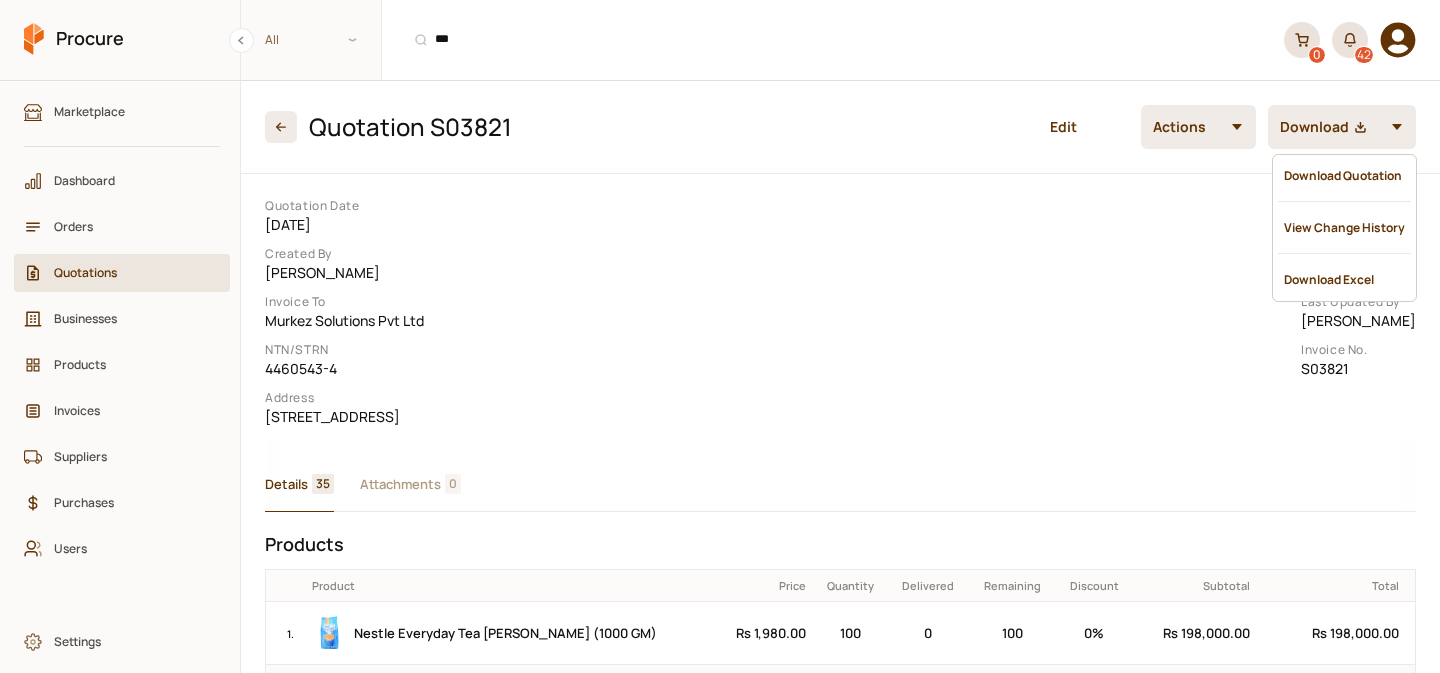 click on "Quotation Date [DATE] Created By [PERSON_NAME] Invoice To Murkez Solutions Pvt Ltd NTN/STRN 4460543-4 Address [STREET_ADDRESS], [GEOGRAPHIC_DATA] Quotation Status Confirming Last Updated Date [DATE] Last Updated By [PERSON_NAME] Invoice No. S03821" at bounding box center [840, 312] 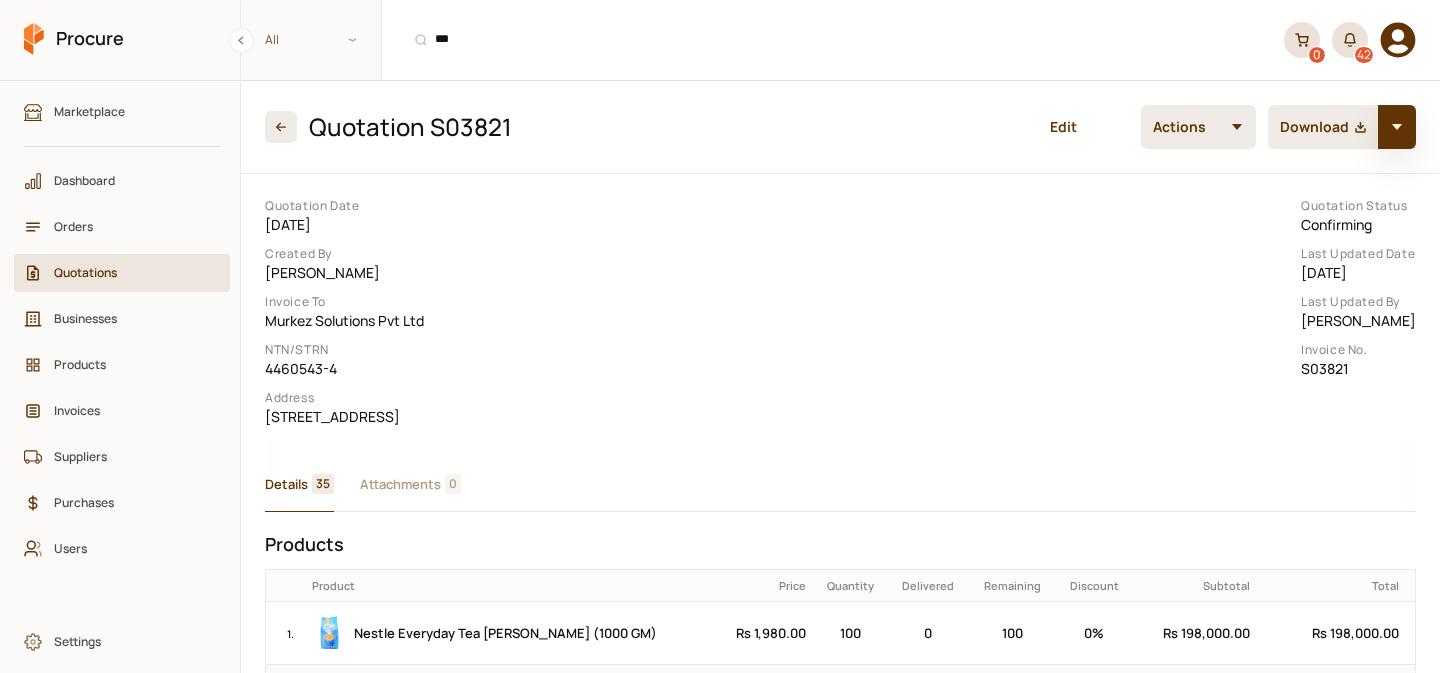 click at bounding box center [1397, 127] 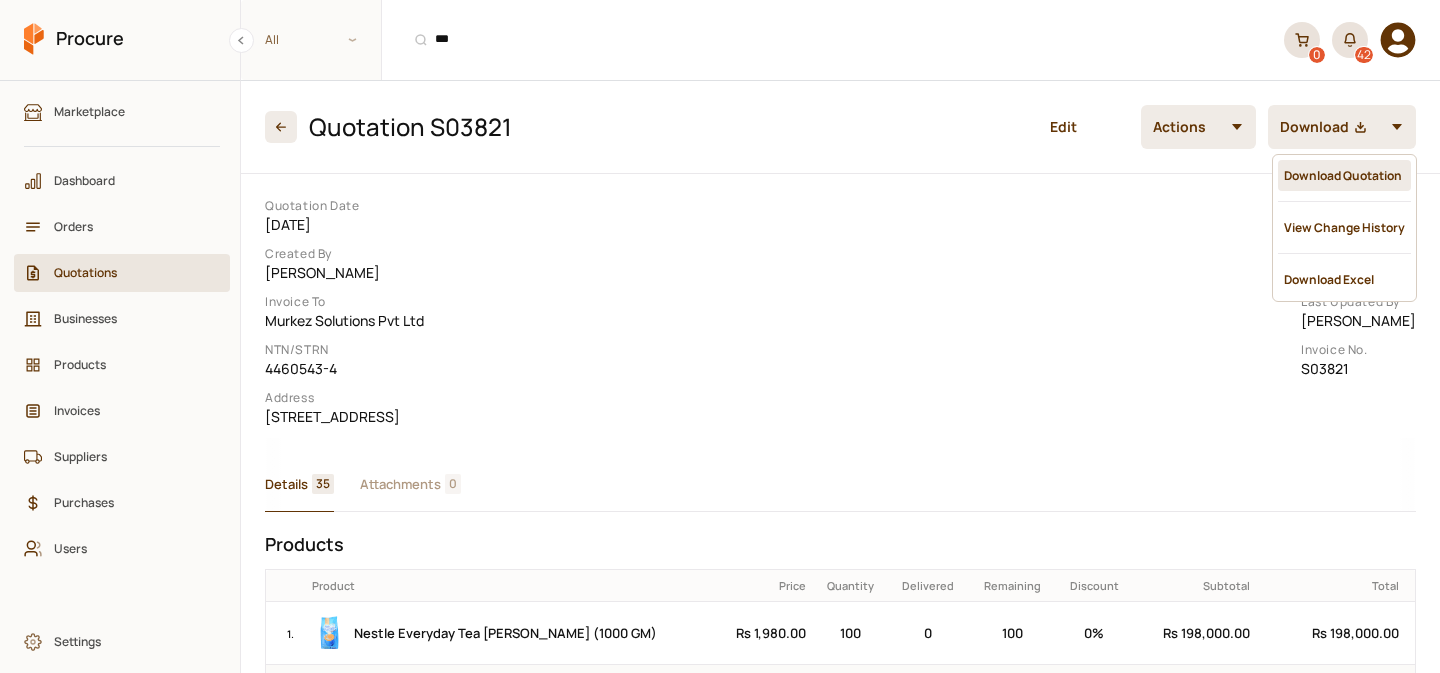 click on "Download Quotation" at bounding box center [1344, 175] 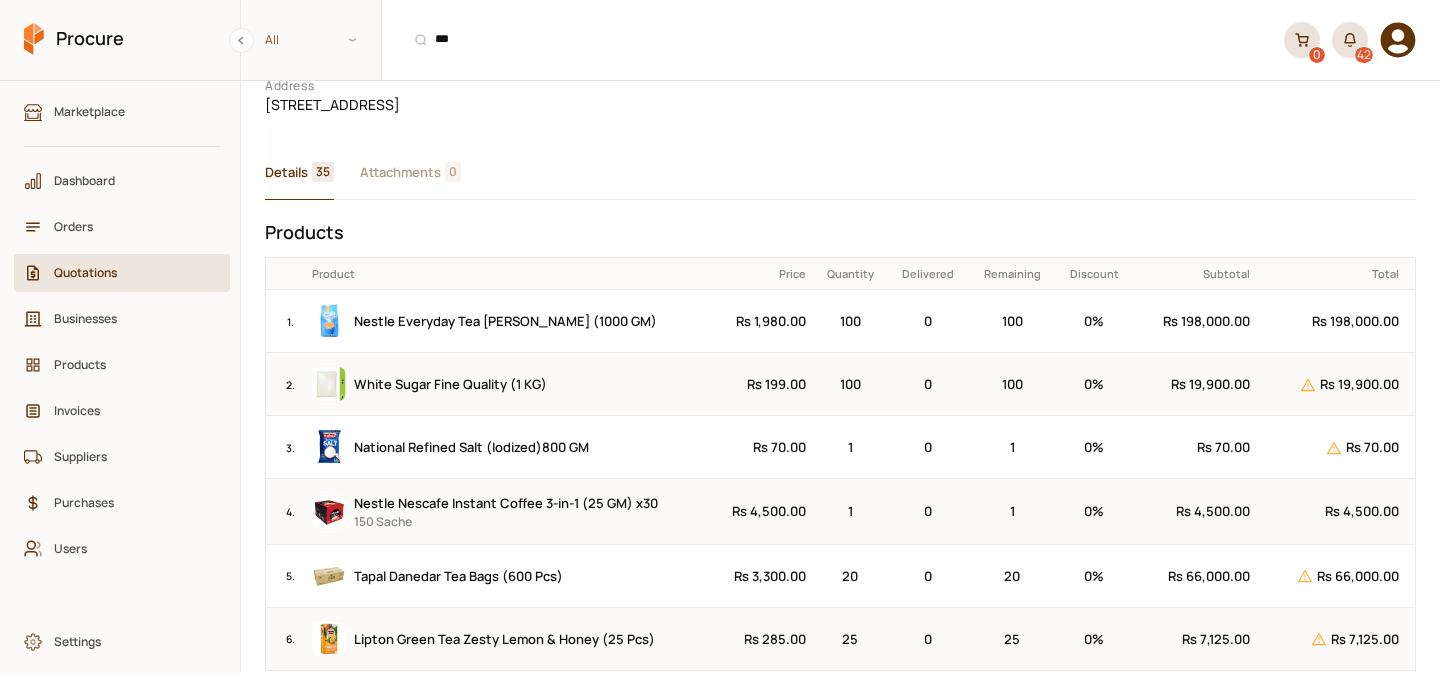 scroll, scrollTop: 0, scrollLeft: 0, axis: both 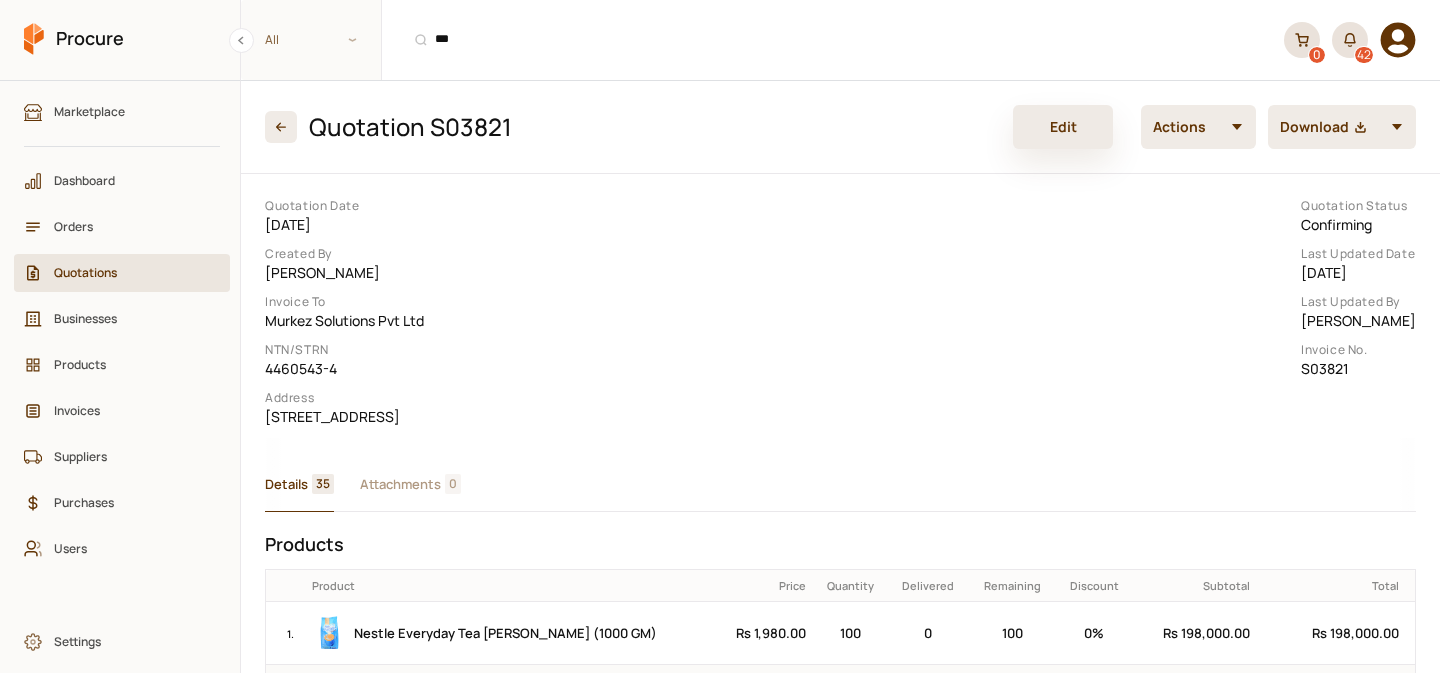 click on "Edit" at bounding box center (1063, 127) 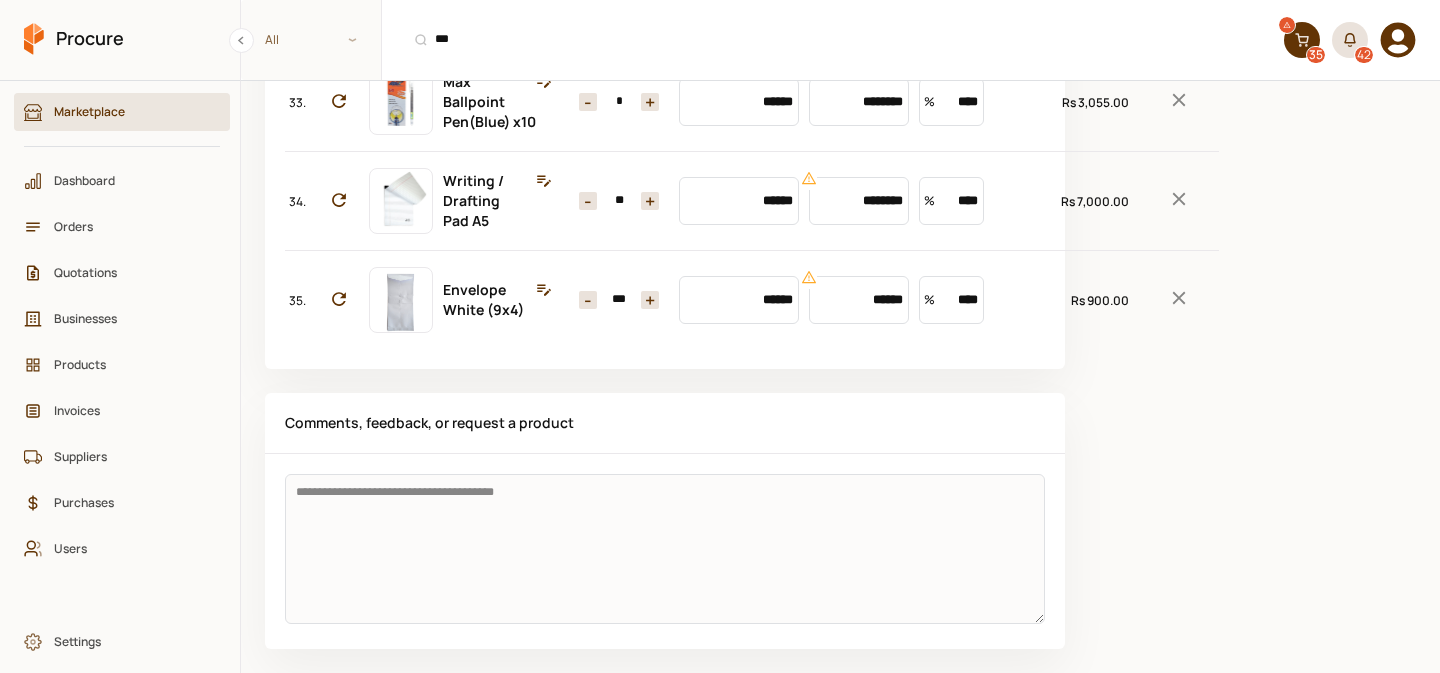 scroll, scrollTop: 3972, scrollLeft: 0, axis: vertical 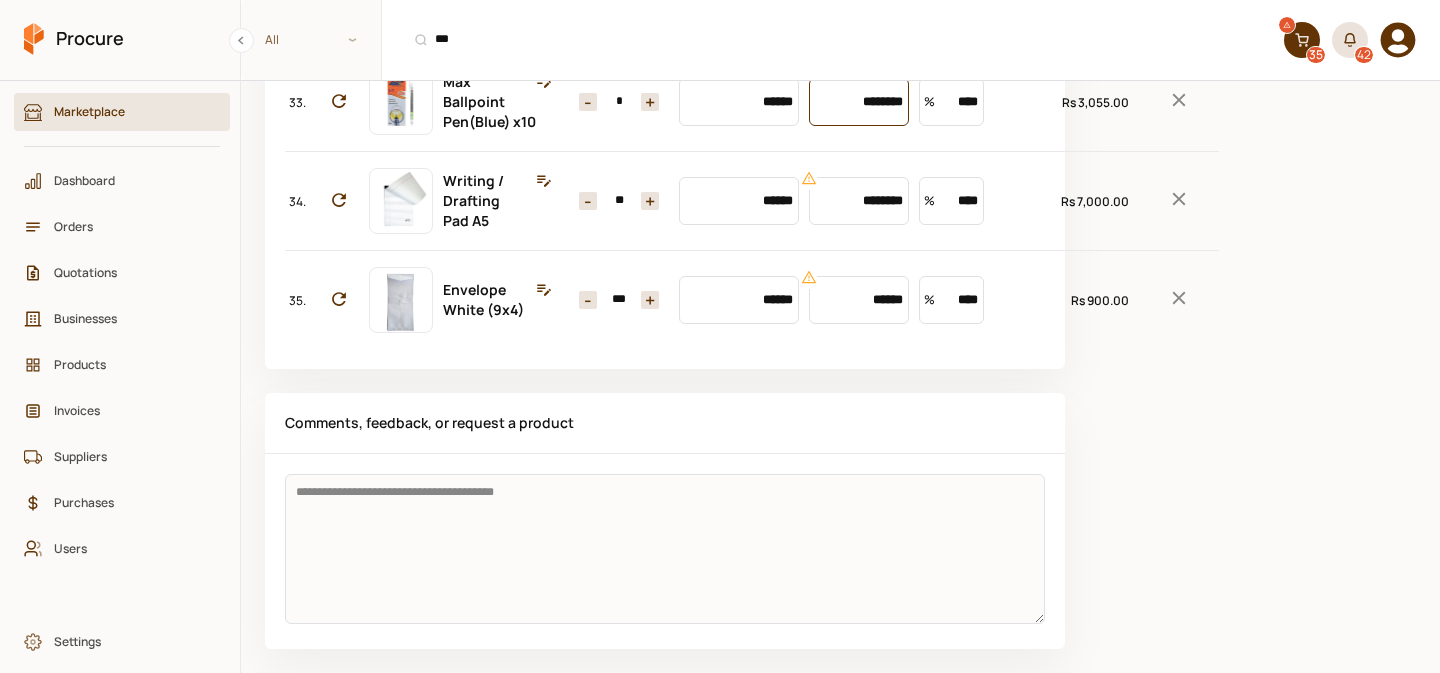 click on "********" at bounding box center (859, 102) 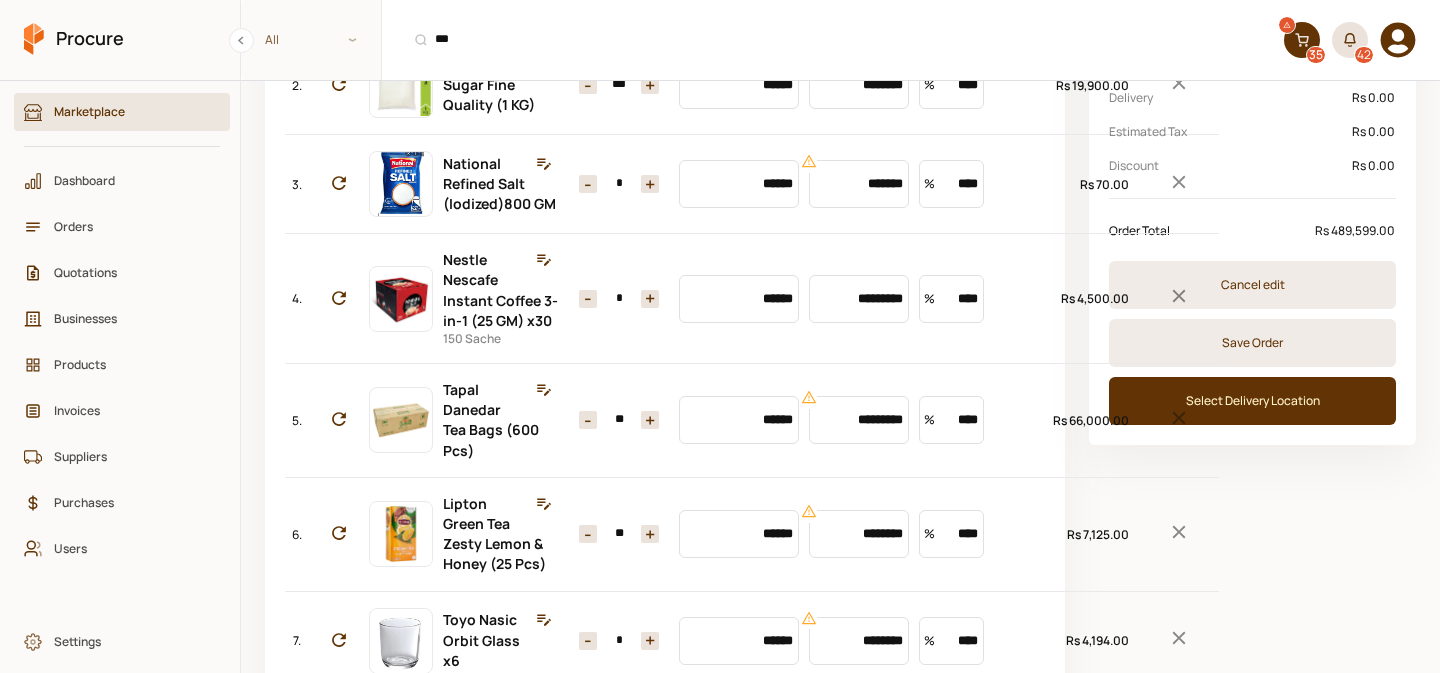 scroll, scrollTop: 385, scrollLeft: 0, axis: vertical 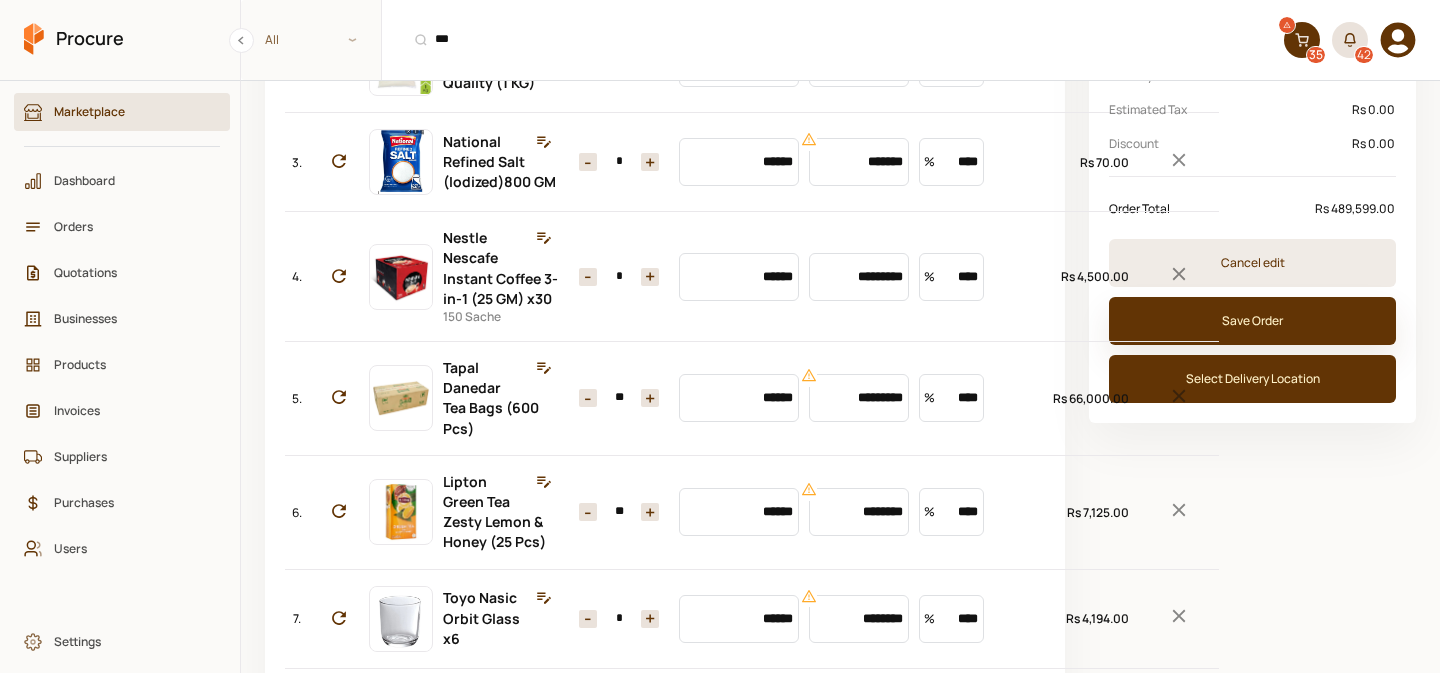 click on "Save Order" at bounding box center [1252, 321] 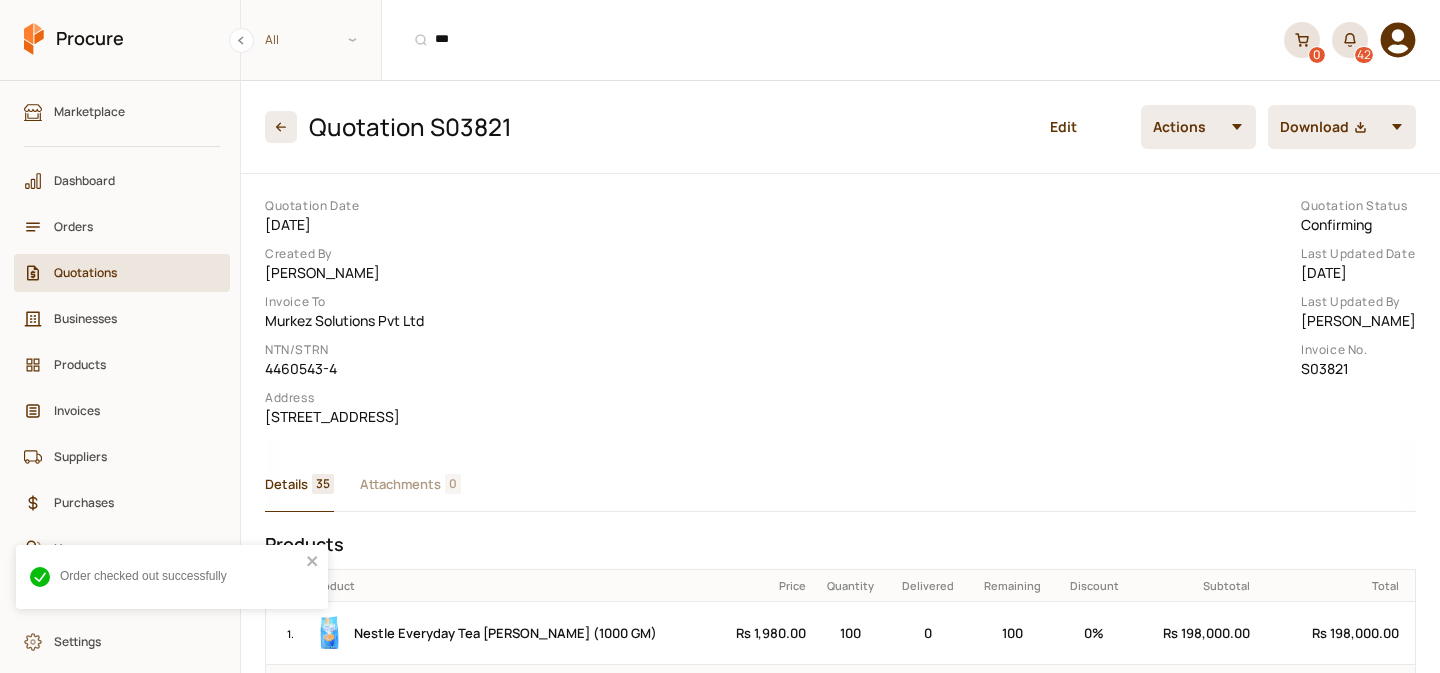 scroll, scrollTop: 0, scrollLeft: 0, axis: both 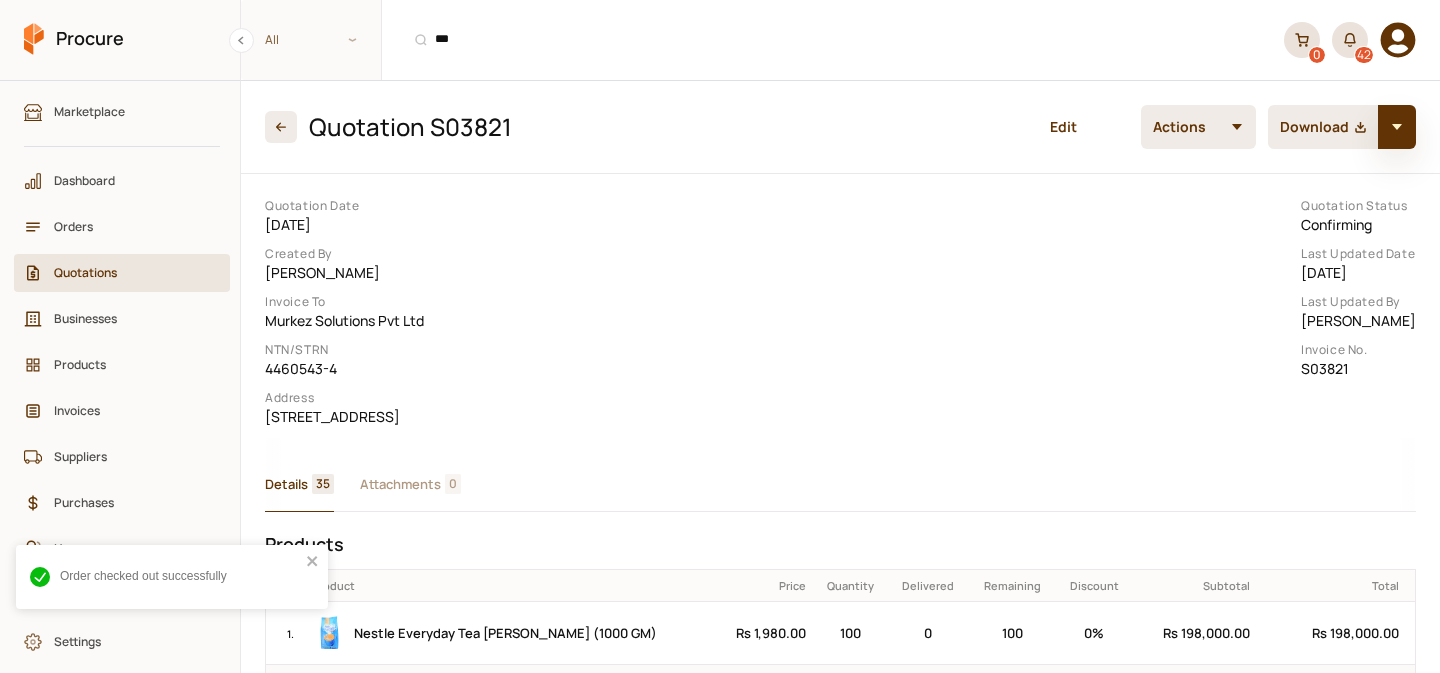 click at bounding box center [1397, 127] 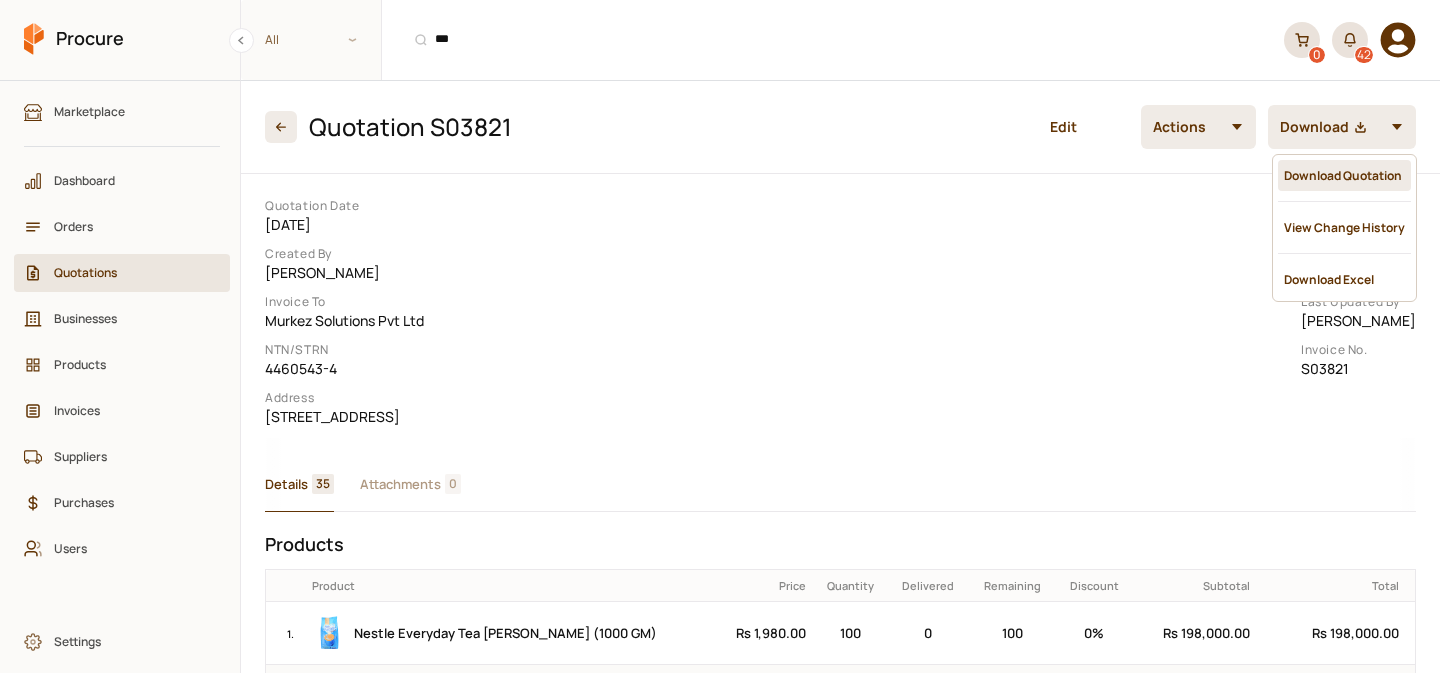 click on "Download Quotation" at bounding box center [1344, 175] 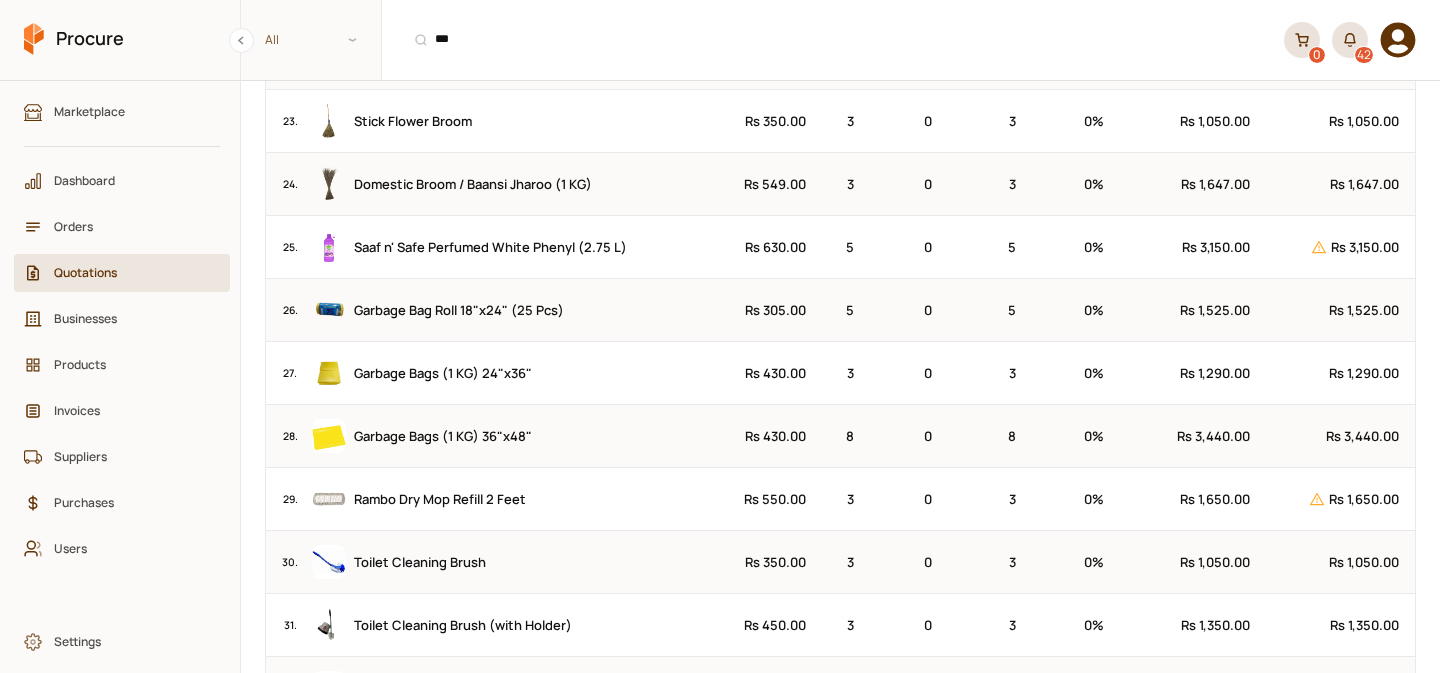 scroll, scrollTop: 2472, scrollLeft: 0, axis: vertical 